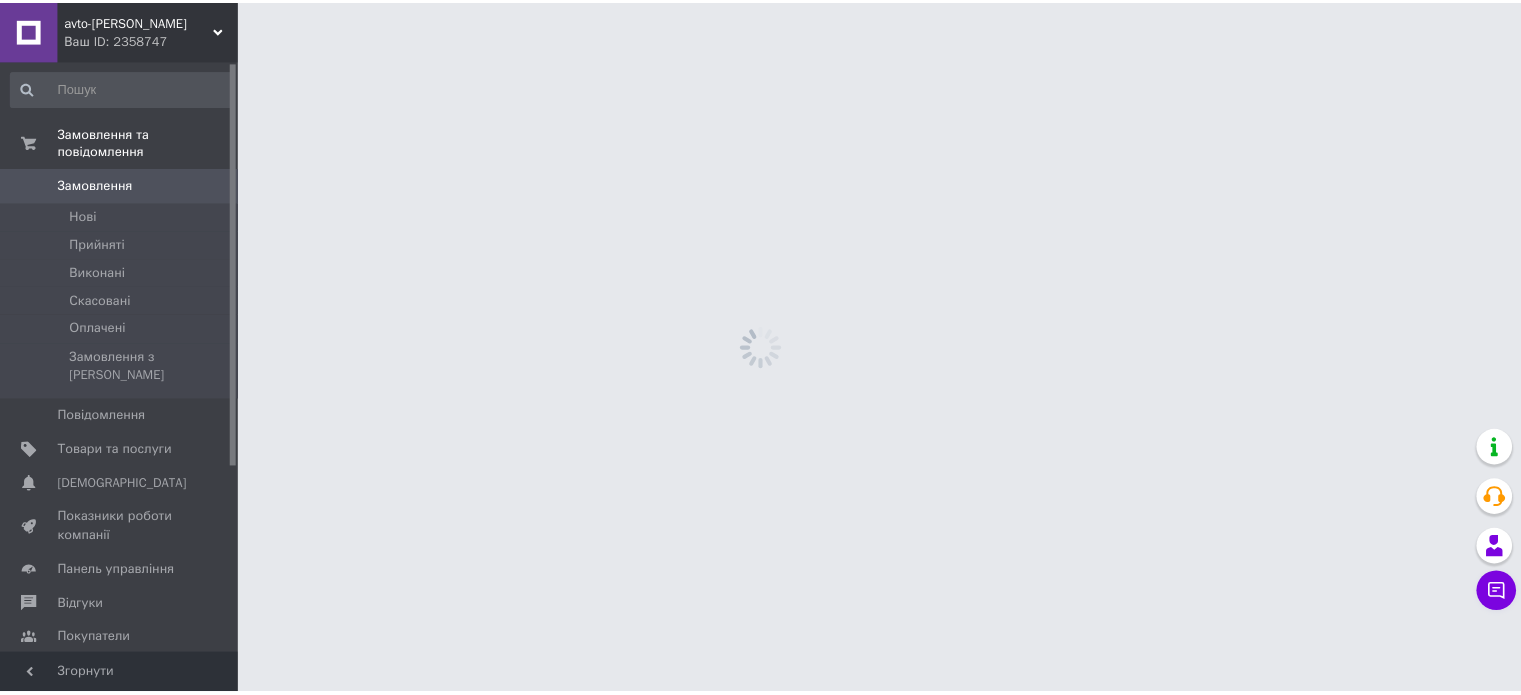 scroll, scrollTop: 0, scrollLeft: 0, axis: both 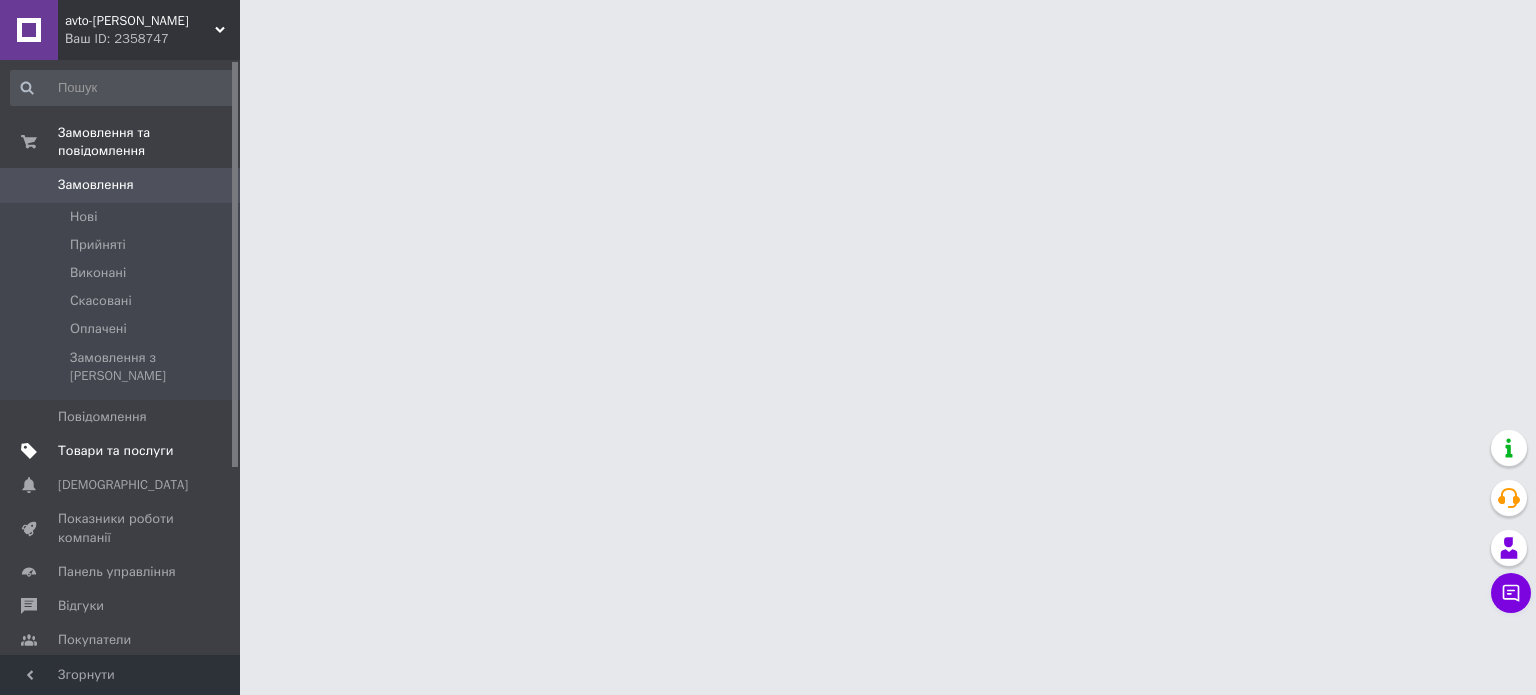 click on "Товари та послуги" at bounding box center [115, 451] 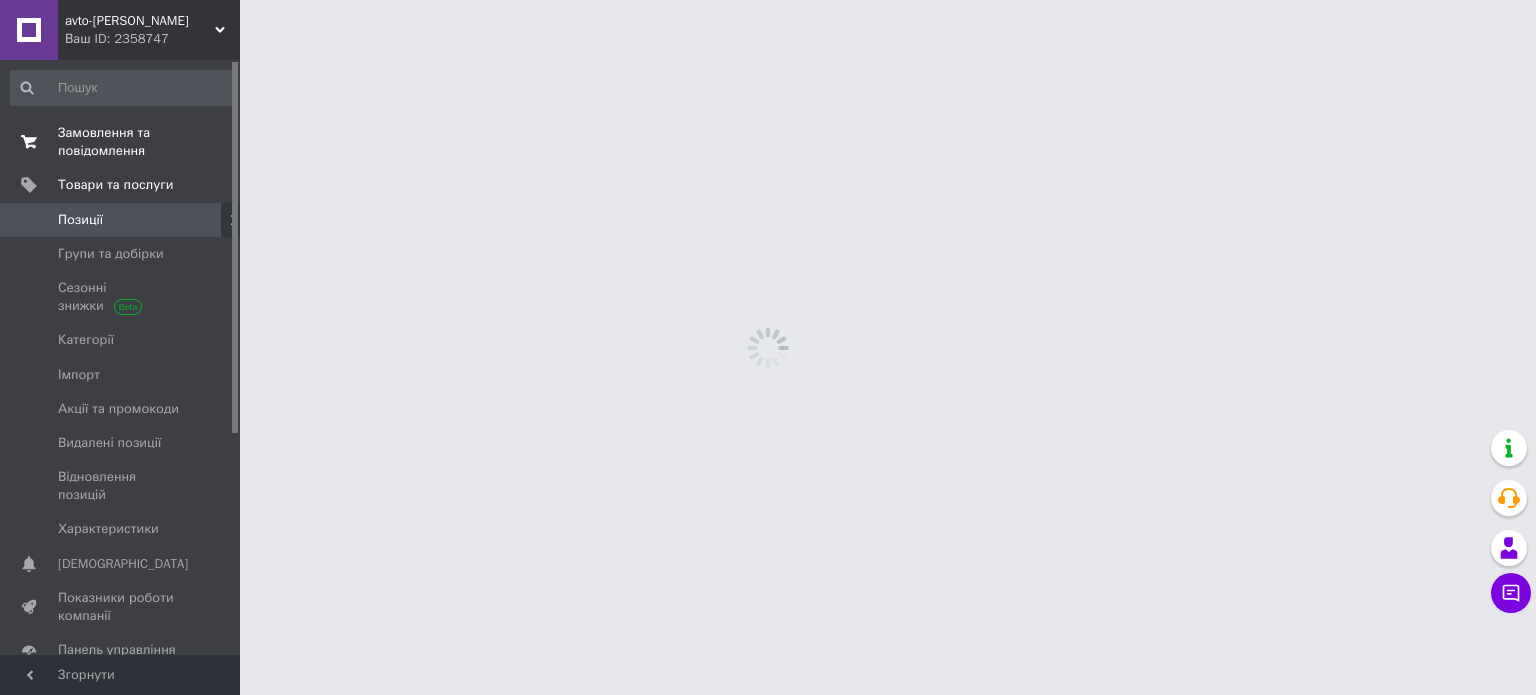 click on "Замовлення та повідомлення" at bounding box center (121, 142) 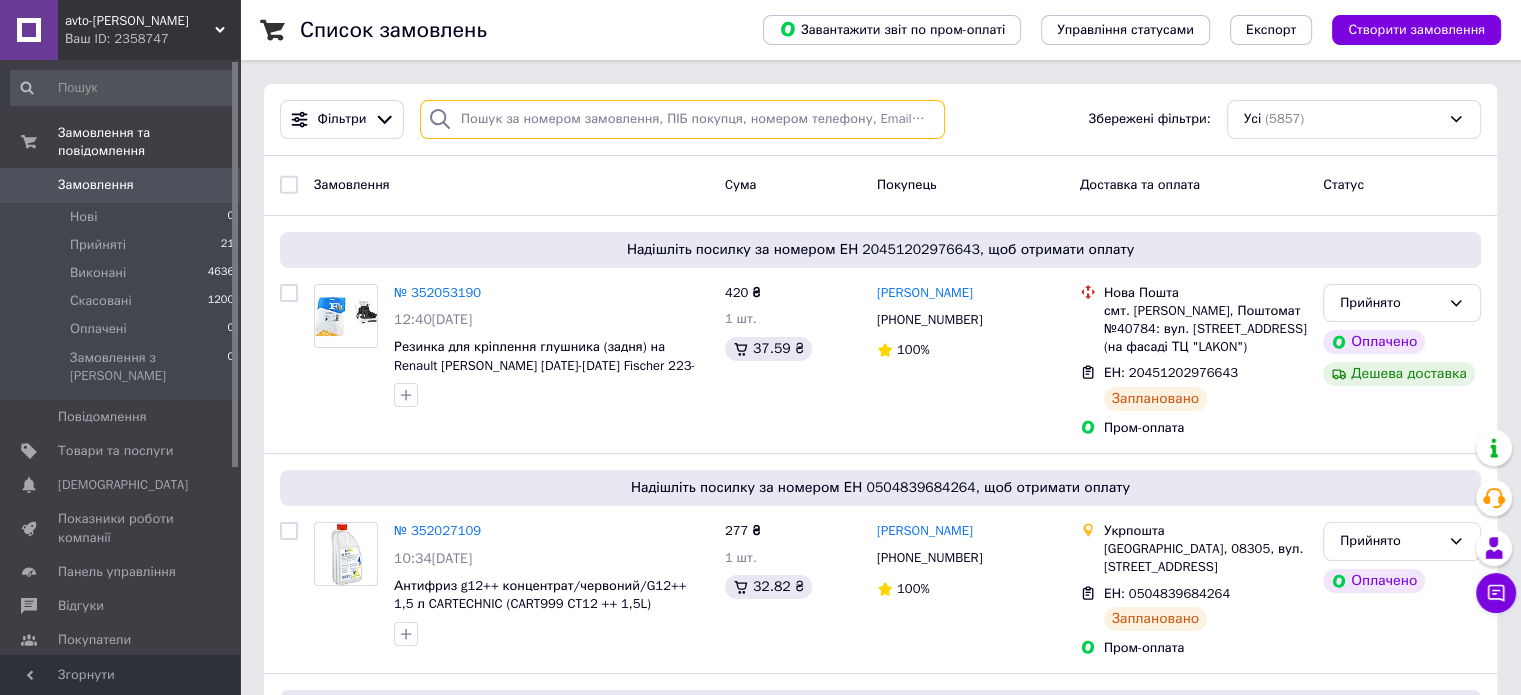 click at bounding box center (682, 119) 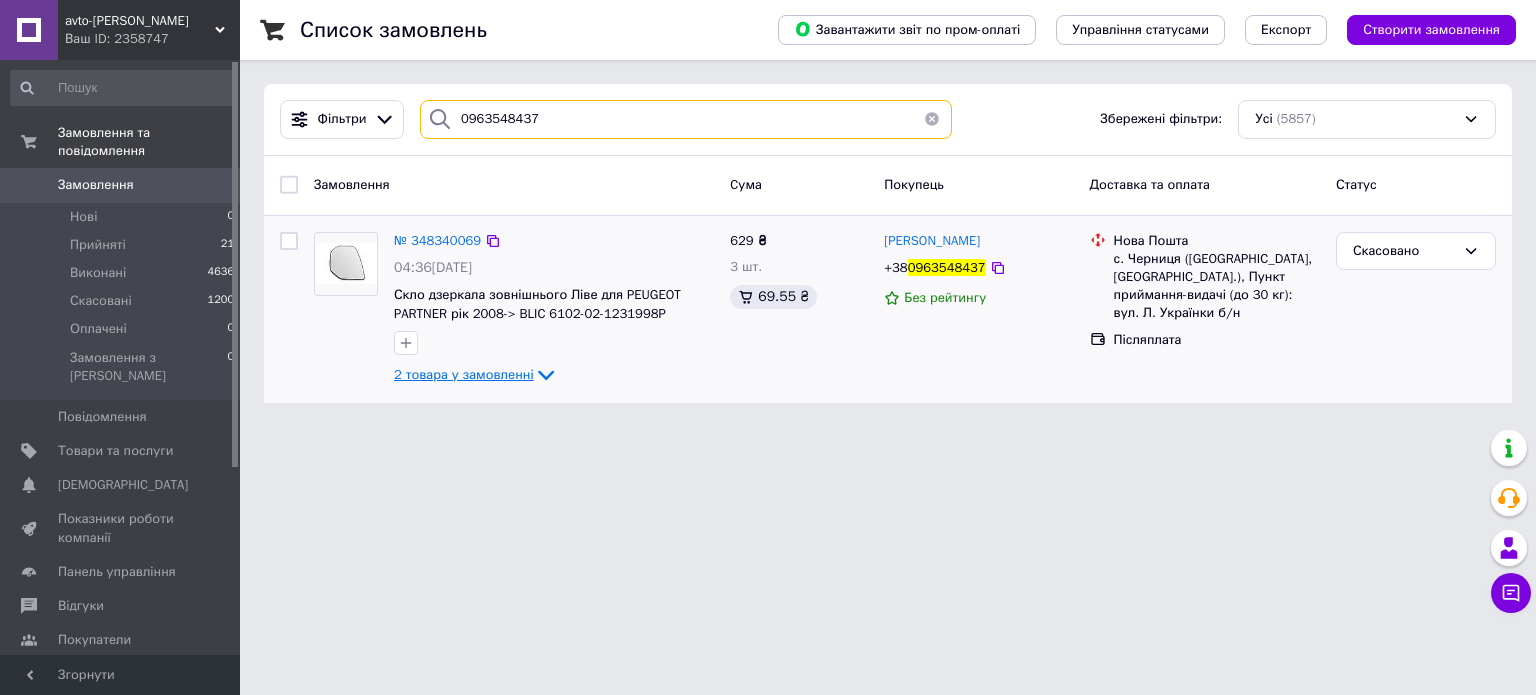 type on "0963548437" 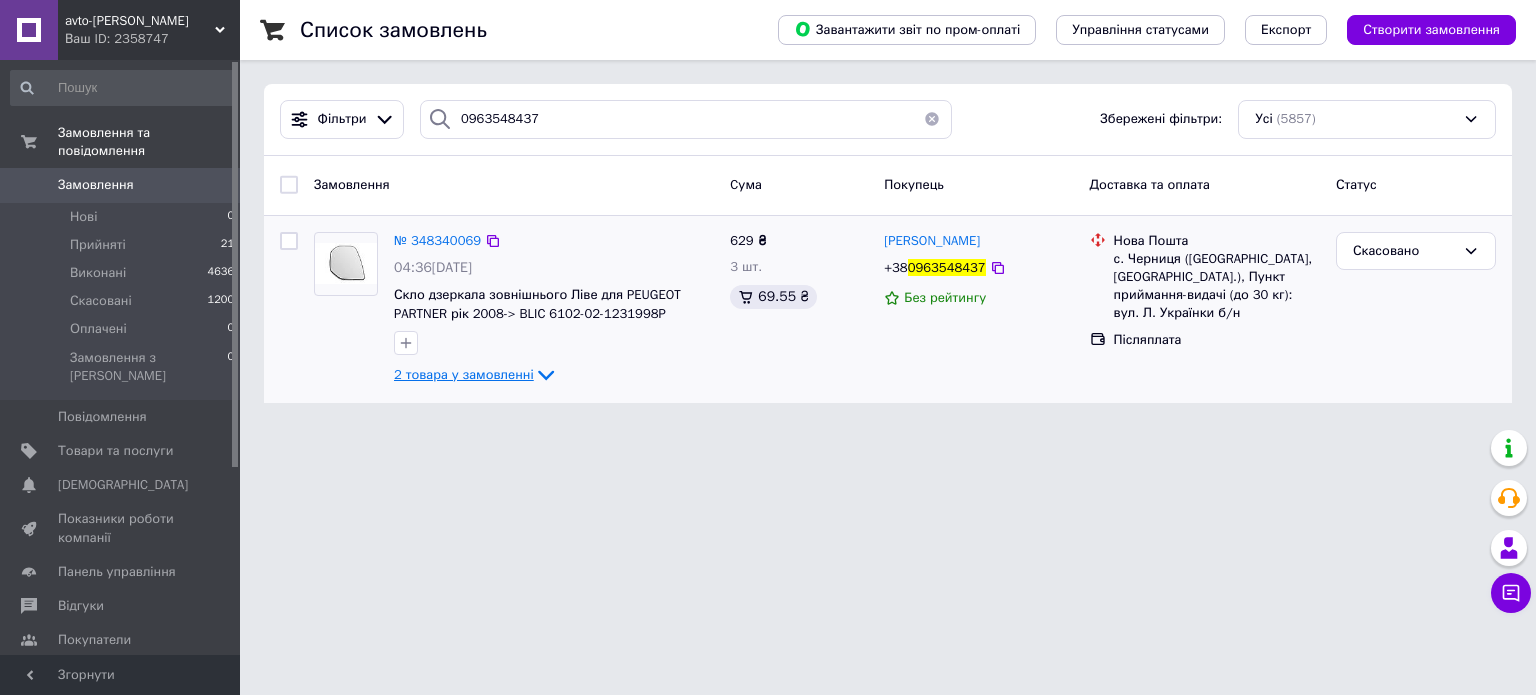 click on "2 товара у замовленні" at bounding box center [464, 374] 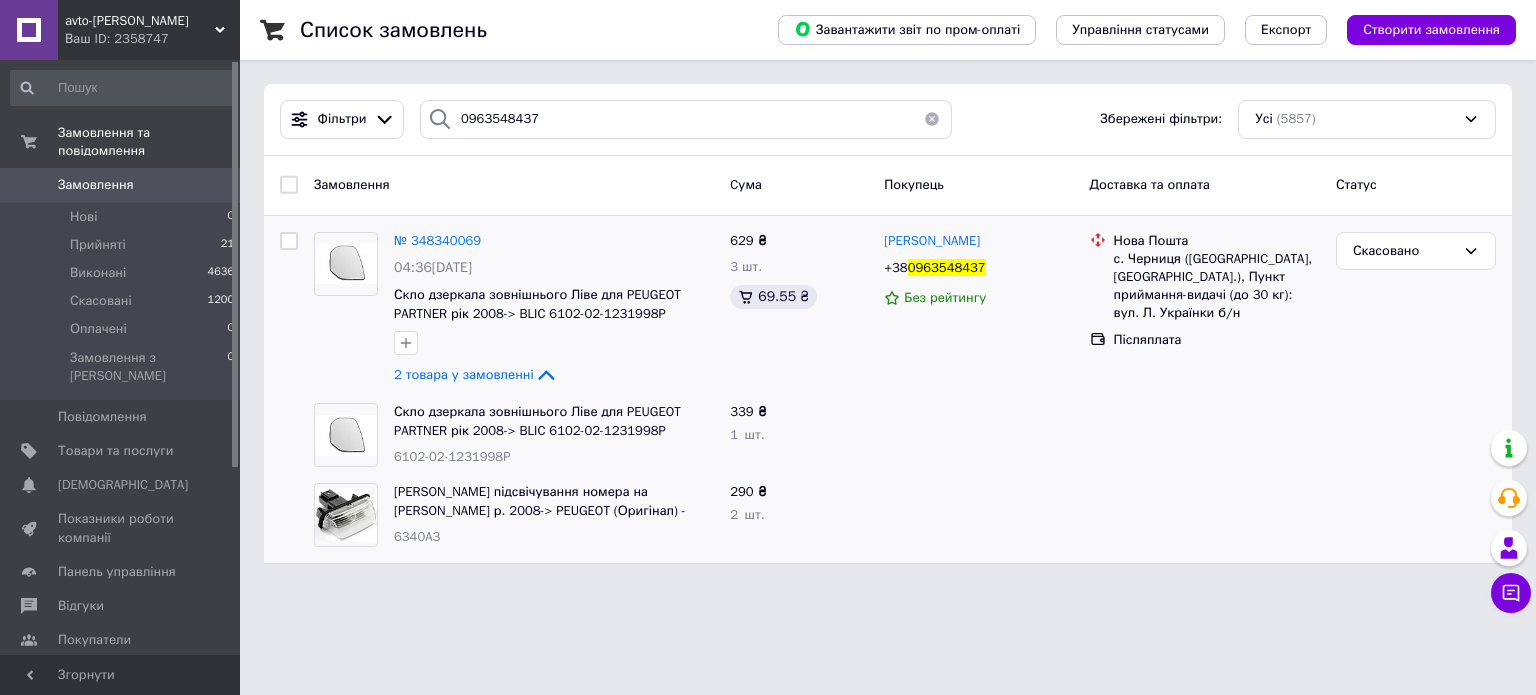 click on "6102-02-1231998P" at bounding box center (452, 456) 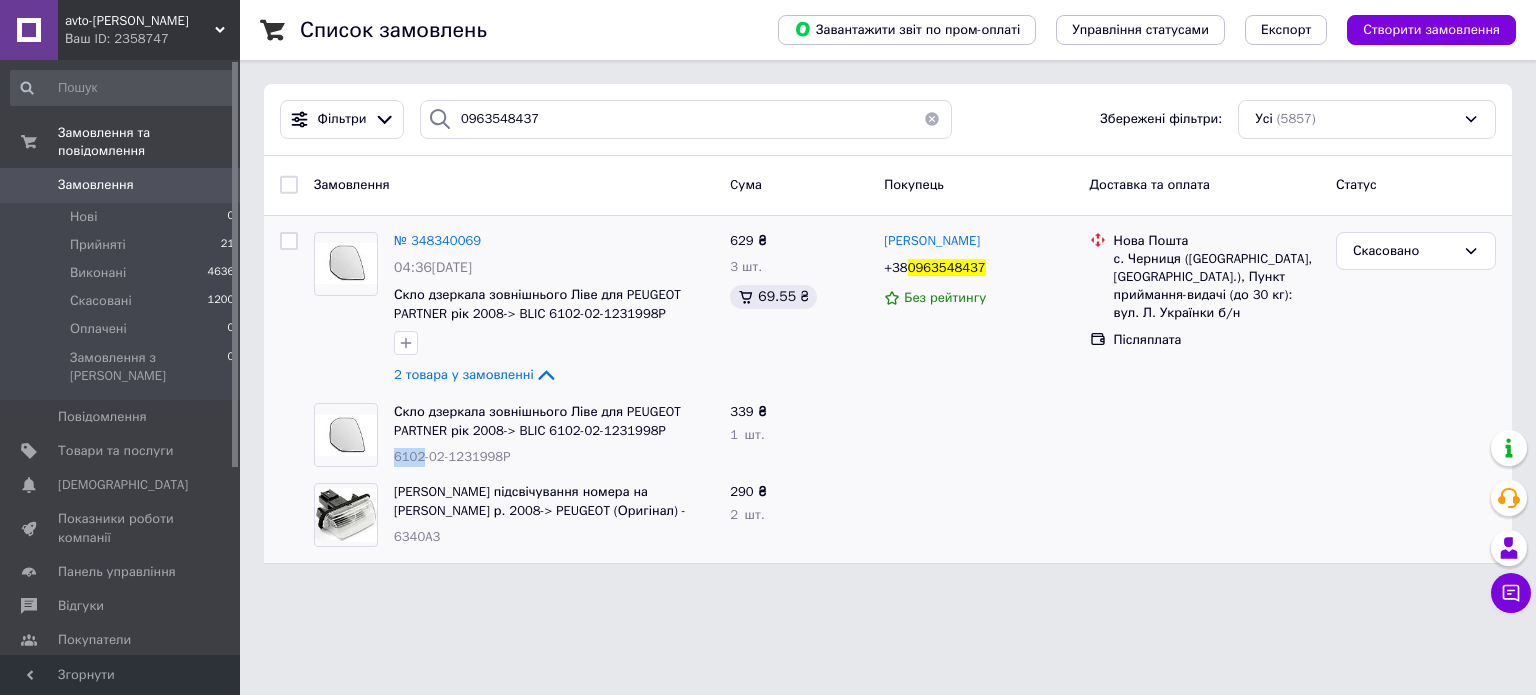 click on "6102-02-1231998P" at bounding box center (452, 456) 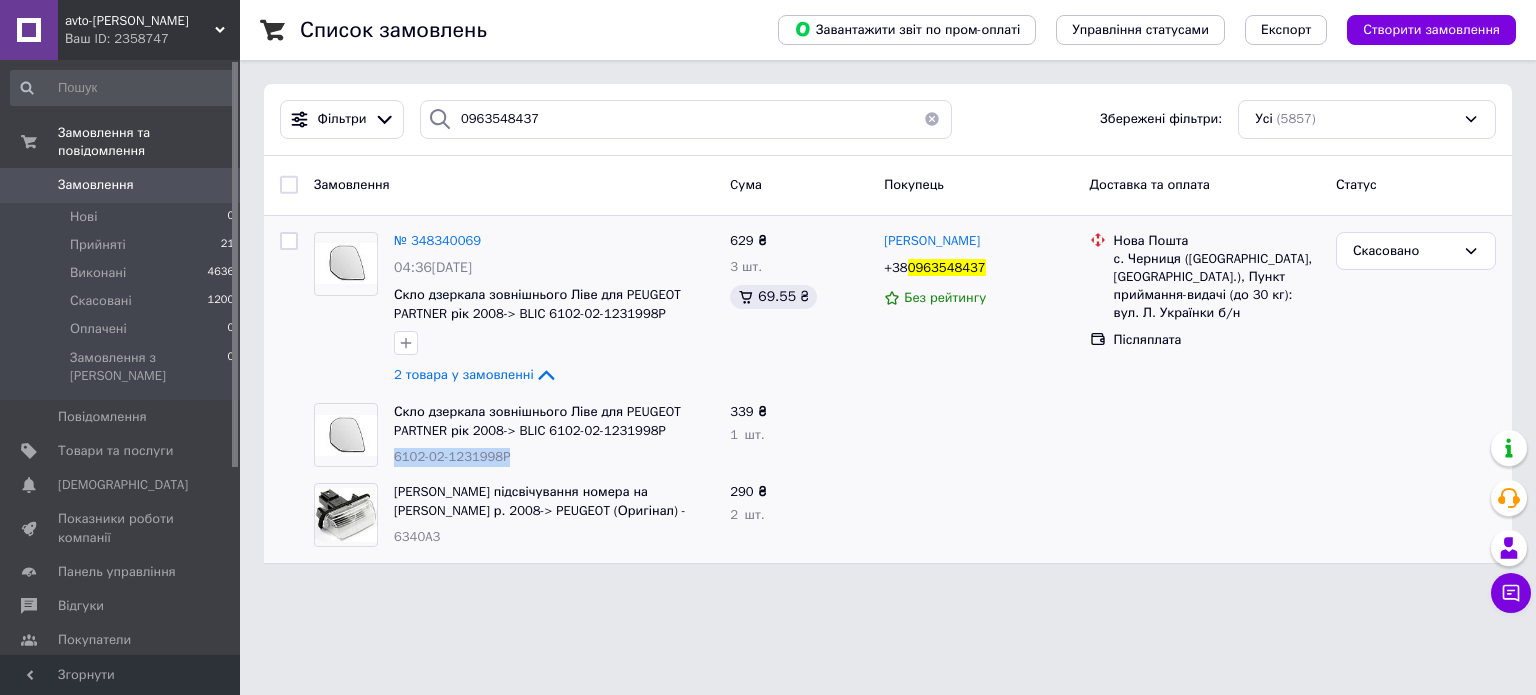click on "6102-02-1231998P" at bounding box center [452, 456] 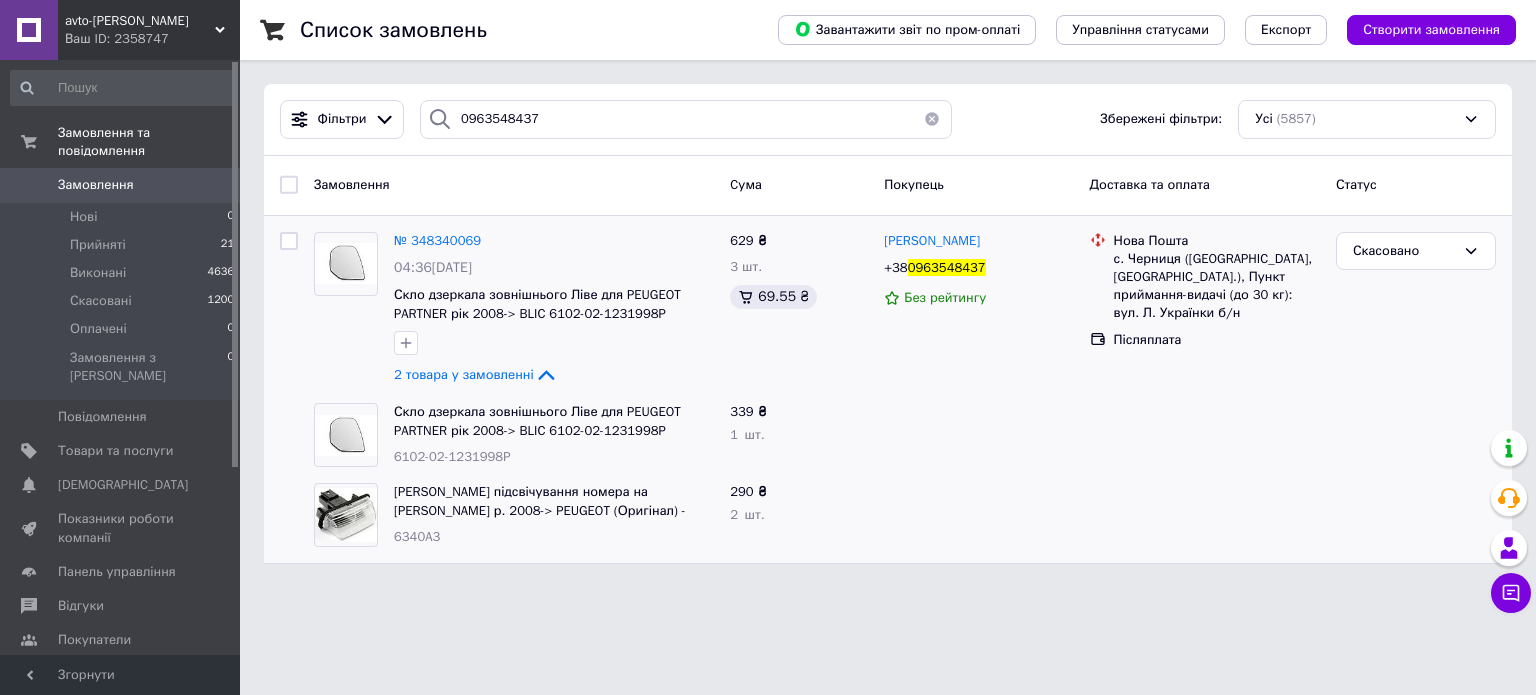 click at bounding box center [1416, 515] 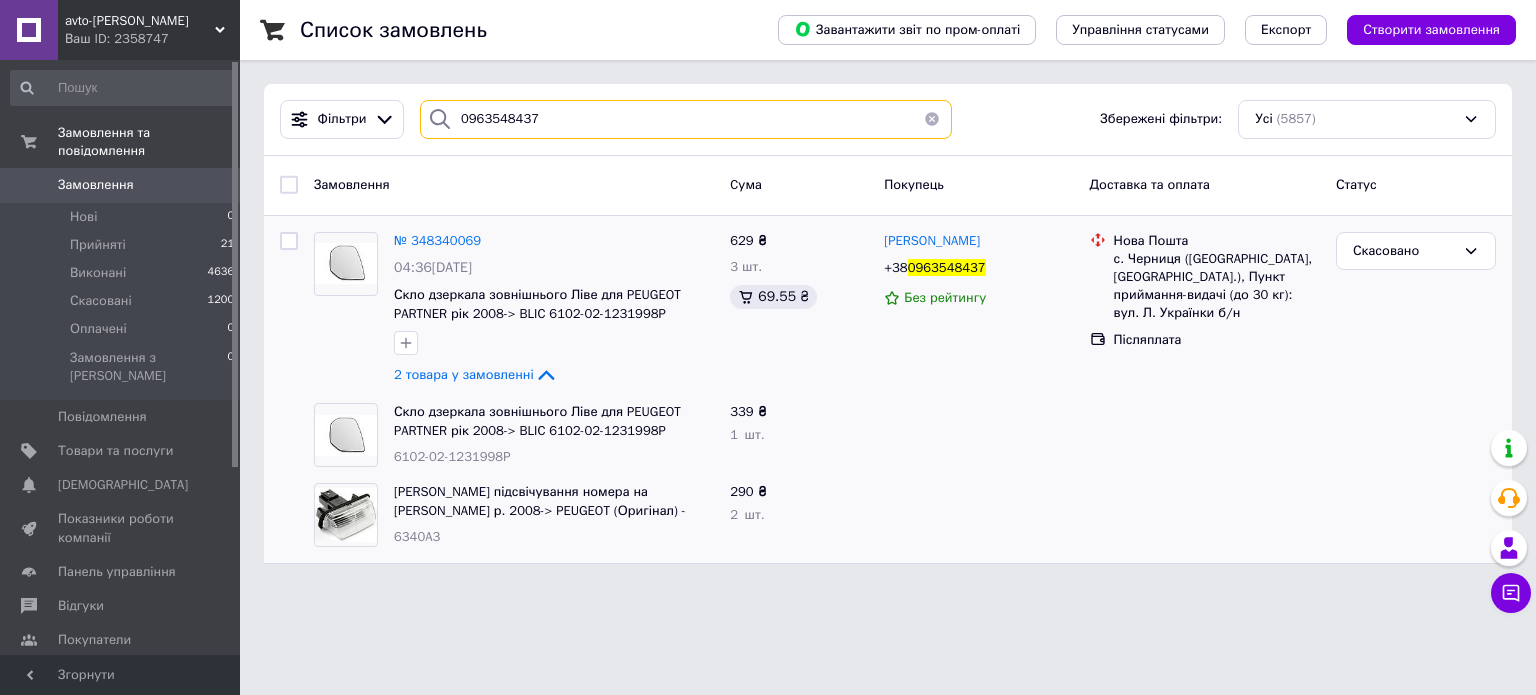 type 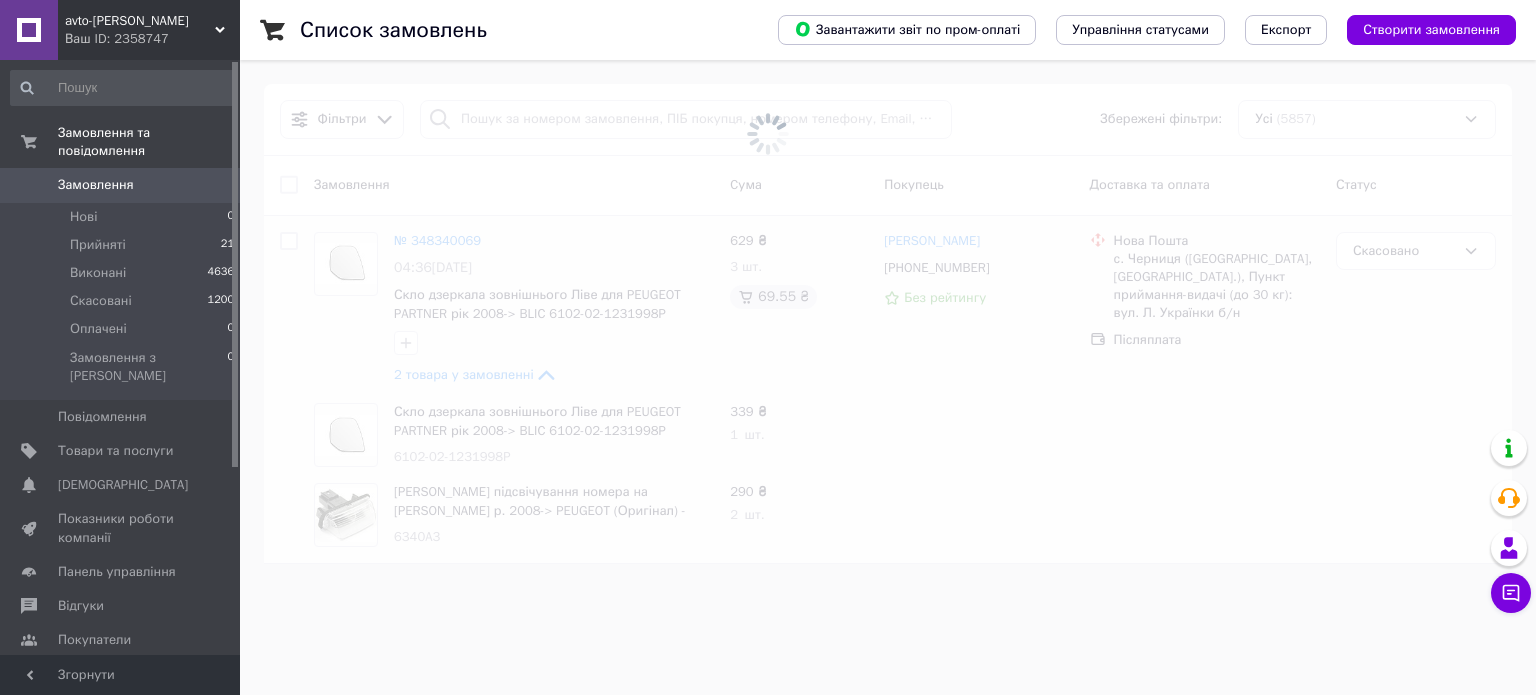 click on "Список замовлень" at bounding box center [519, 30] 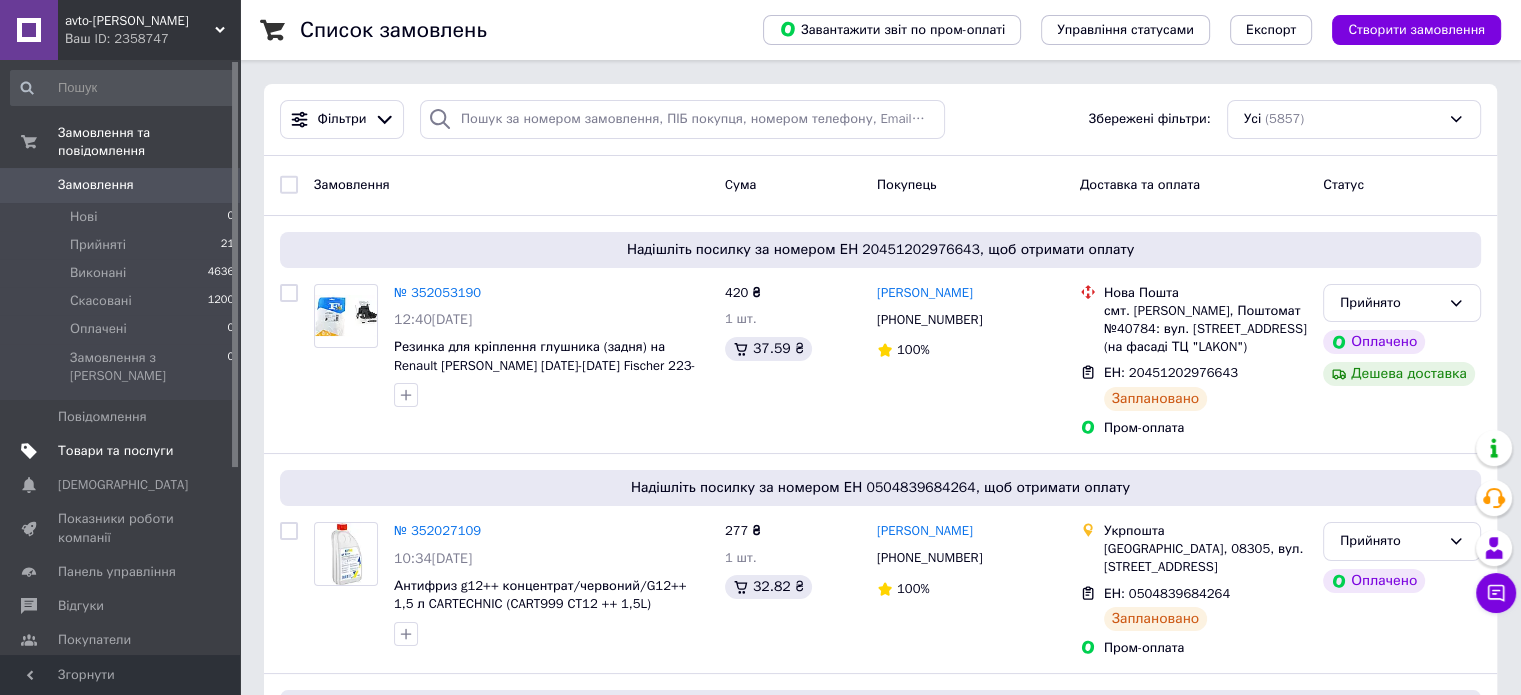 click at bounding box center (212, 451) 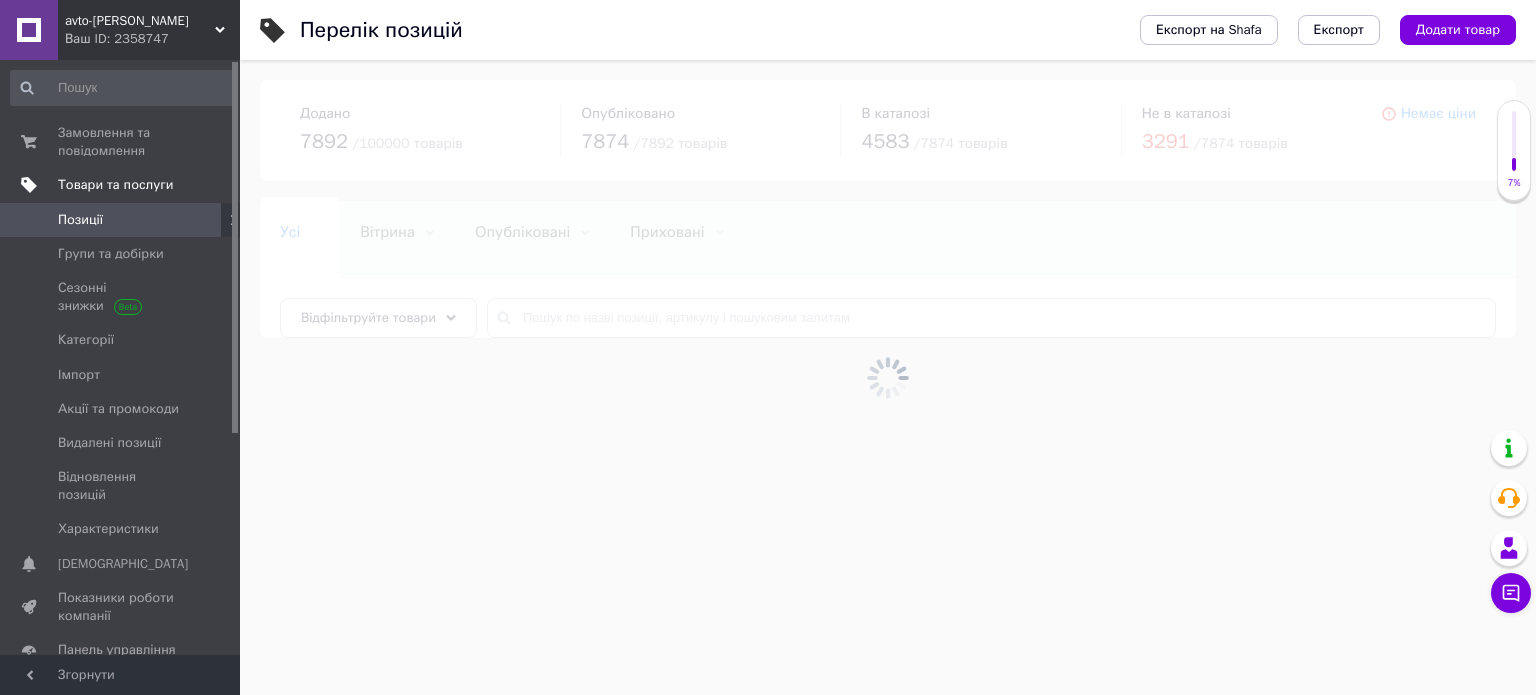 click at bounding box center [888, 377] 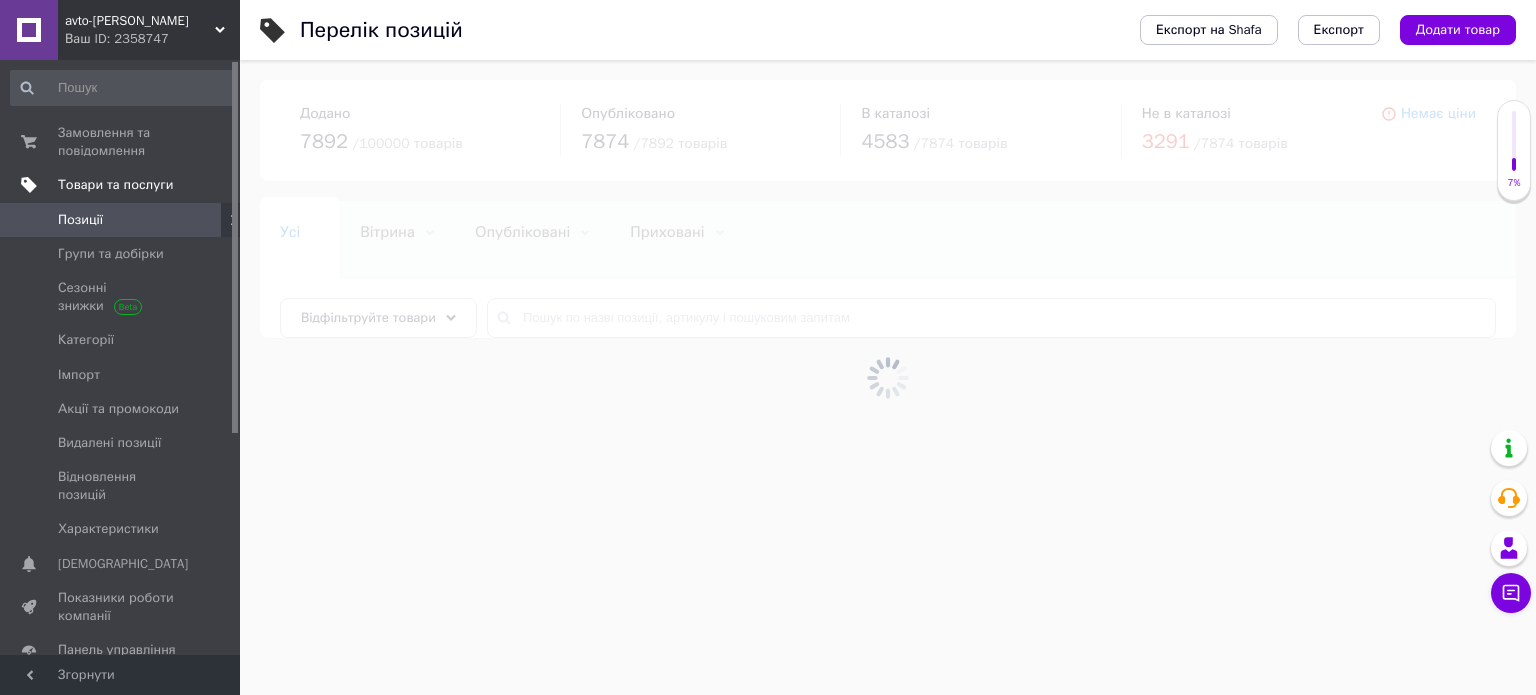 click at bounding box center [888, 377] 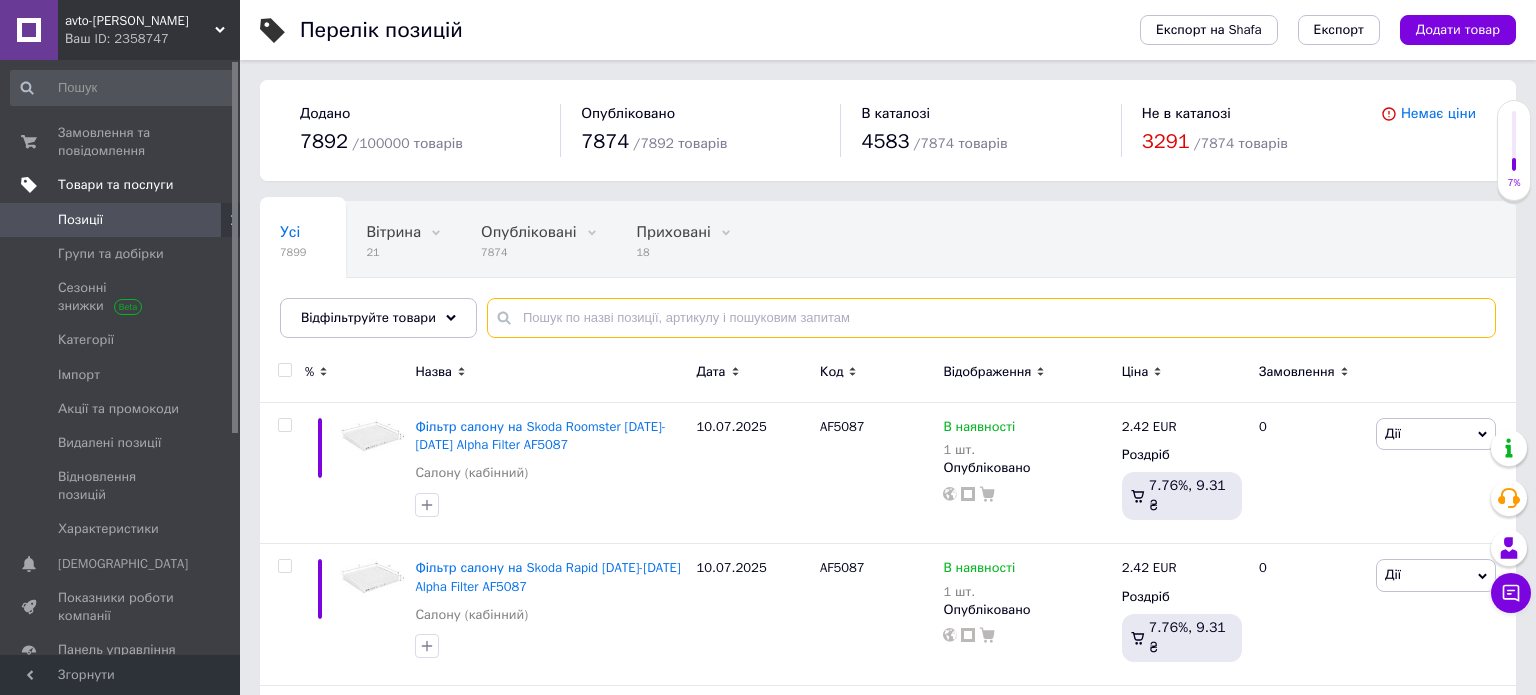 click at bounding box center [991, 318] 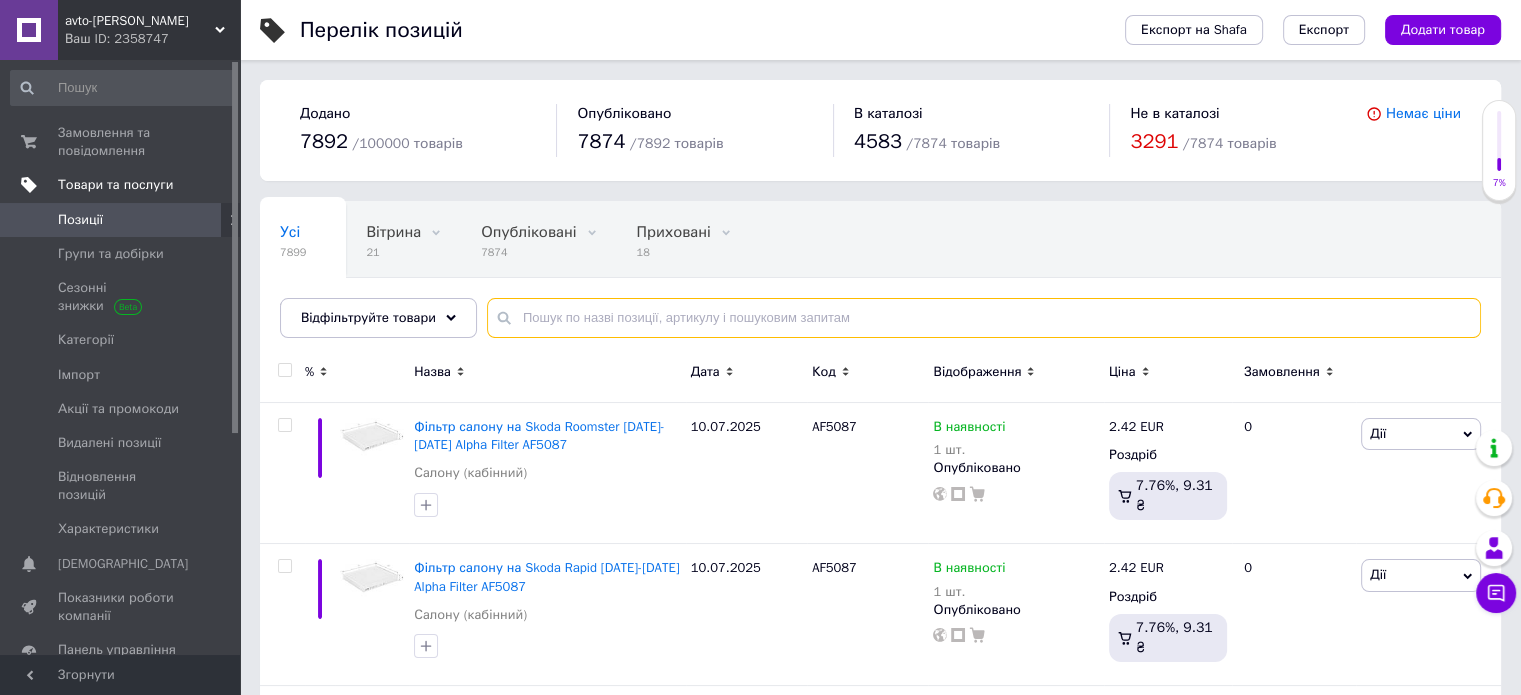 paste on "6102-02-1231998P" 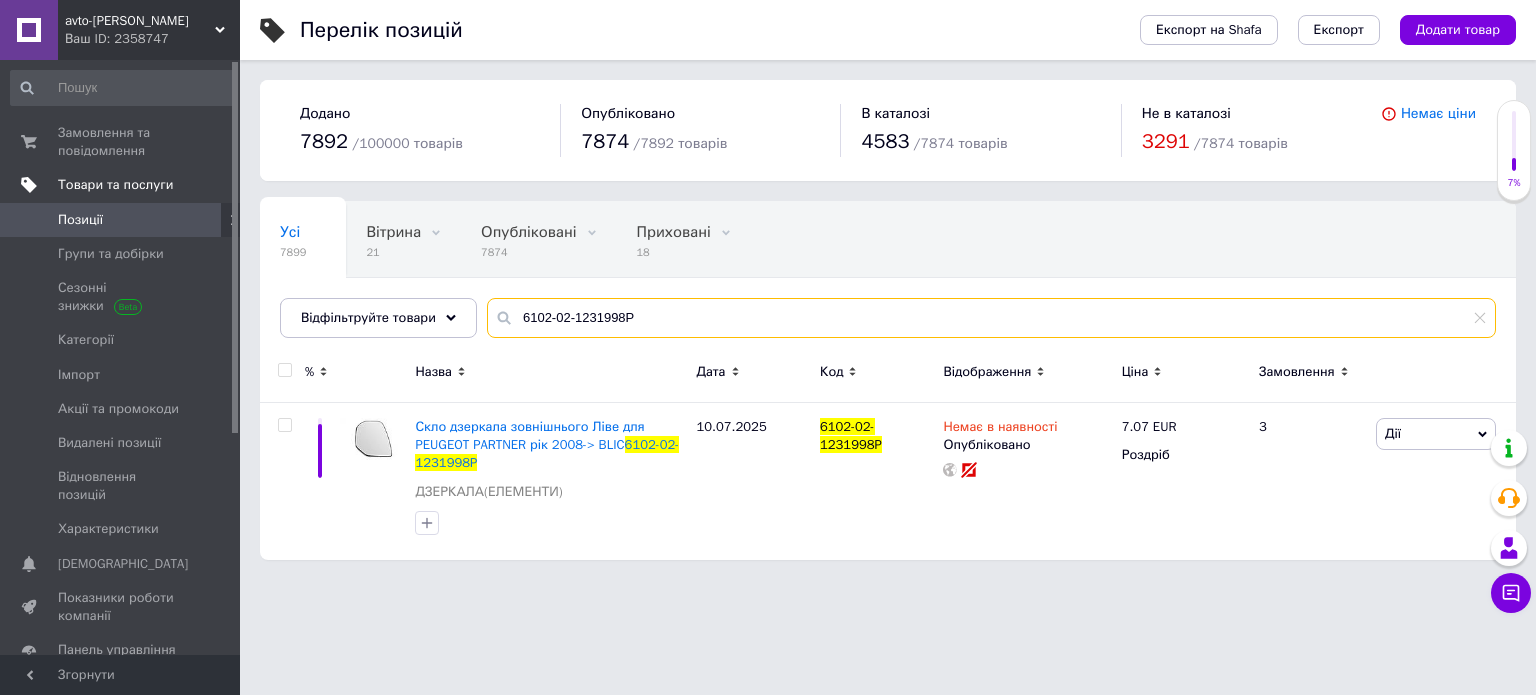 type on "6102-02-1231998P" 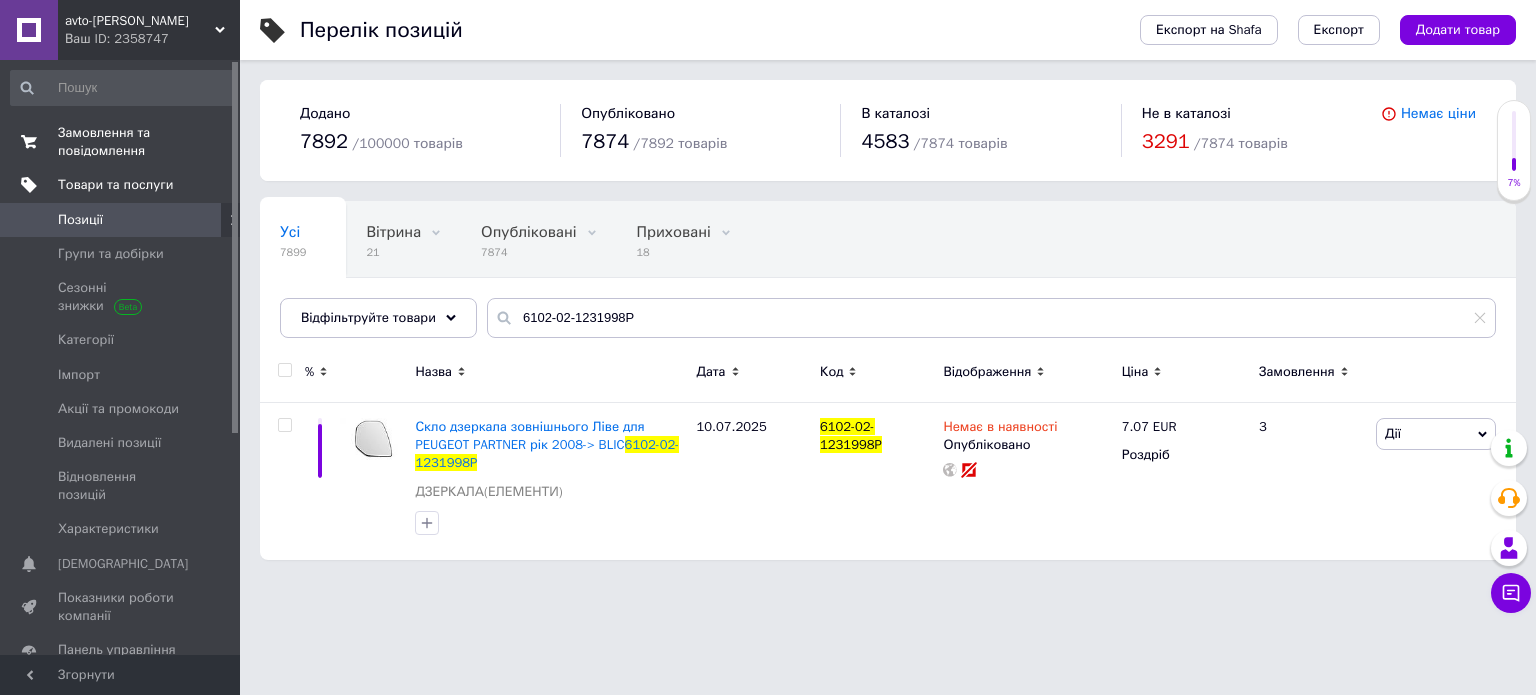 click on "Замовлення та повідомлення" at bounding box center [121, 142] 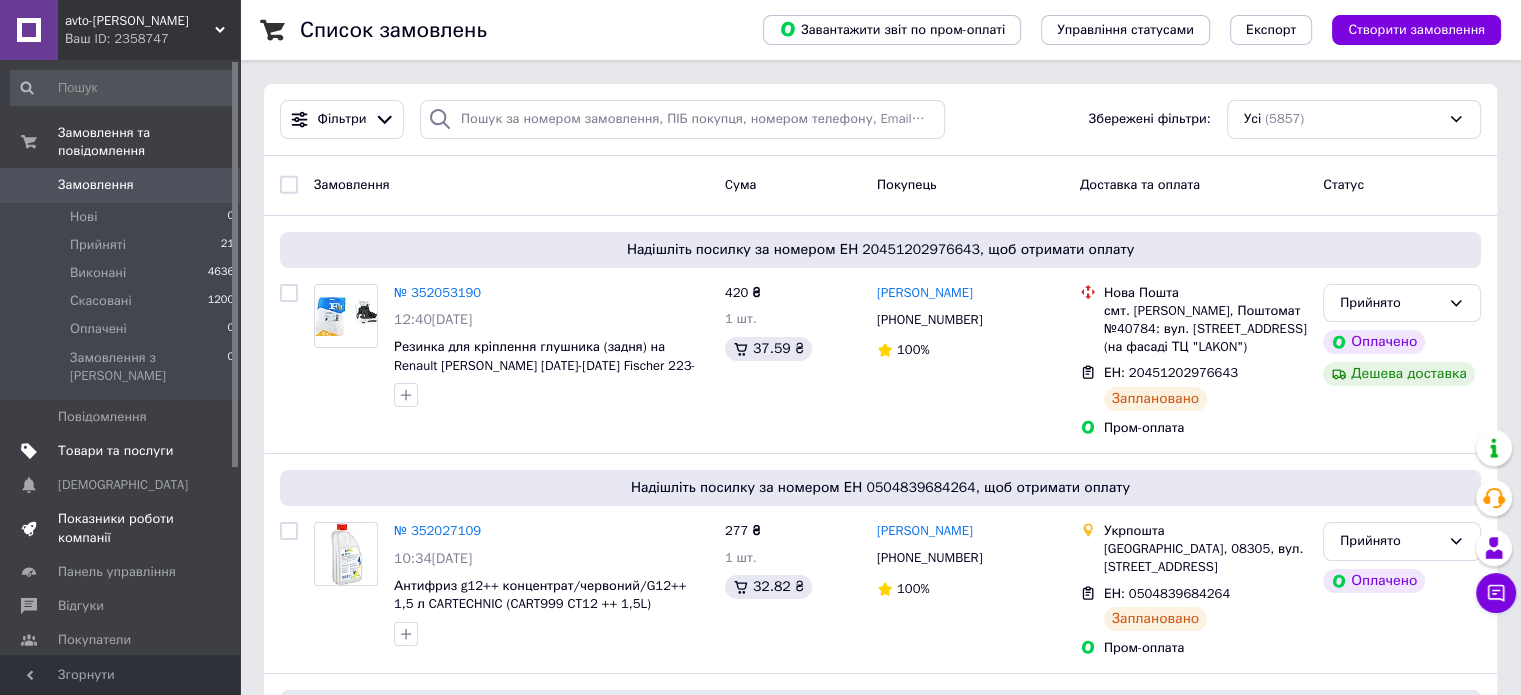 click on "Показники роботи компанії" at bounding box center [121, 528] 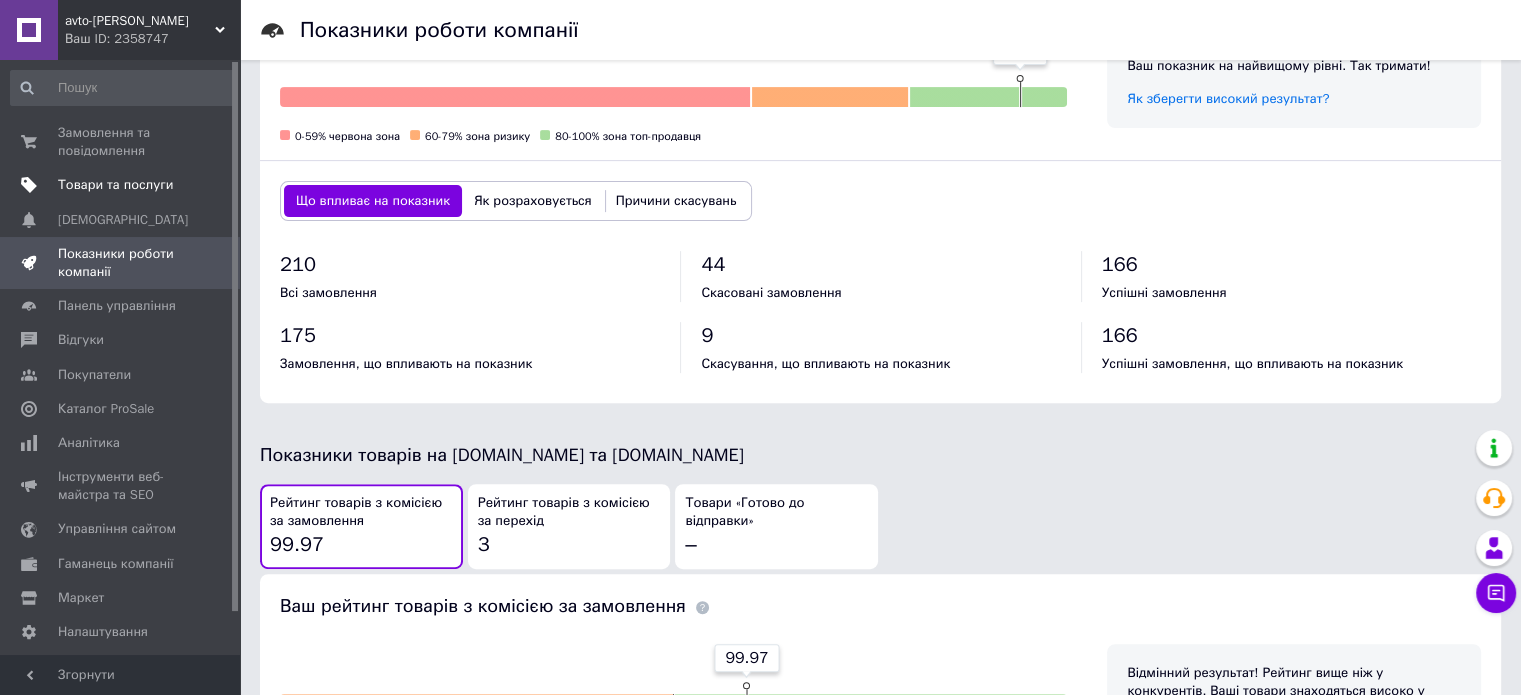scroll, scrollTop: 800, scrollLeft: 0, axis: vertical 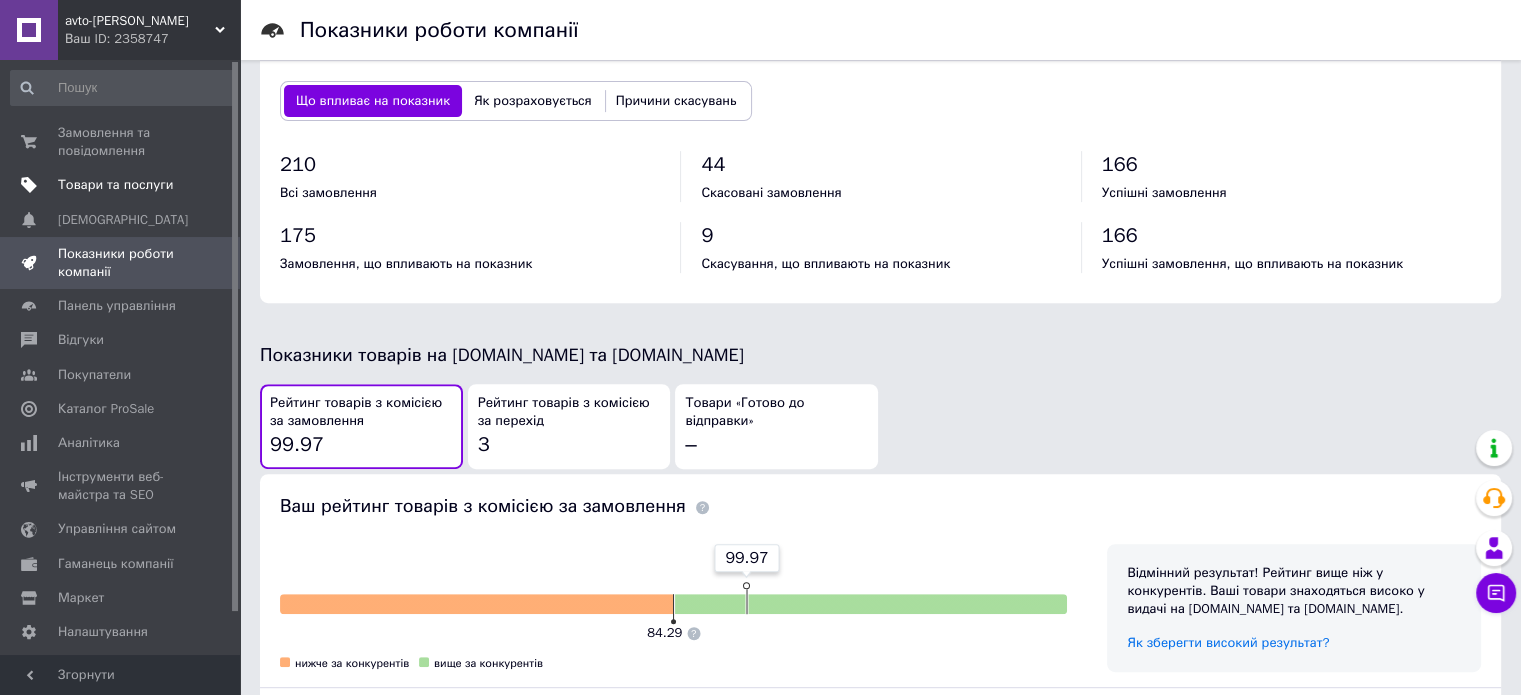 click on "Рейтинг товарів з комісією за перехід 3" at bounding box center (569, 426) 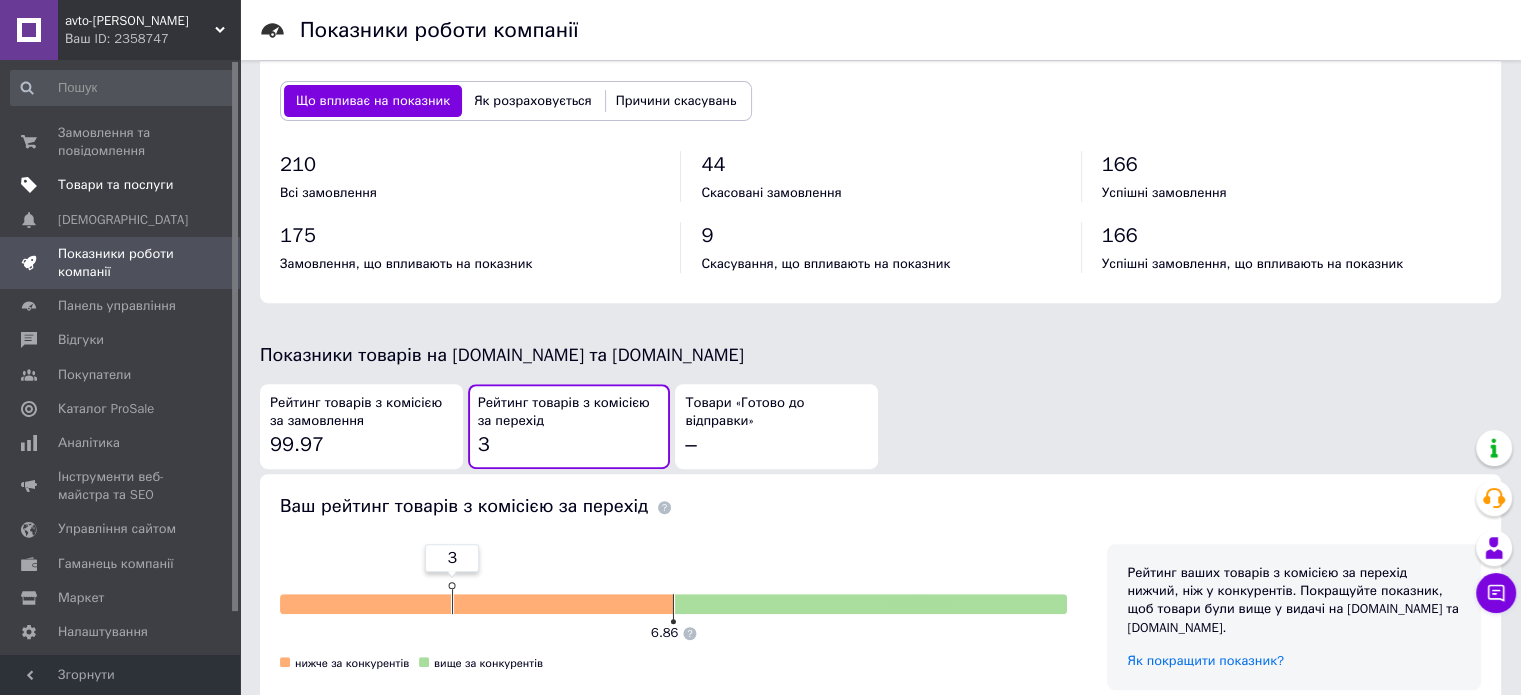 click on "Рейтинг товарів з комісією за замовлення" at bounding box center [361, 412] 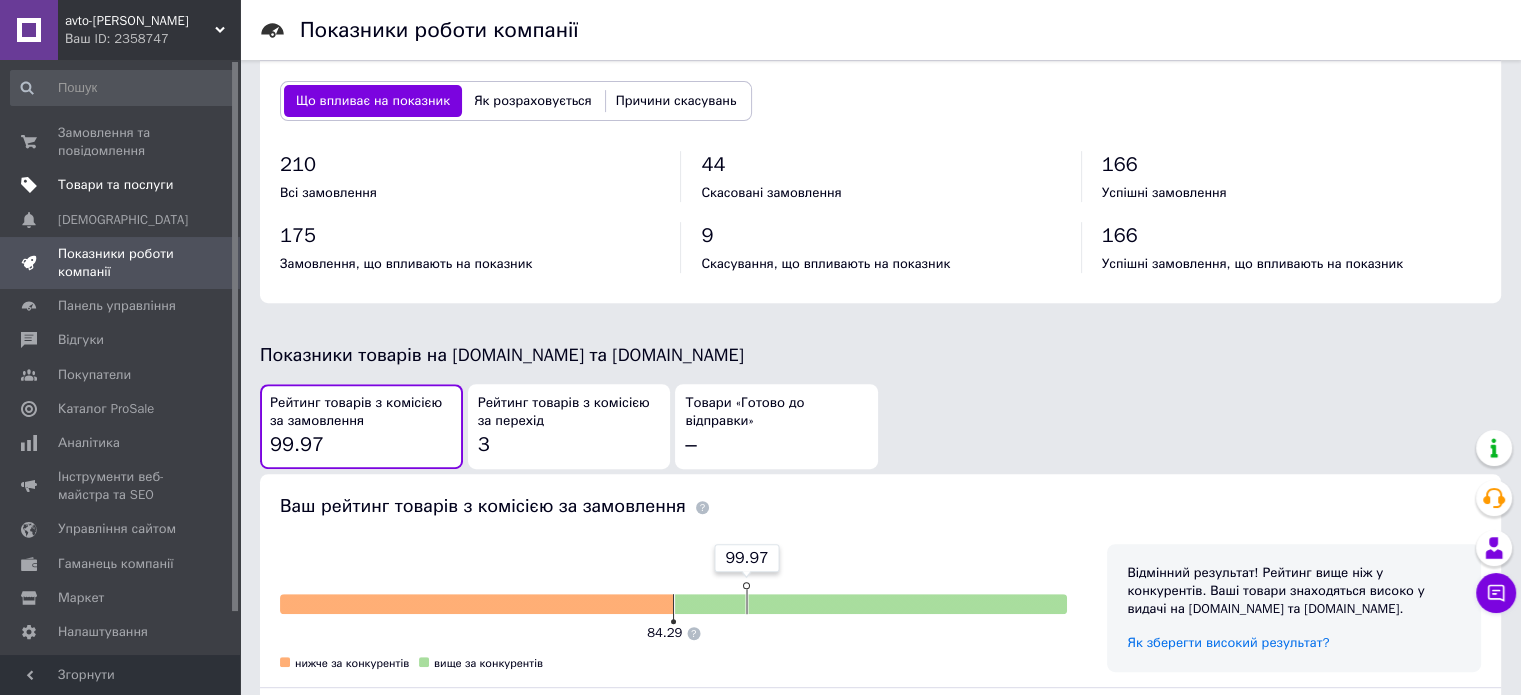 click on "Товари та послуги" at bounding box center (121, 185) 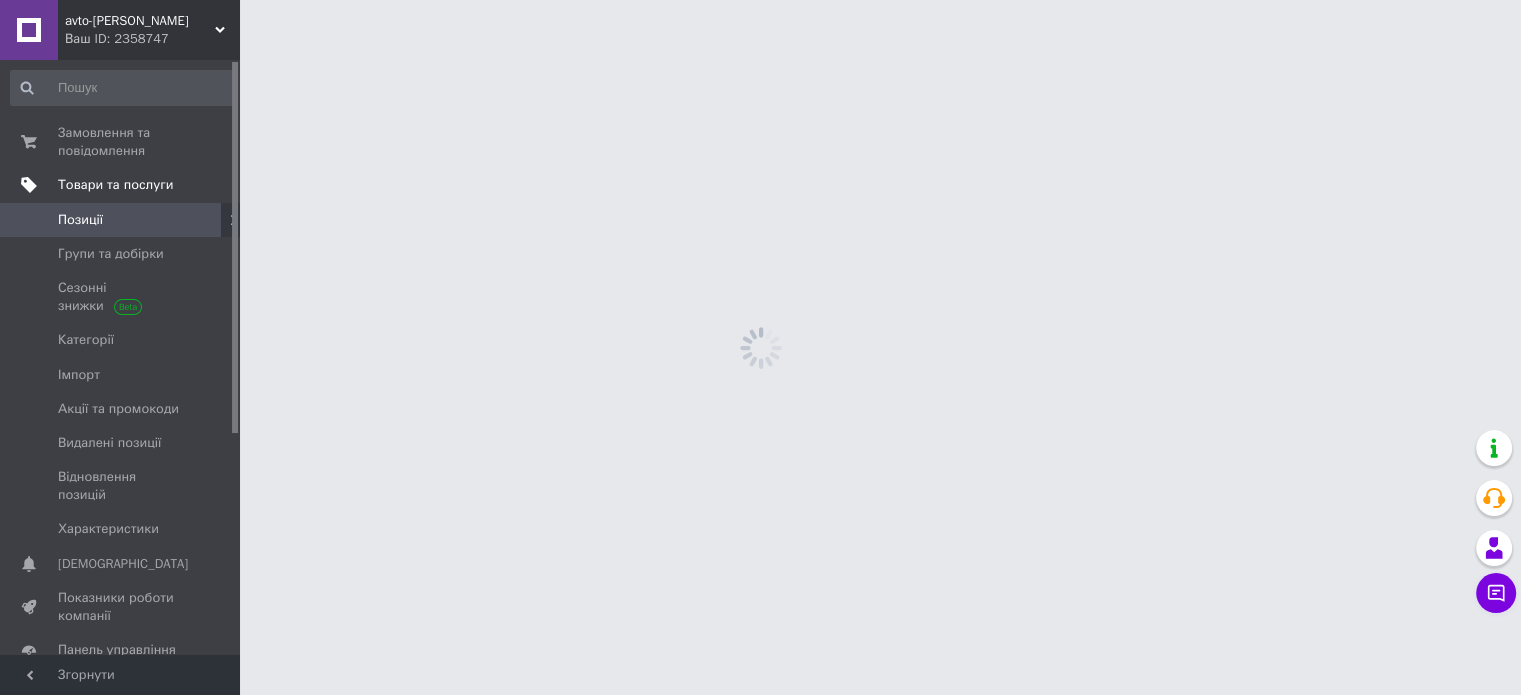 scroll, scrollTop: 0, scrollLeft: 0, axis: both 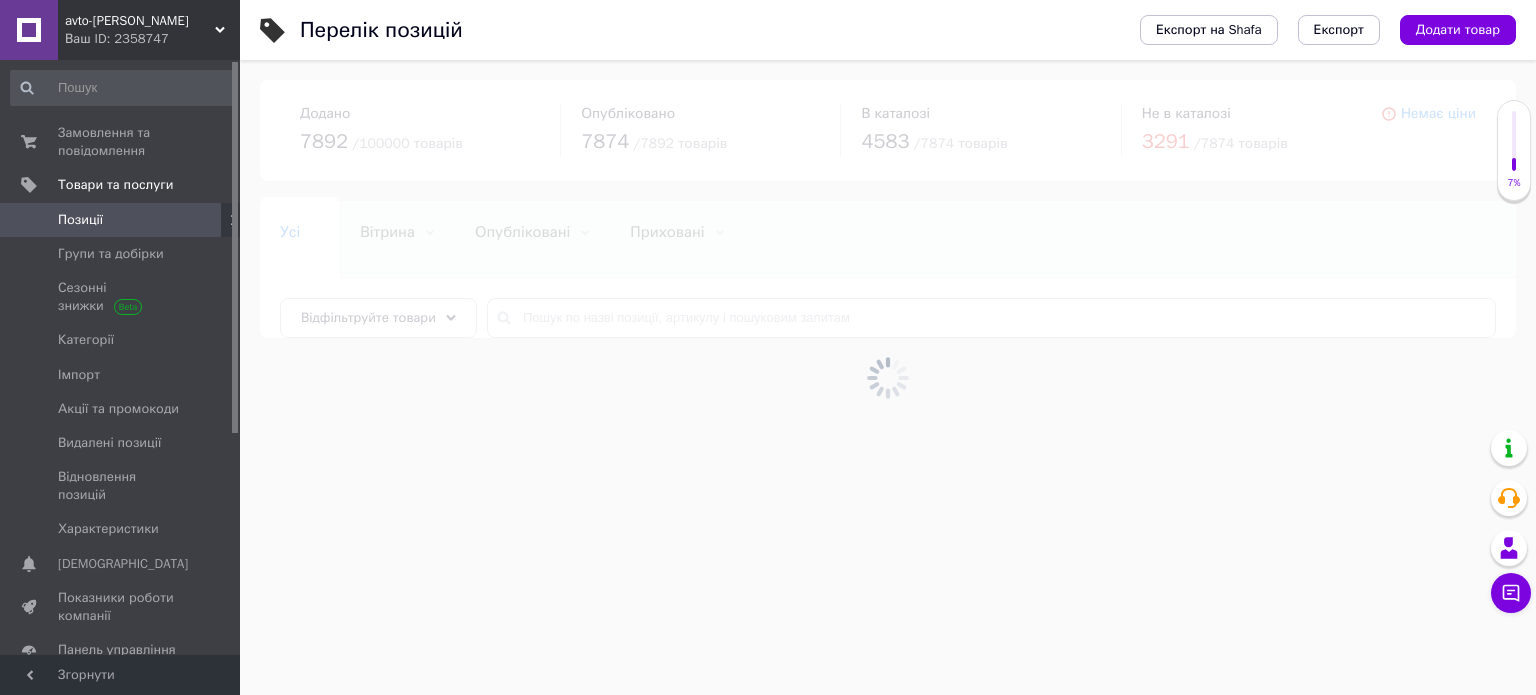click at bounding box center (888, 377) 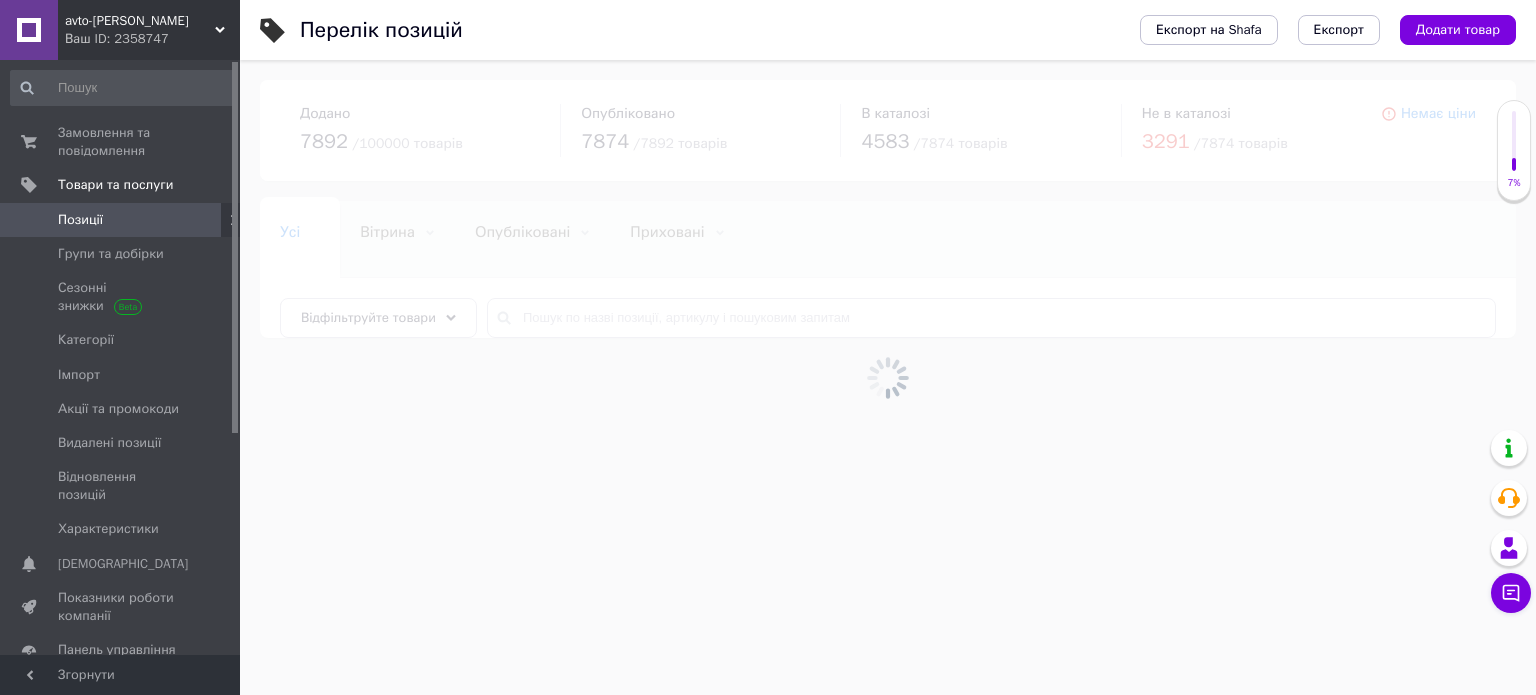 click at bounding box center [888, 377] 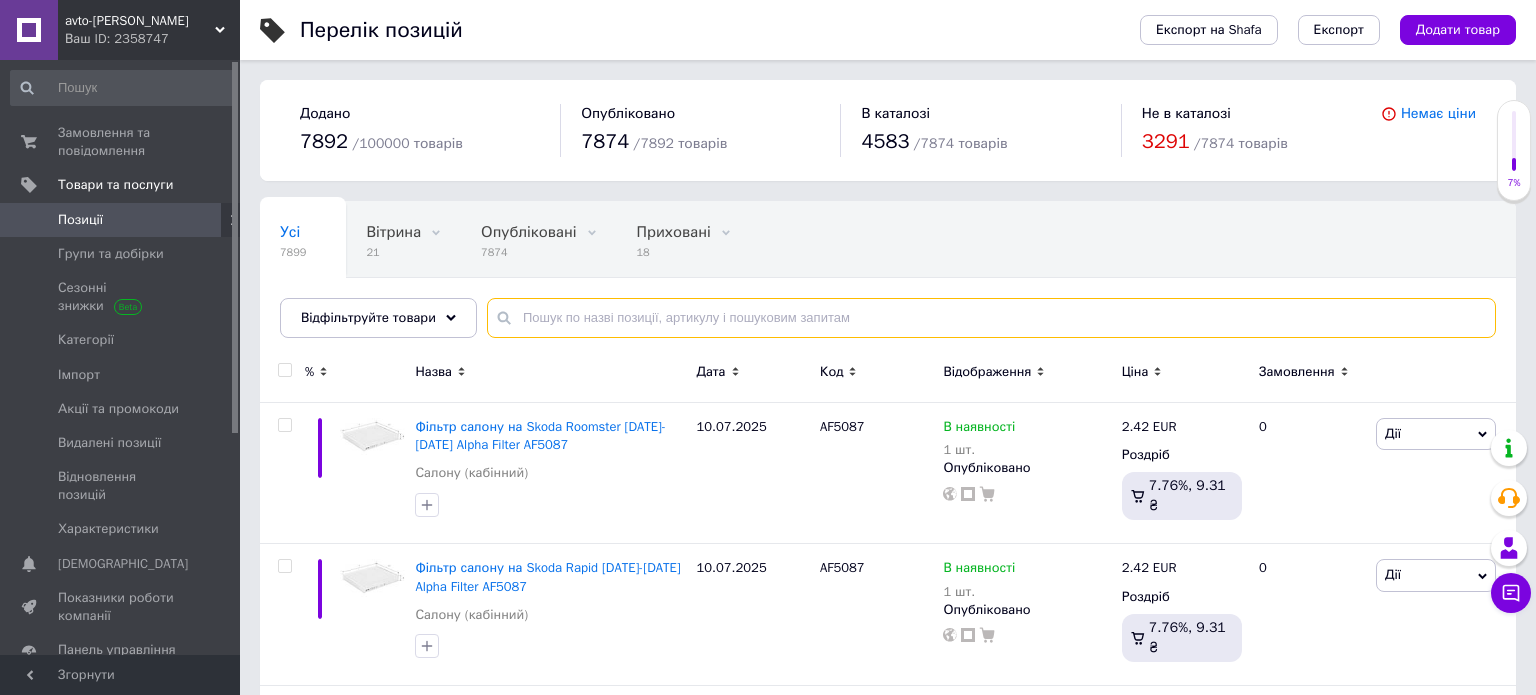 click at bounding box center [991, 318] 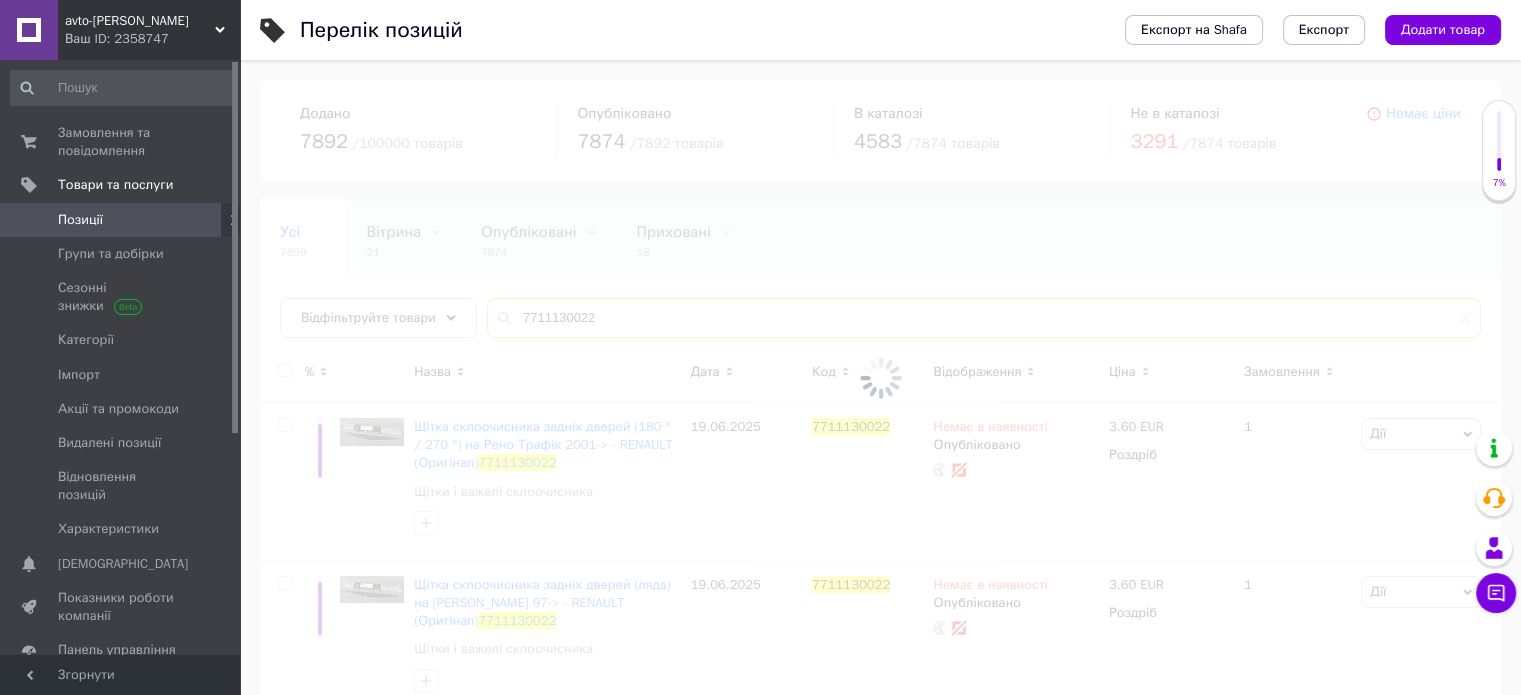 type on "7711130022" 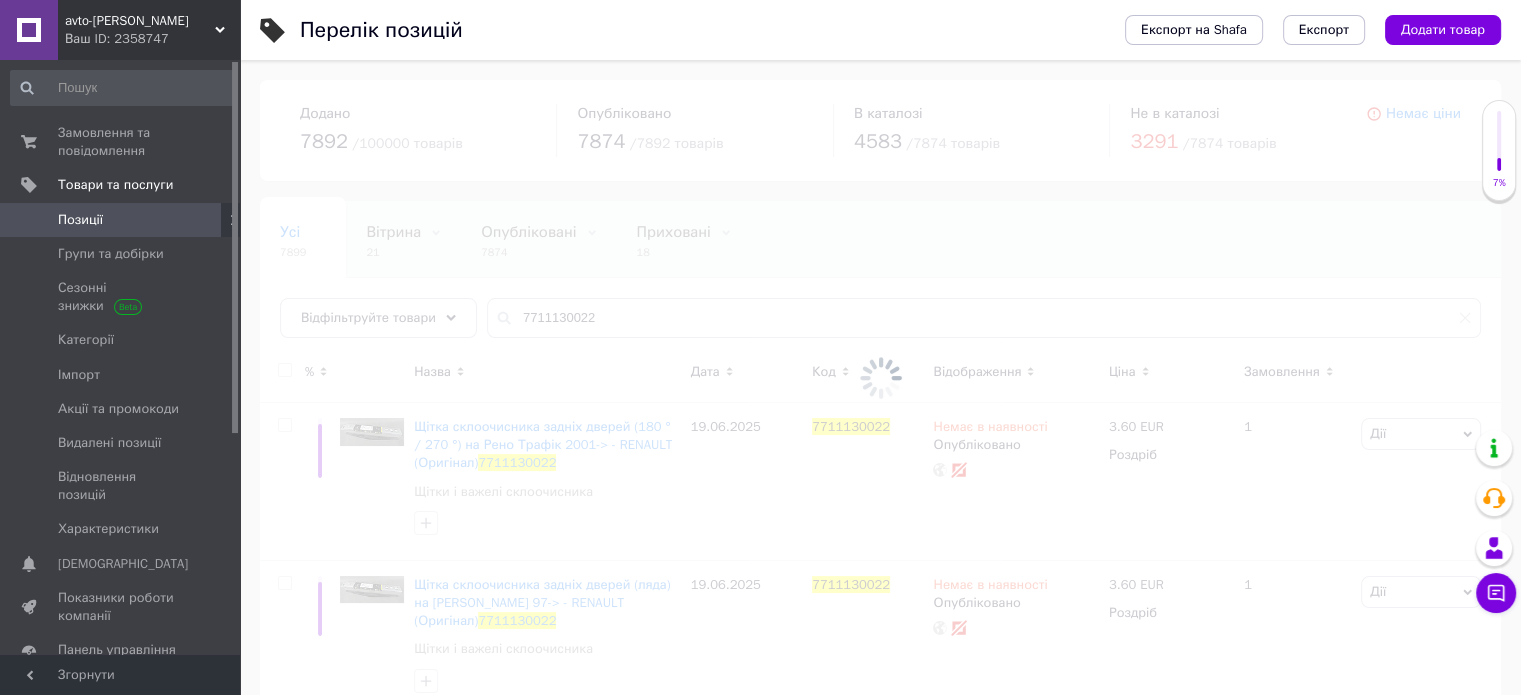 click at bounding box center (880, 377) 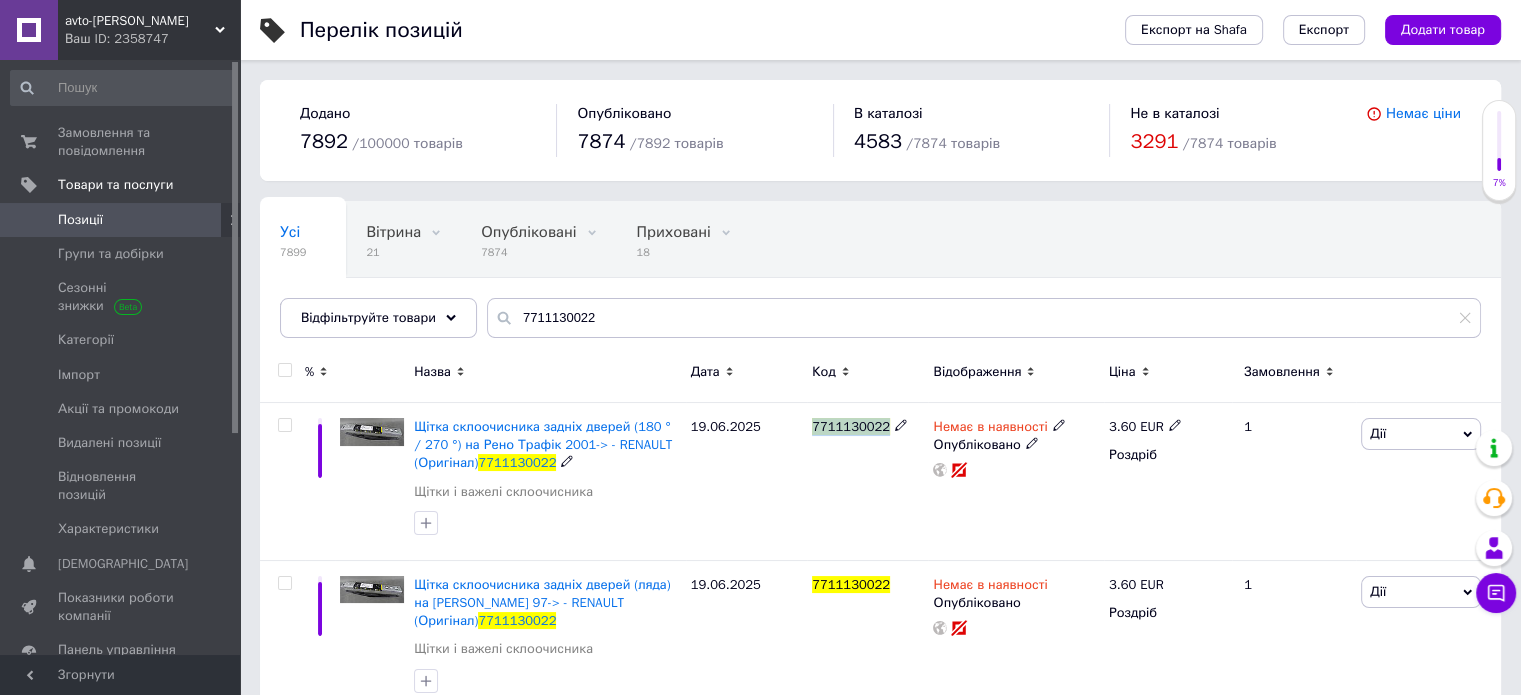 click on "7711130022" at bounding box center [867, 482] 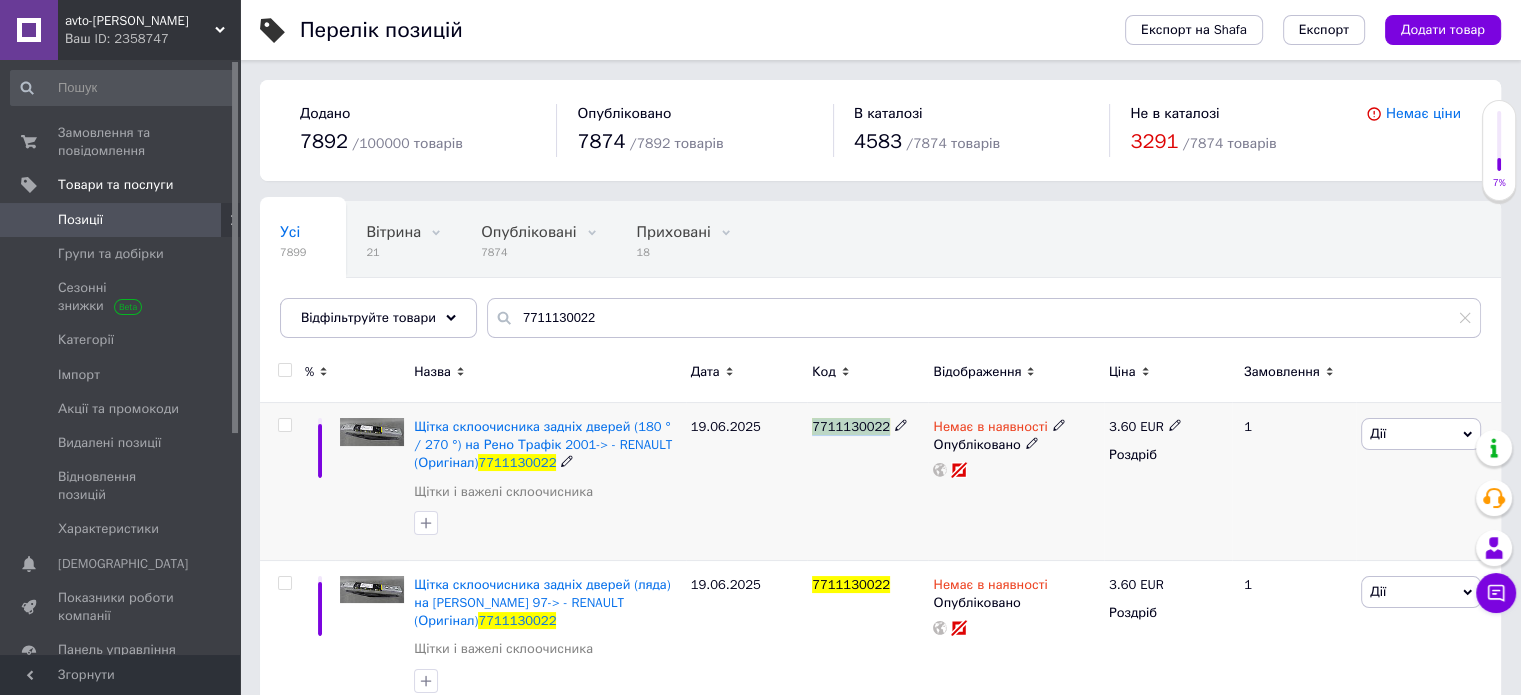 copy on "7711130022" 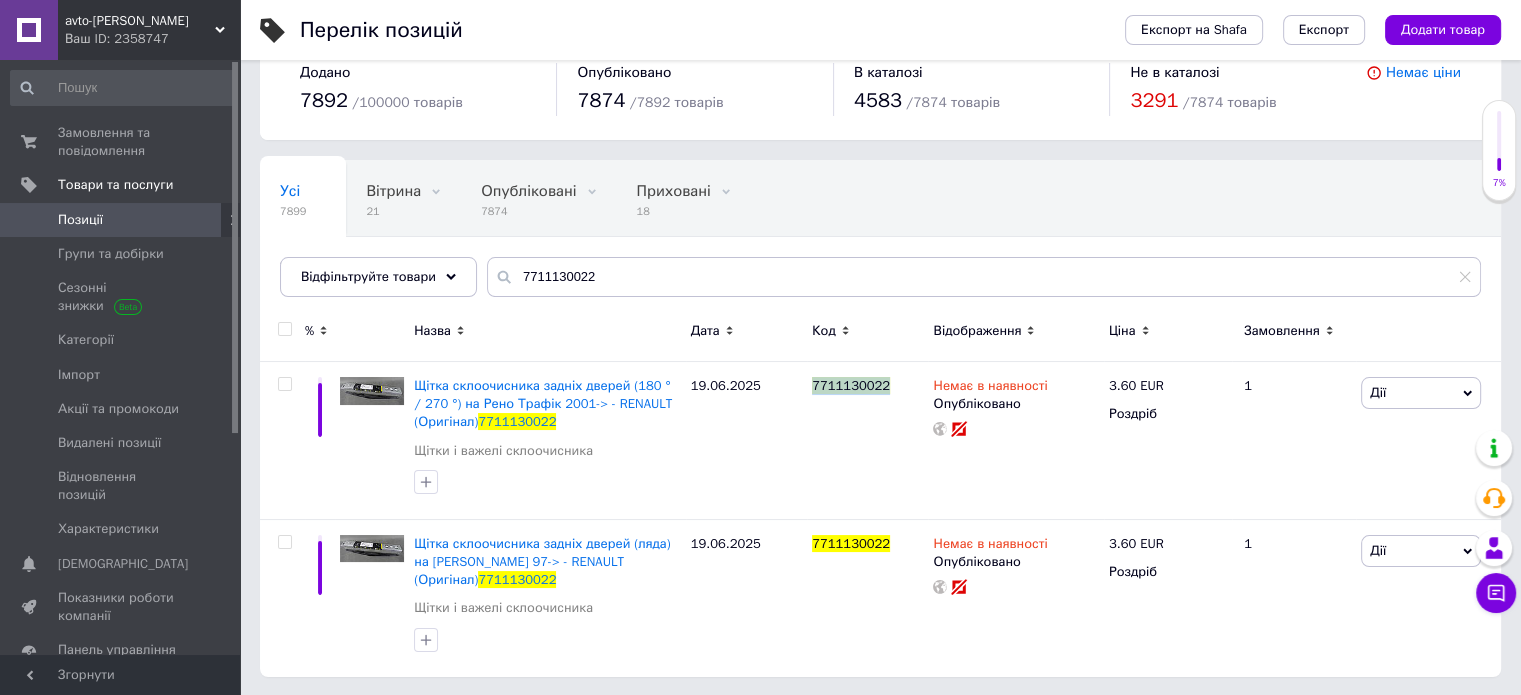 scroll, scrollTop: 0, scrollLeft: 0, axis: both 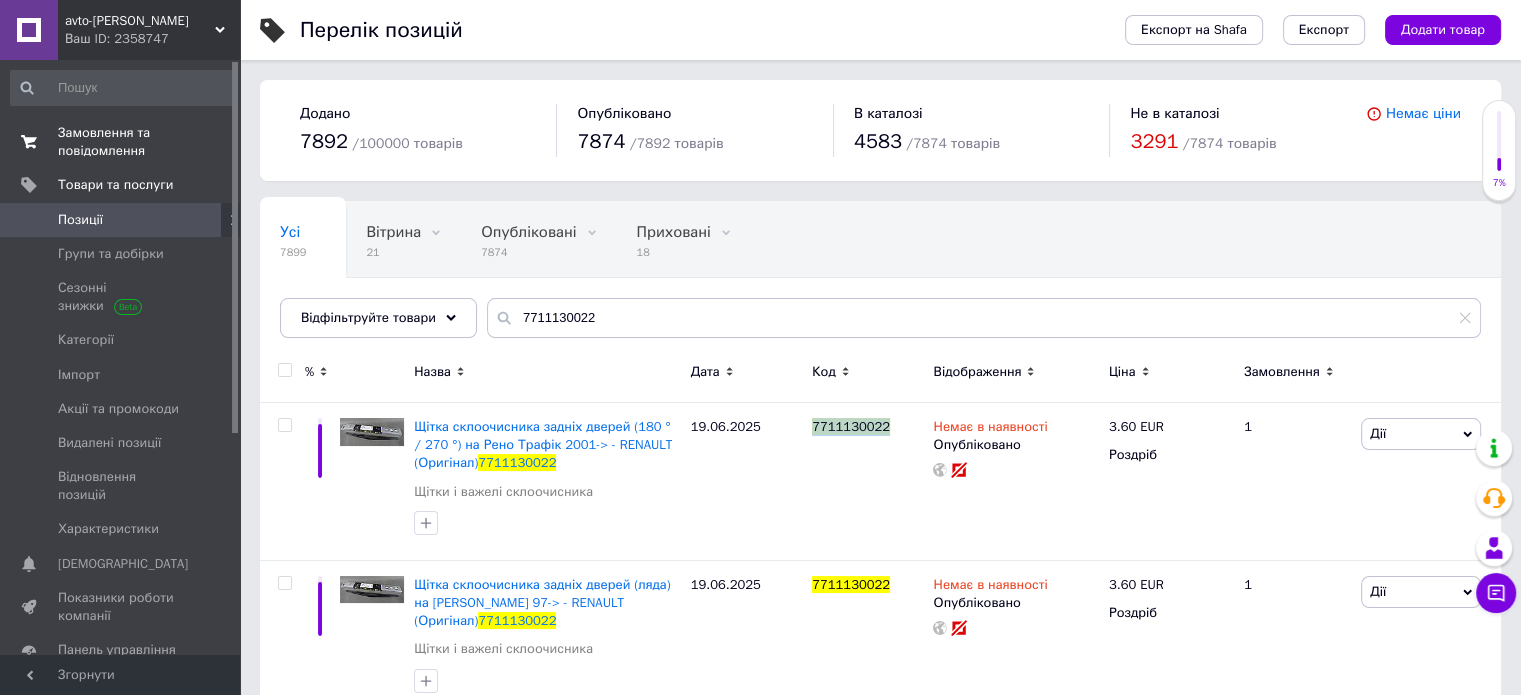 click on "Замовлення та повідомлення" at bounding box center [121, 142] 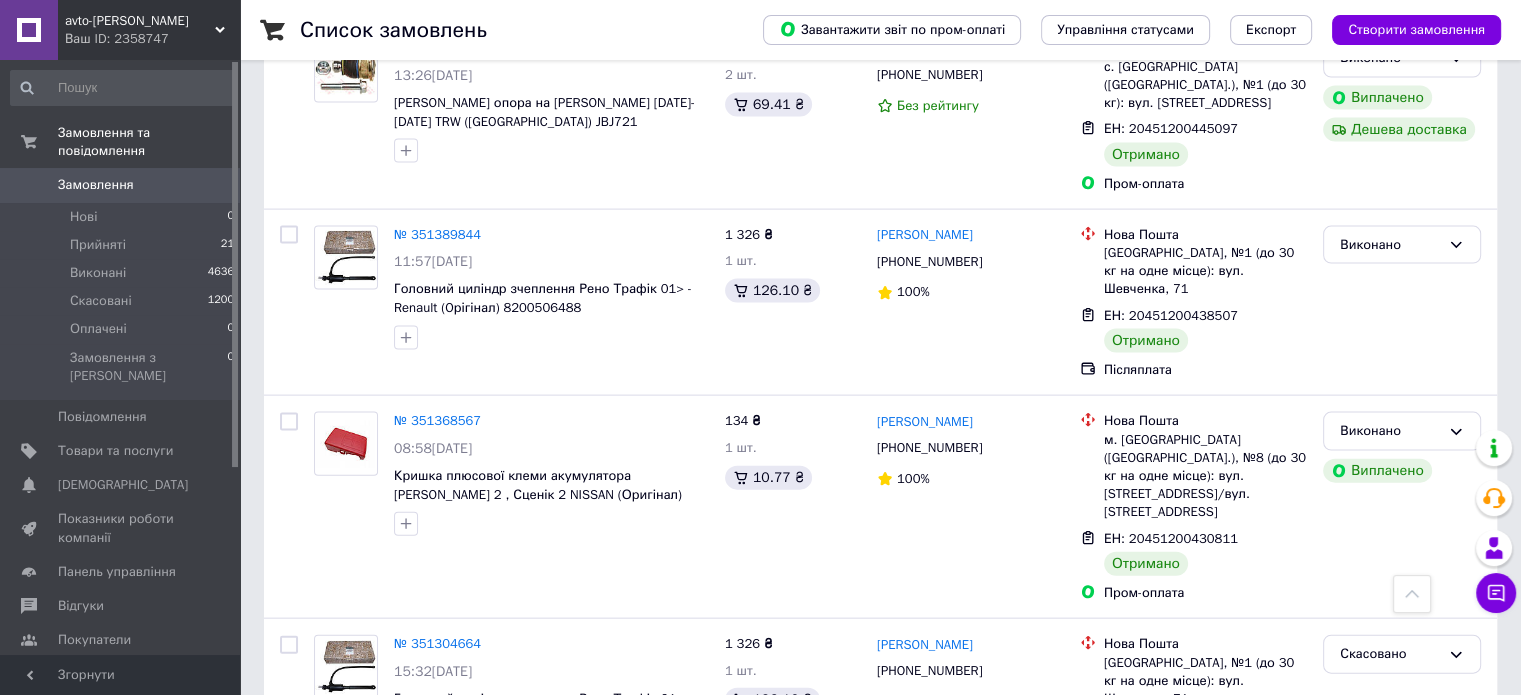 scroll, scrollTop: 4400, scrollLeft: 0, axis: vertical 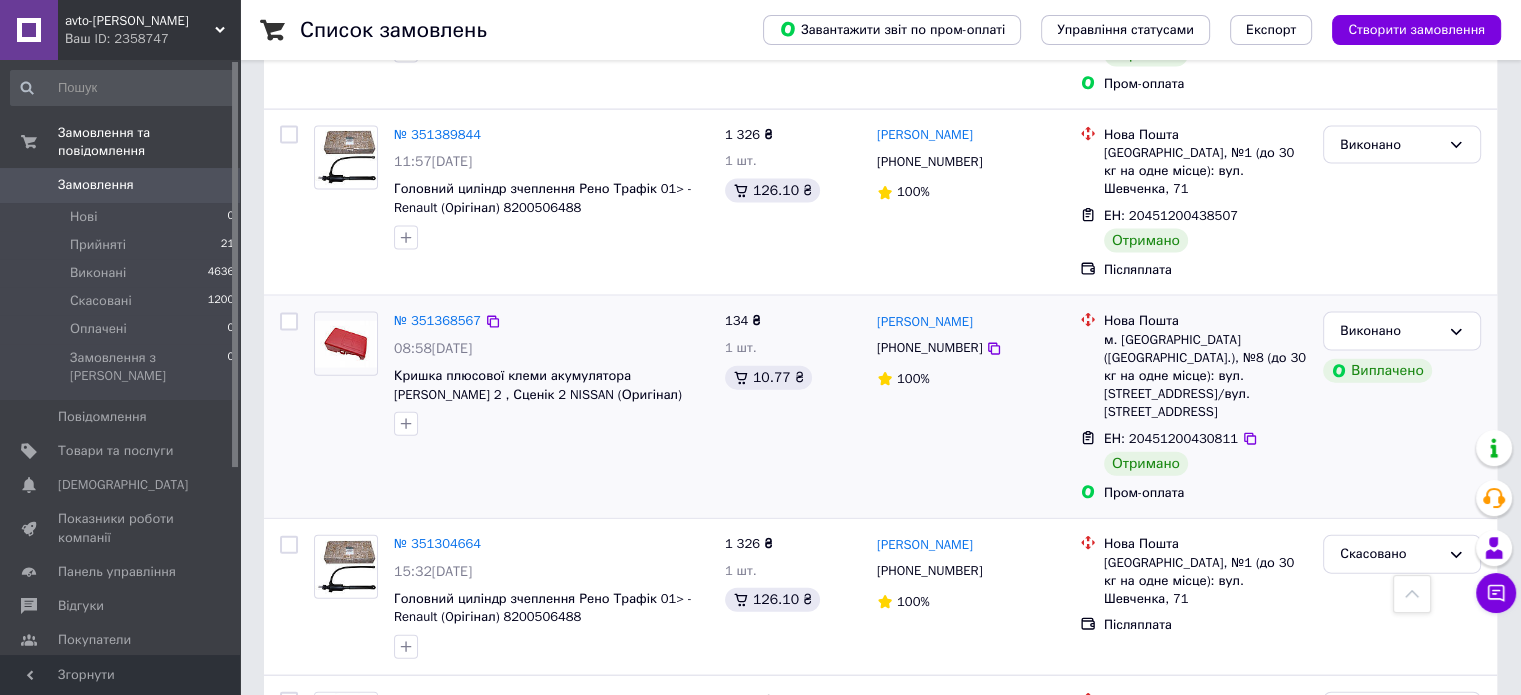 click on "Виконано Виплачено" at bounding box center (1402, 407) 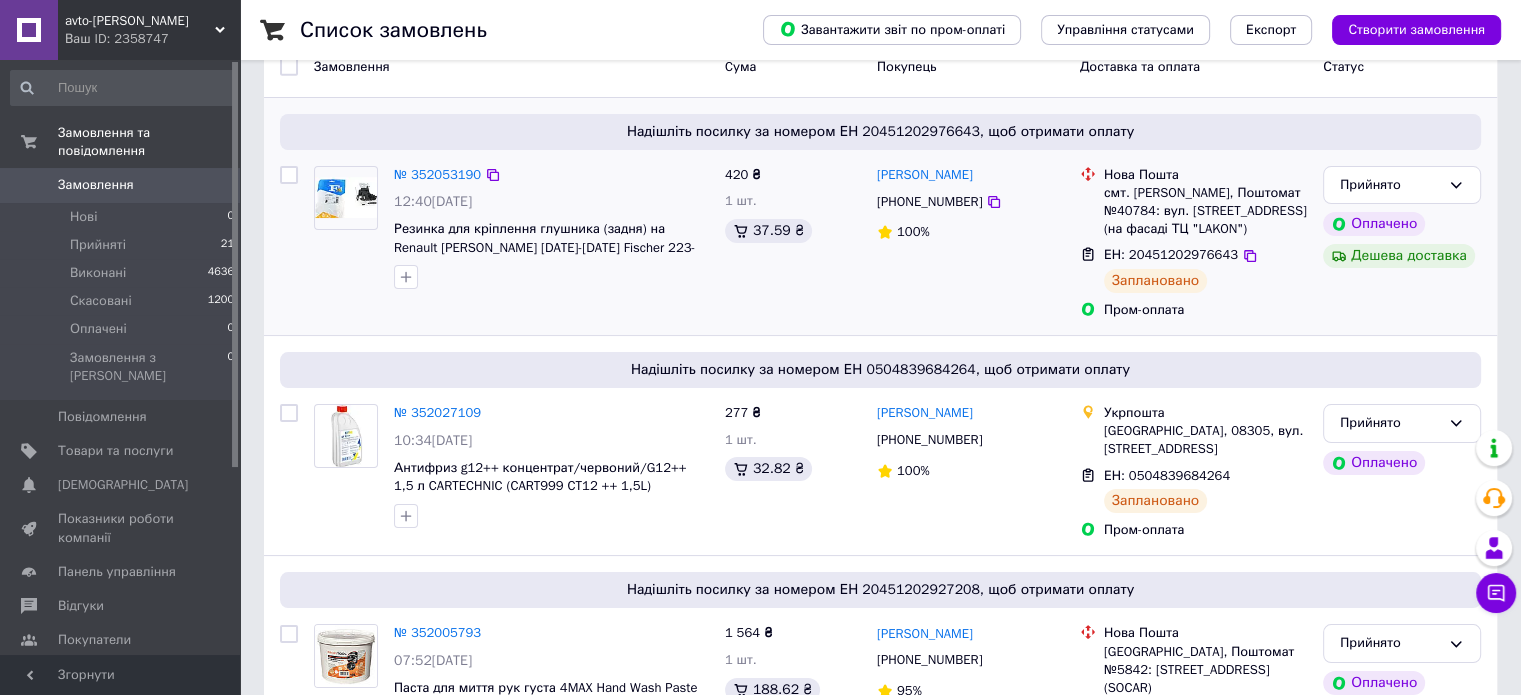 scroll, scrollTop: 0, scrollLeft: 0, axis: both 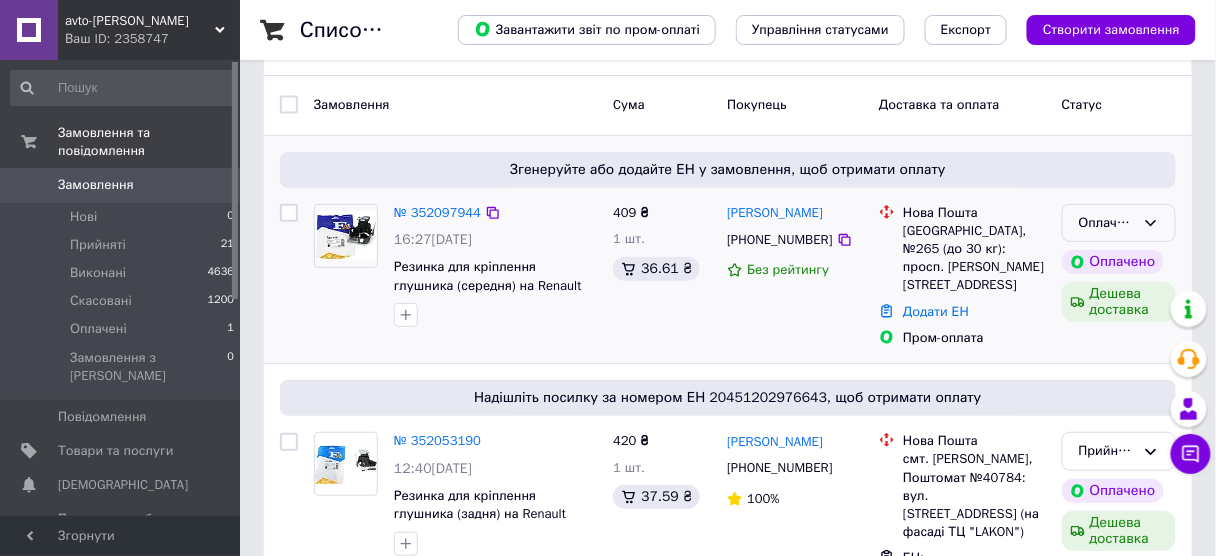 click 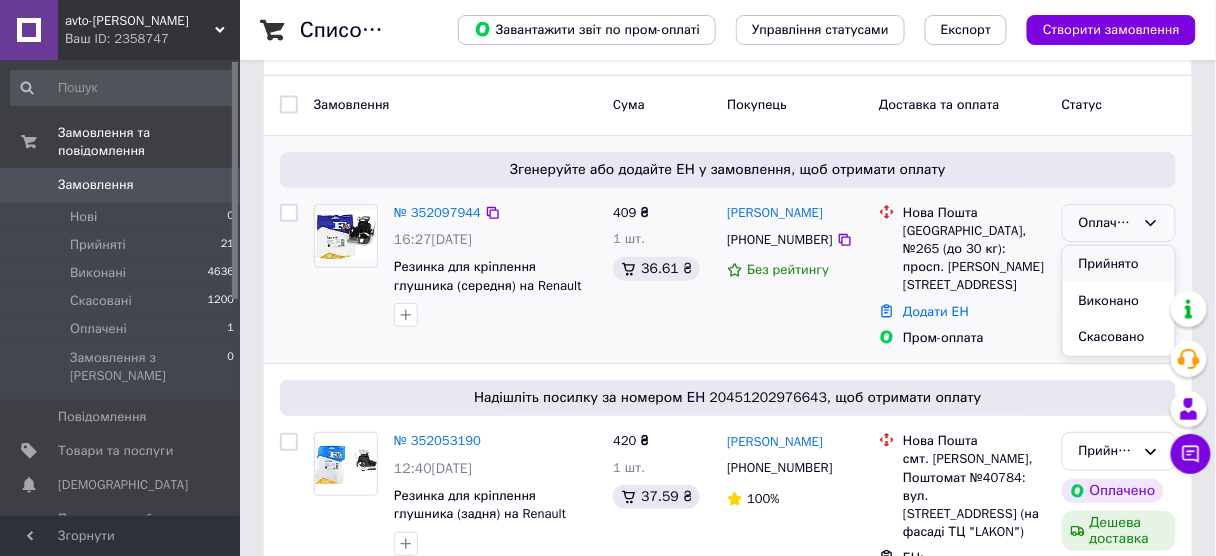 click on "Прийнято" at bounding box center (1119, 264) 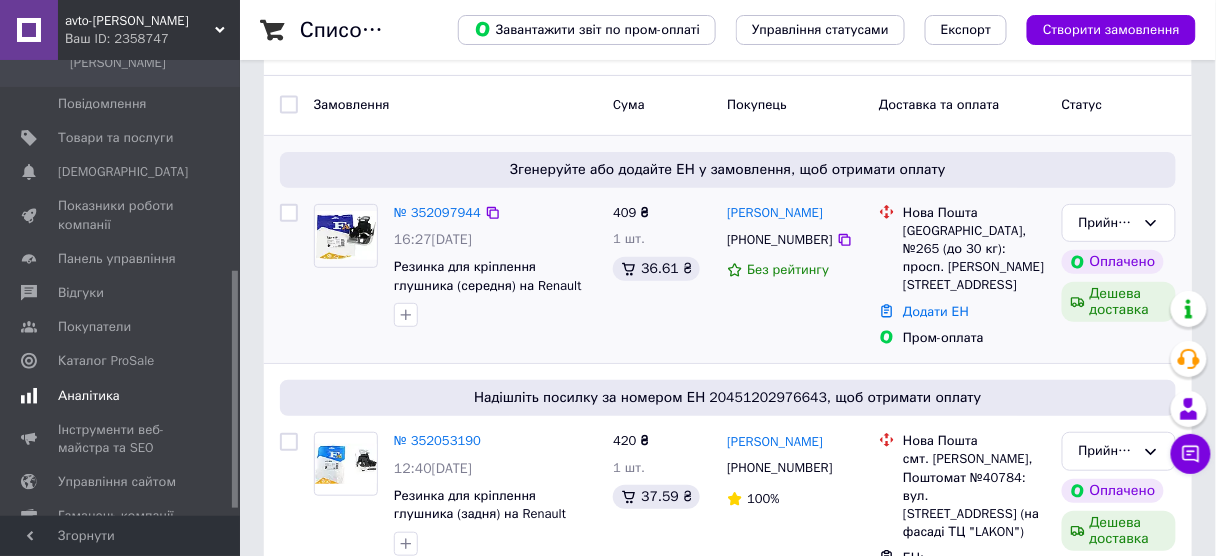 scroll, scrollTop: 414, scrollLeft: 0, axis: vertical 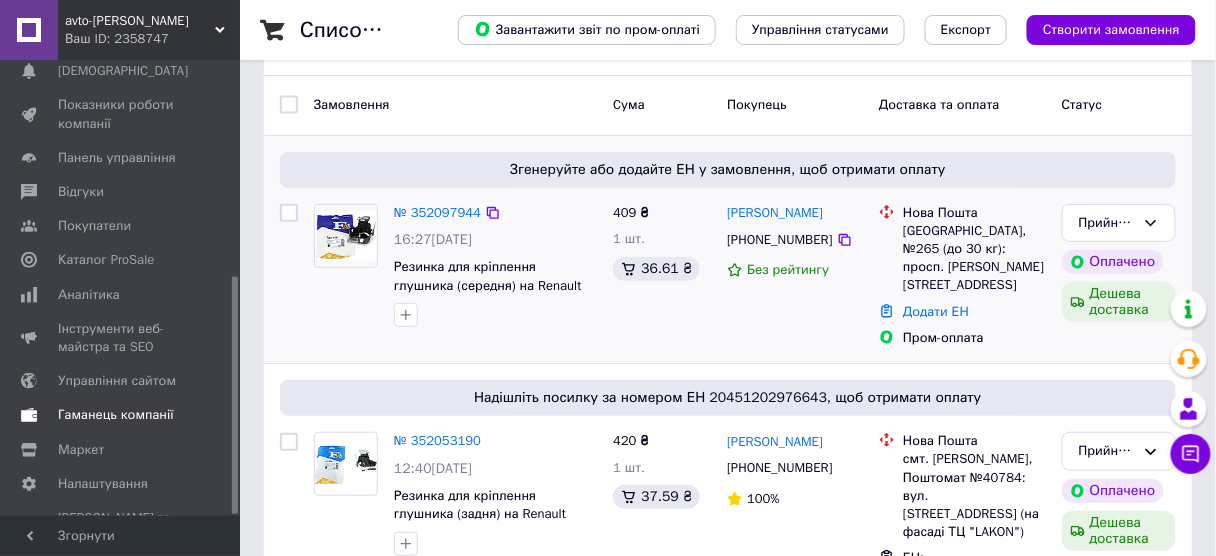 click on "Гаманець компанії" at bounding box center (116, 415) 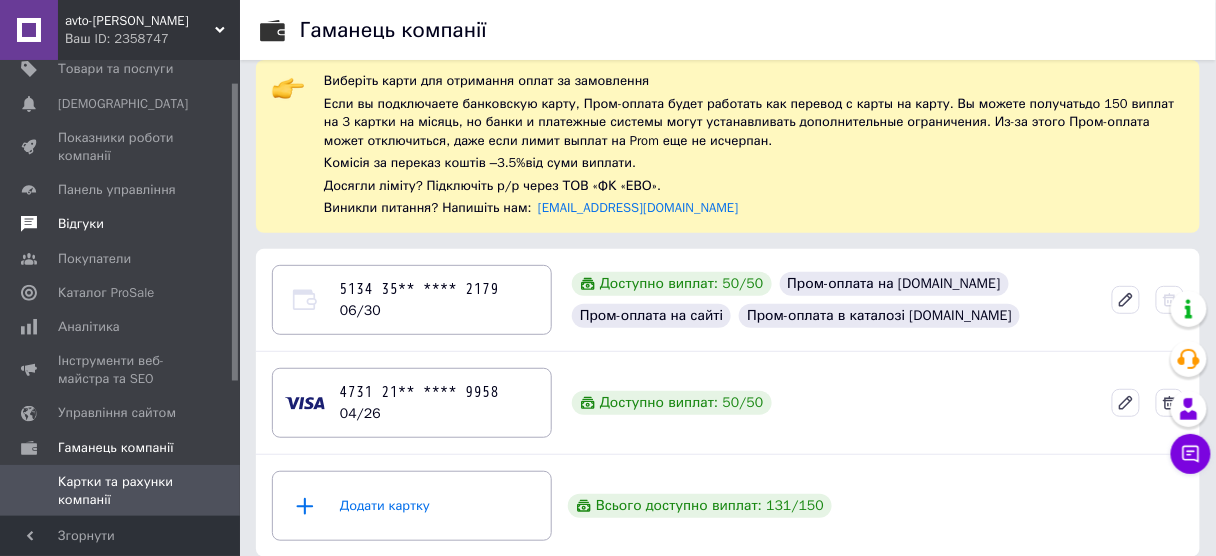 scroll, scrollTop: 0, scrollLeft: 0, axis: both 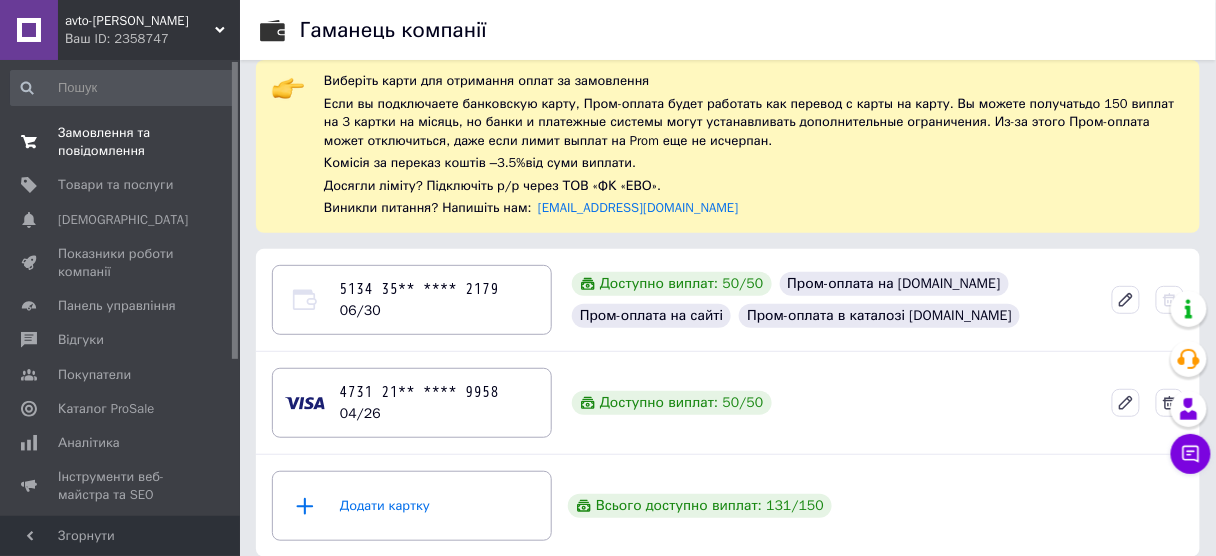 click on "Замовлення та повідомлення" at bounding box center (121, 142) 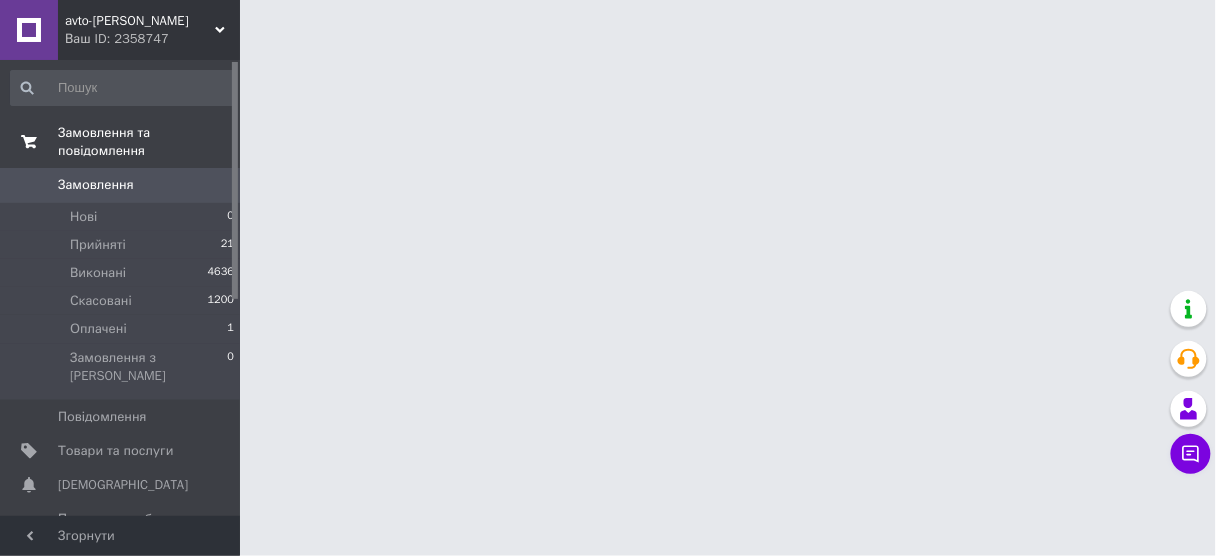 scroll, scrollTop: 0, scrollLeft: 0, axis: both 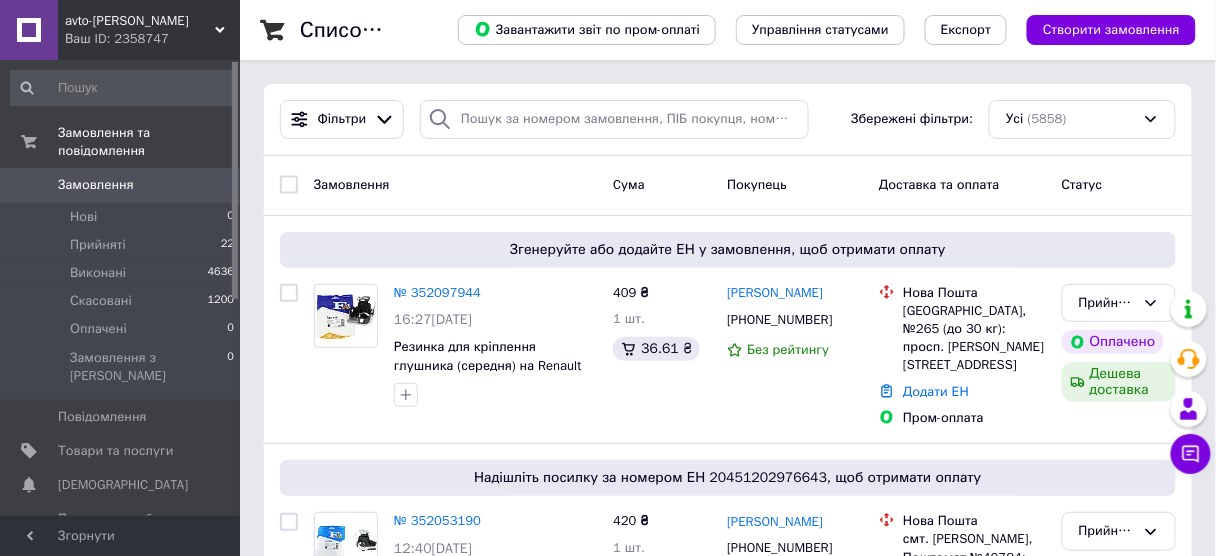 click on "Доставка та оплата" at bounding box center (962, 185) 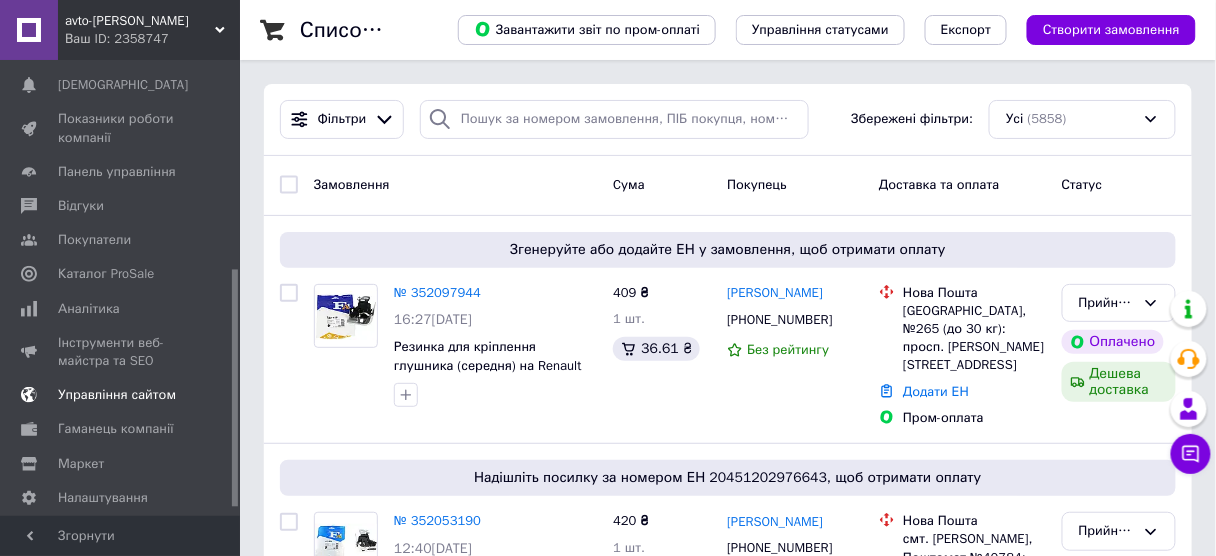 scroll, scrollTop: 414, scrollLeft: 0, axis: vertical 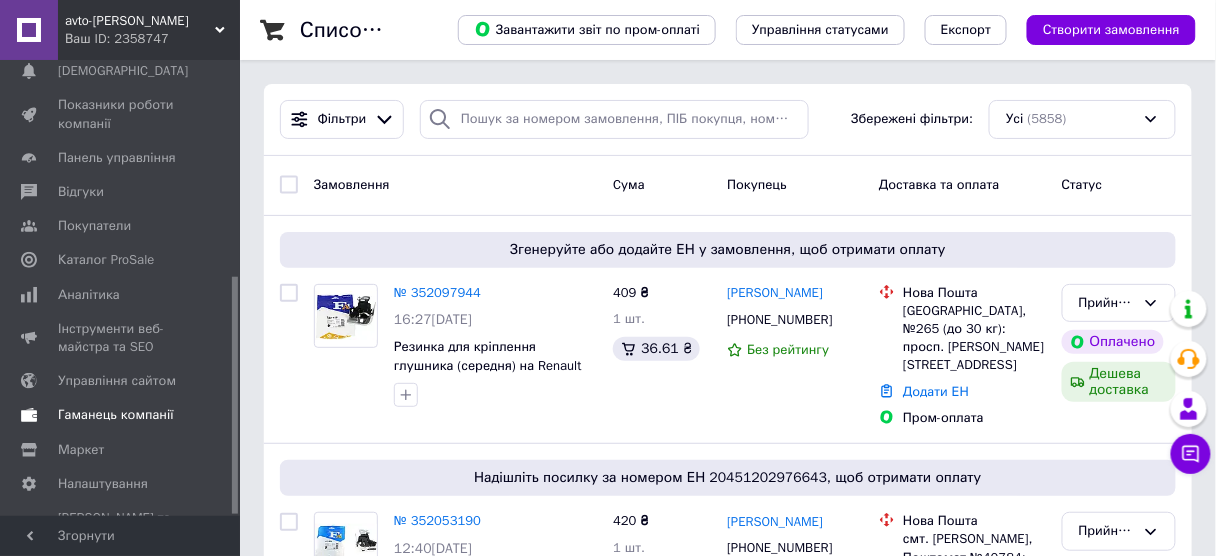 click on "Гаманець компанії" at bounding box center (116, 415) 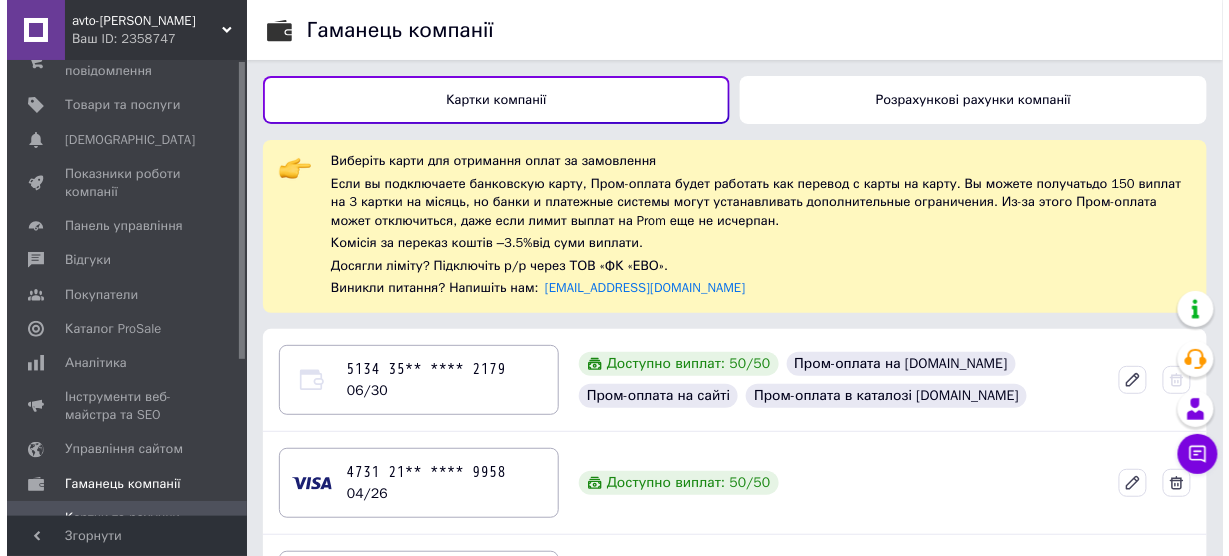 scroll, scrollTop: 0, scrollLeft: 0, axis: both 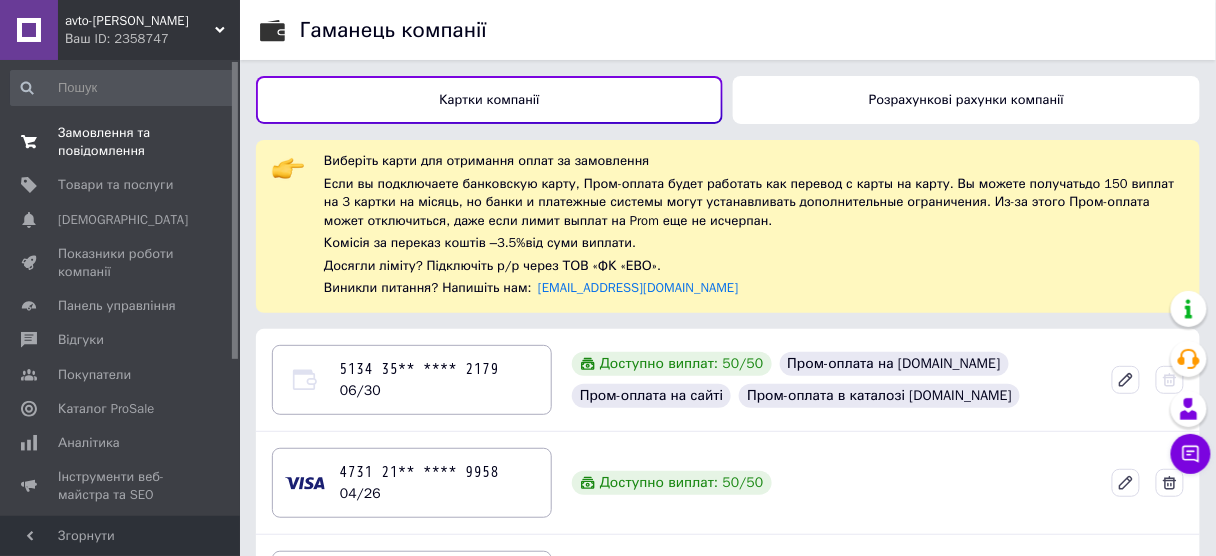 click at bounding box center (29, 142) 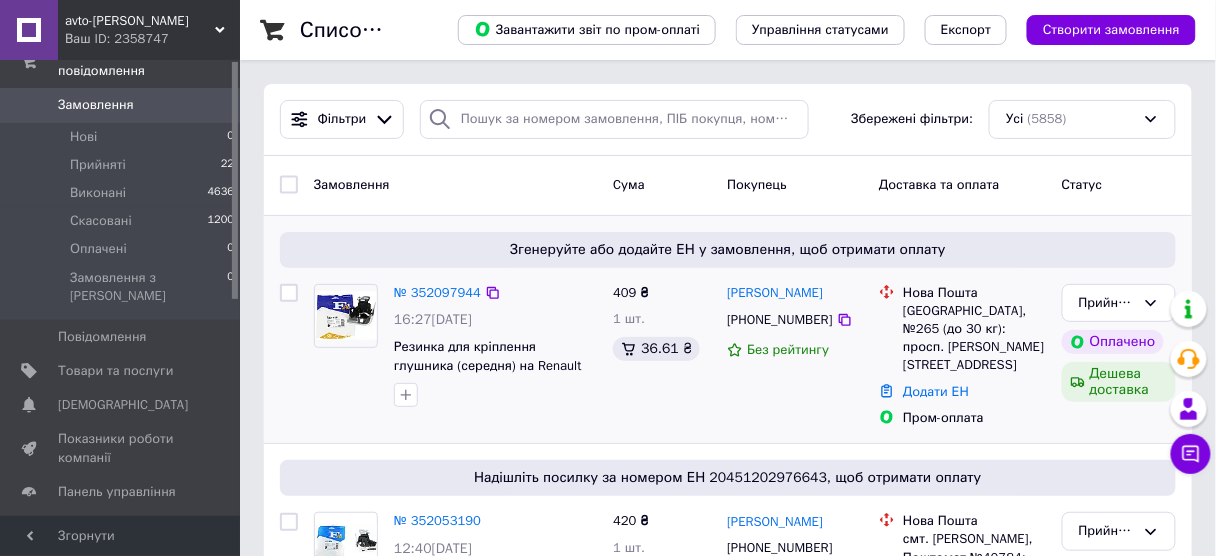 scroll, scrollTop: 0, scrollLeft: 0, axis: both 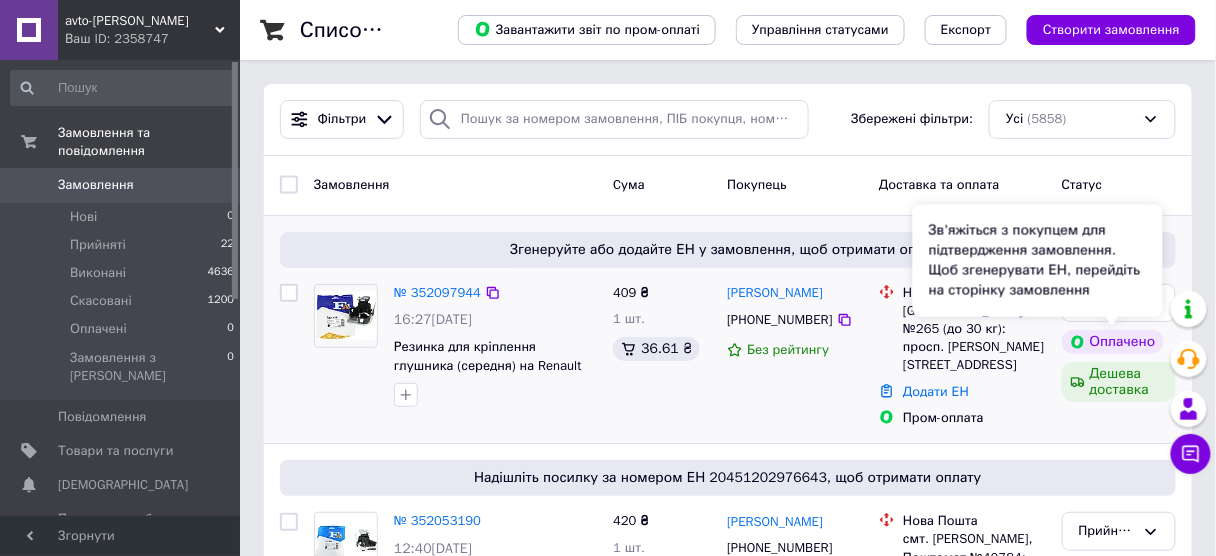 click on "Зв'яжіться з покупцем для підтвердження замовлення.
Щоб згенерувати ЕН, перейдіть на сторінку замовлення" at bounding box center (1038, 261) 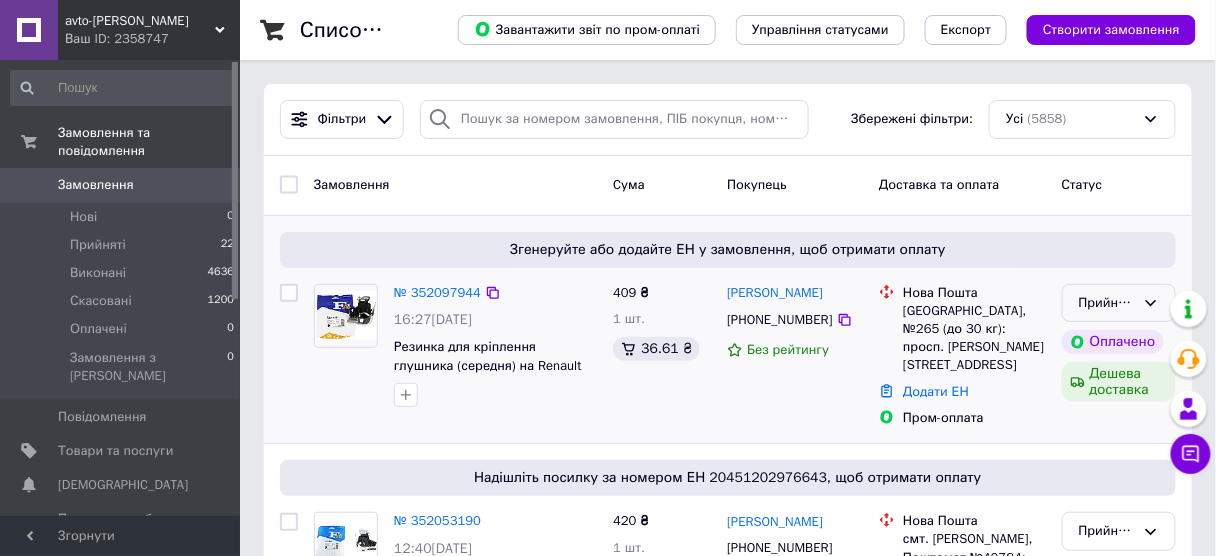 click on "Прийнято" at bounding box center (1119, 303) 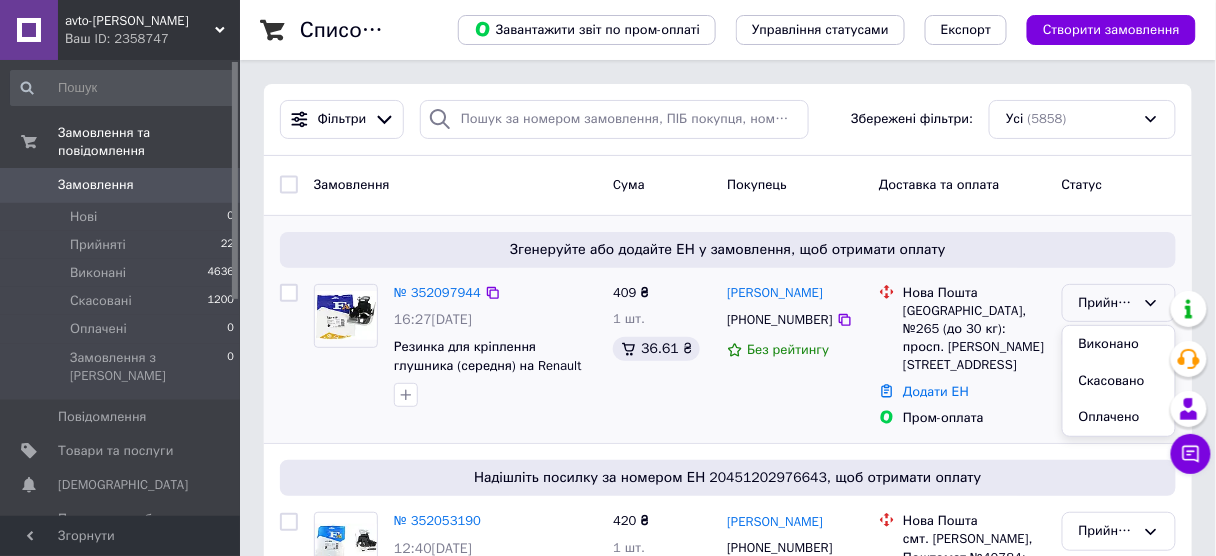 click on "Прийнято" at bounding box center (1107, 303) 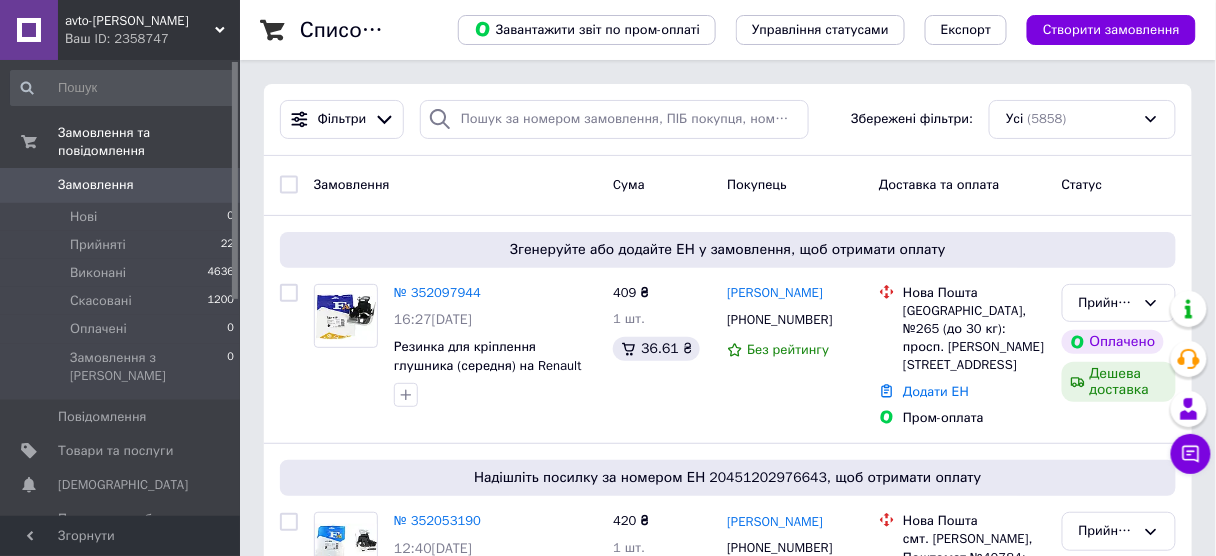 drag, startPoint x: 1003, startPoint y: 332, endPoint x: 297, endPoint y: 6, distance: 777.6323 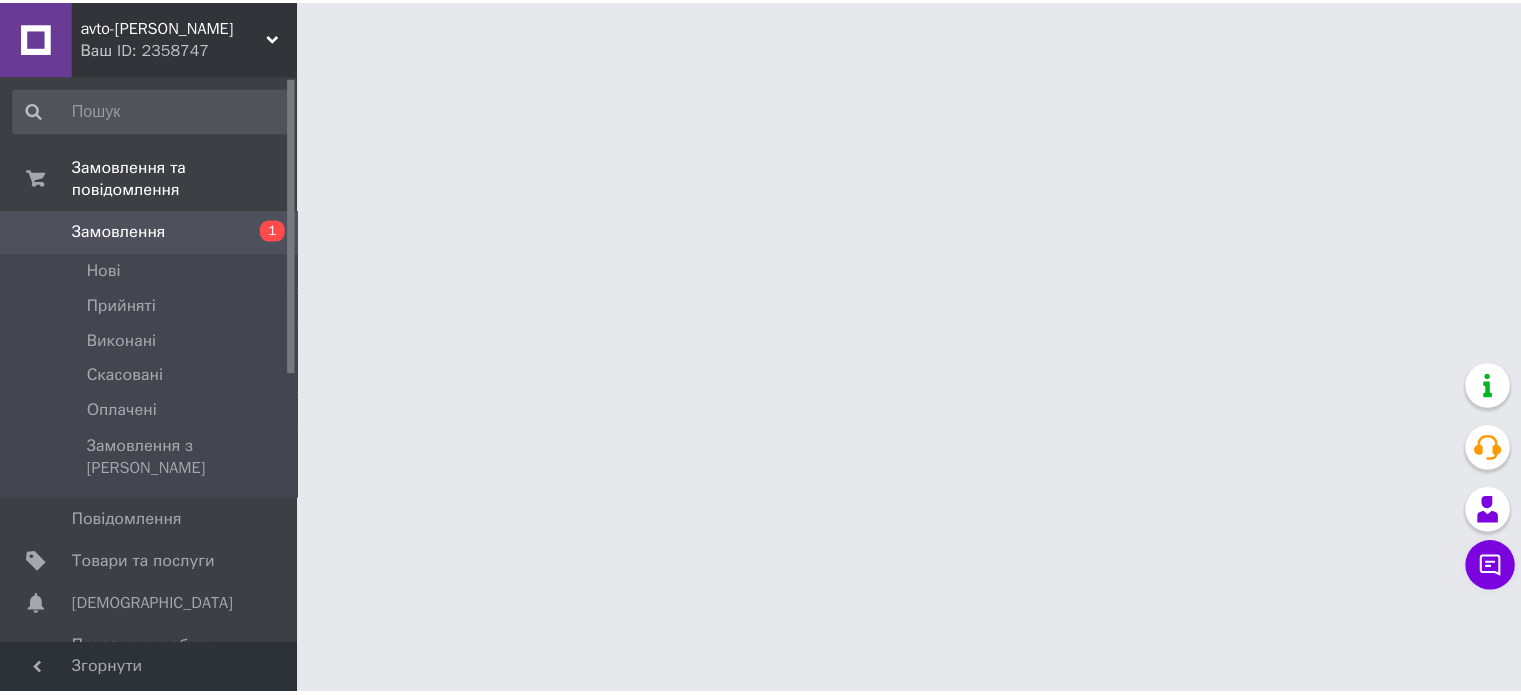 scroll, scrollTop: 0, scrollLeft: 0, axis: both 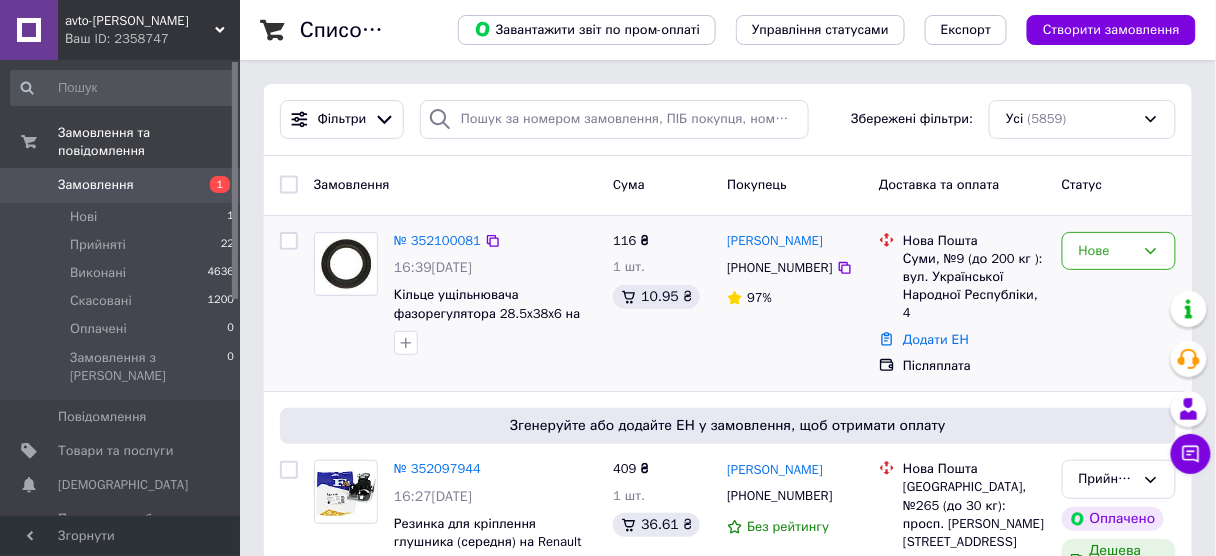 drag, startPoint x: 835, startPoint y: 267, endPoint x: 614, endPoint y: 280, distance: 221.38202 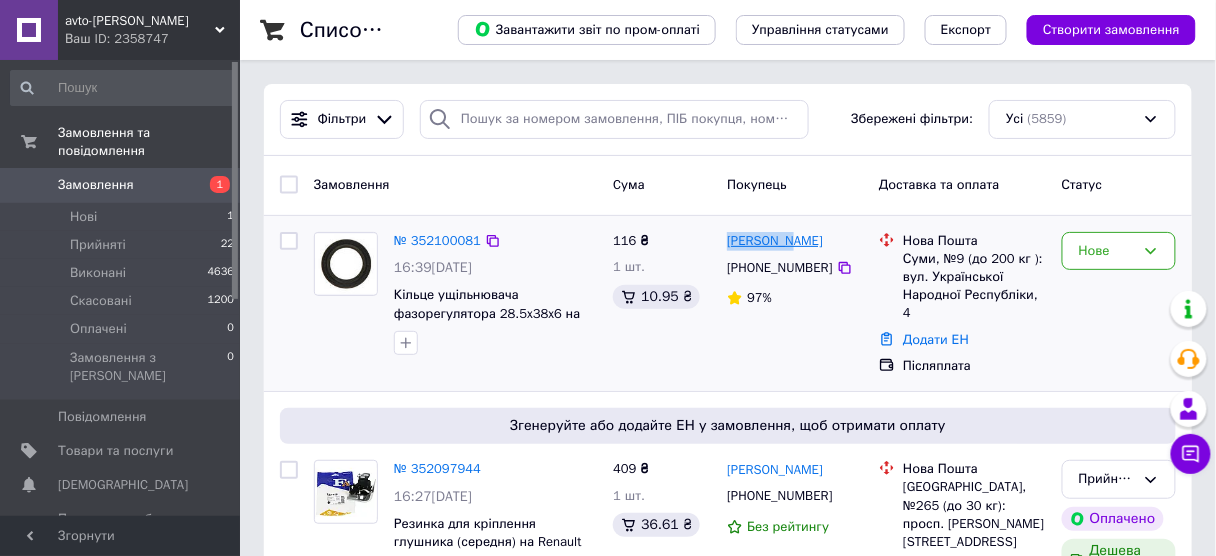 drag, startPoint x: 719, startPoint y: 234, endPoint x: 789, endPoint y: 246, distance: 71.021126 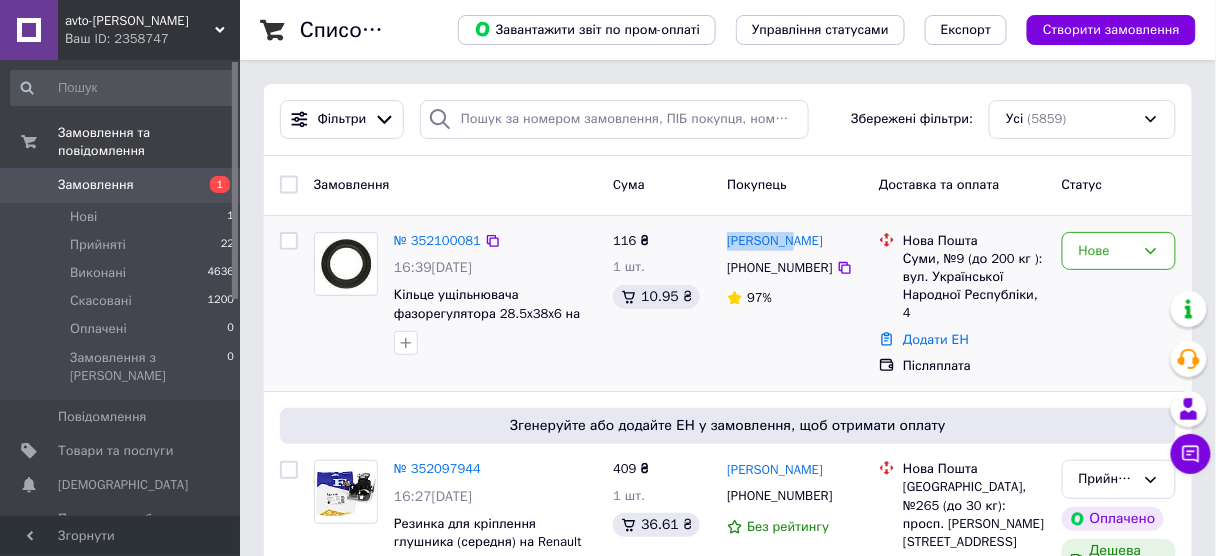 copy on "Александр" 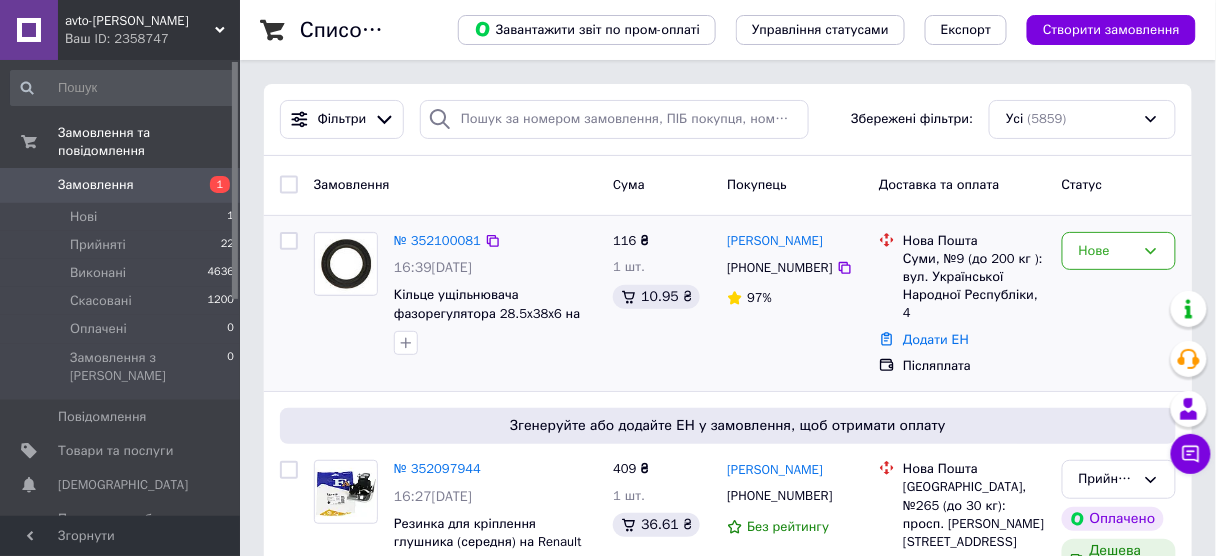 click on "Суми, №9 (до 200 кг ): вул. Української Народної Республіки, 4" at bounding box center [974, 286] 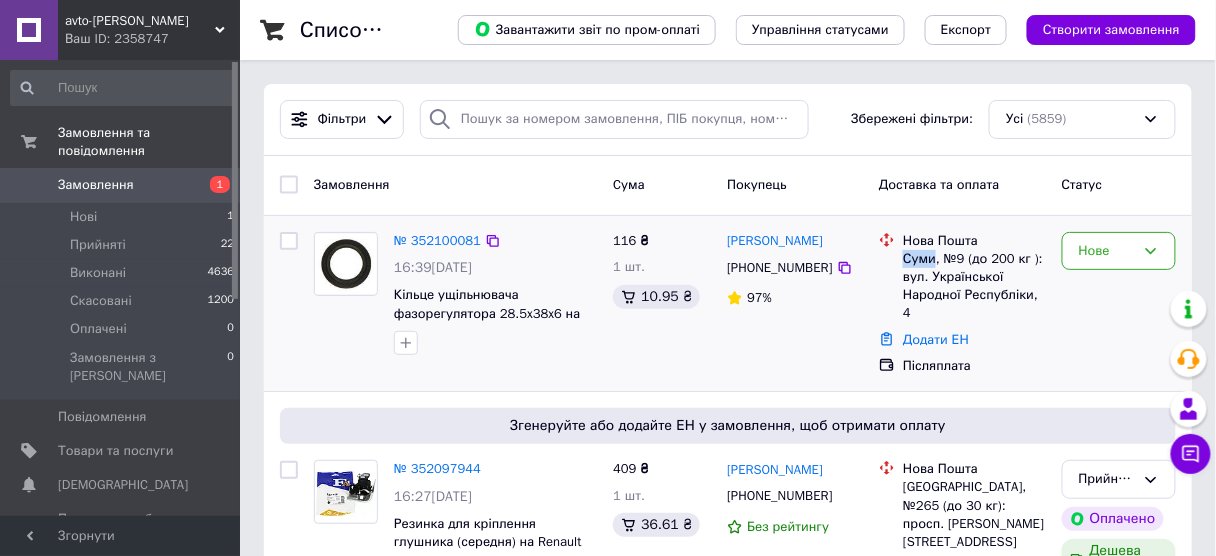 copy on "Суми" 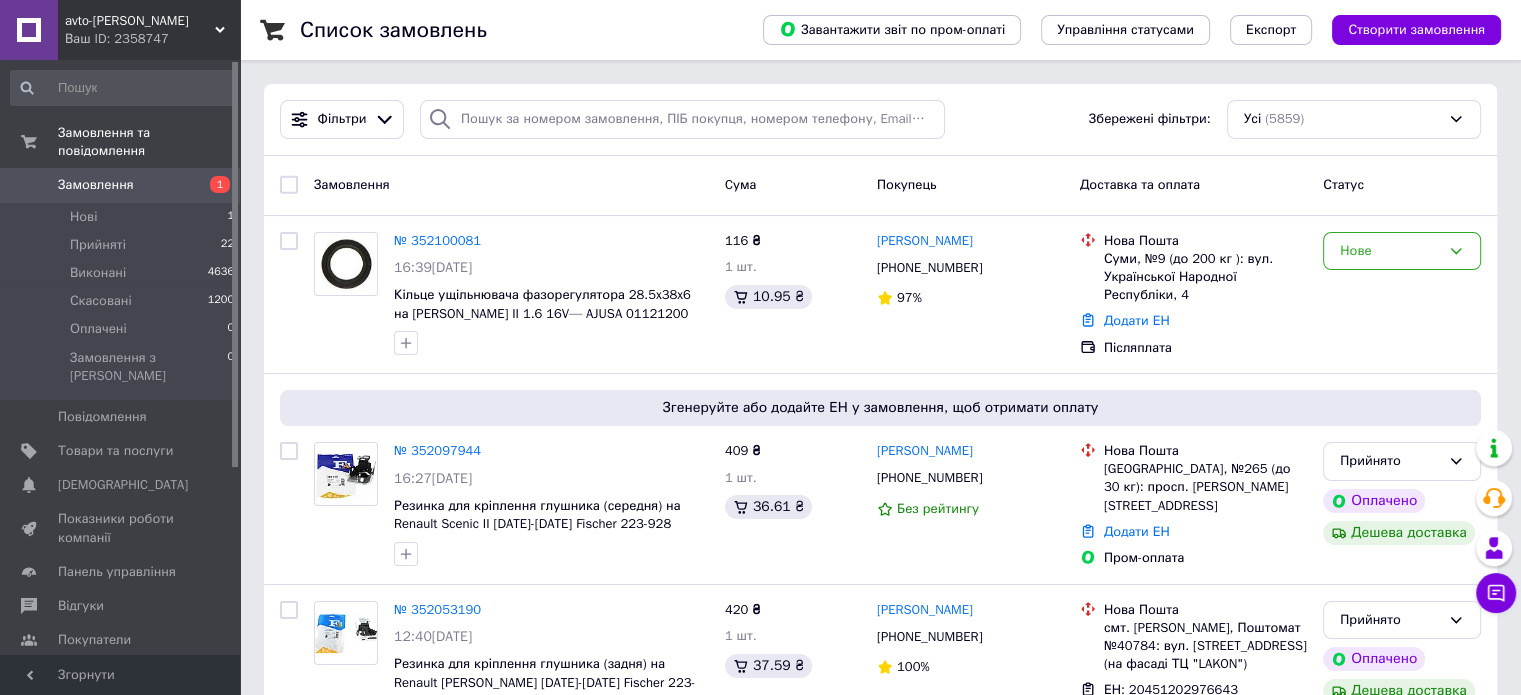 click on "Список замовлень" at bounding box center [511, 30] 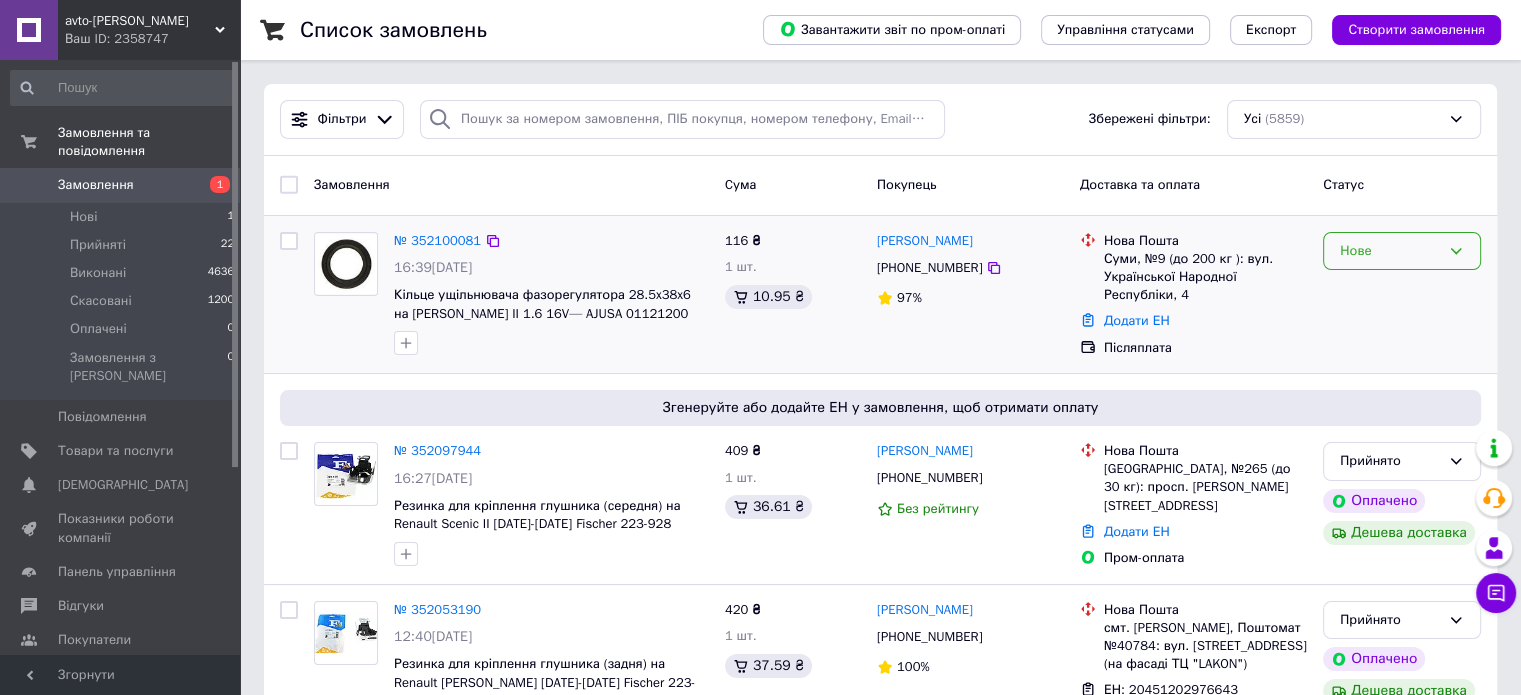 click on "Нове" at bounding box center (1390, 251) 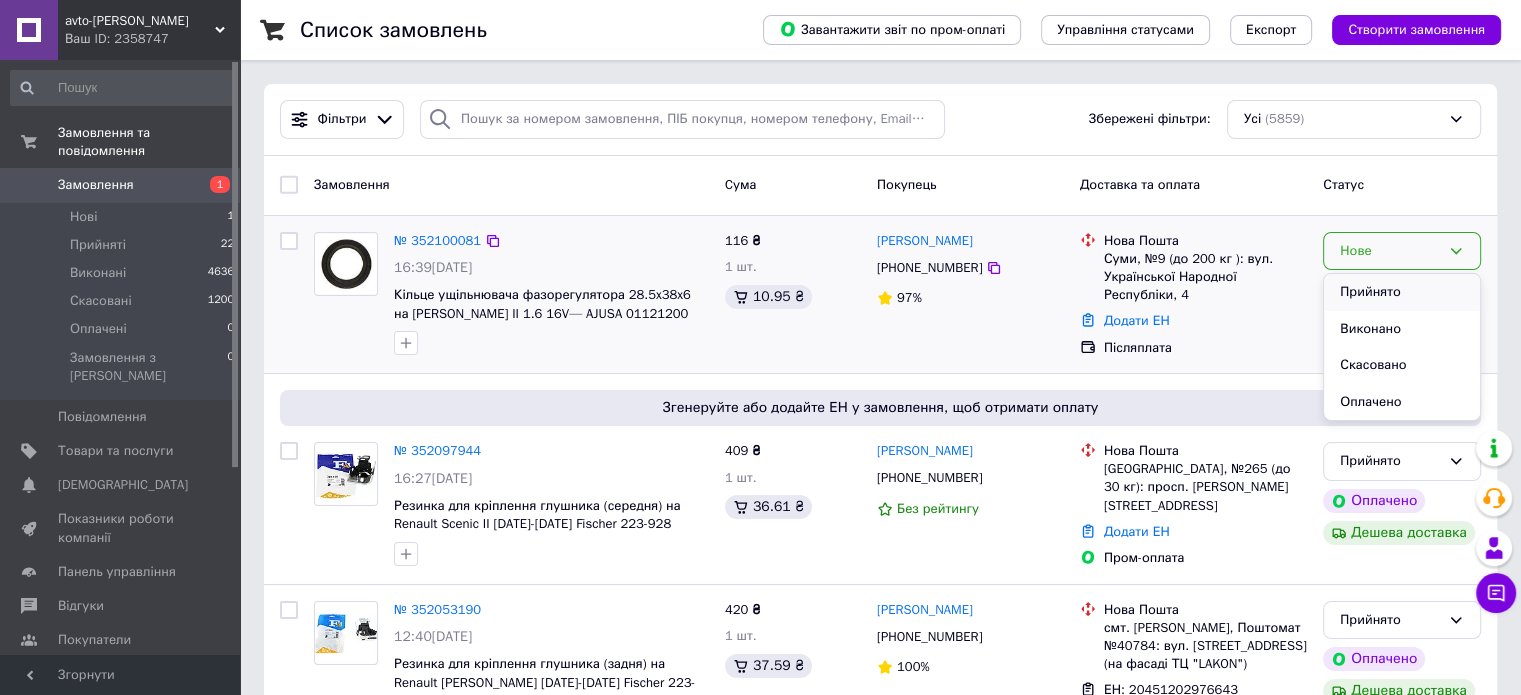 click on "Прийнято" at bounding box center [1402, 292] 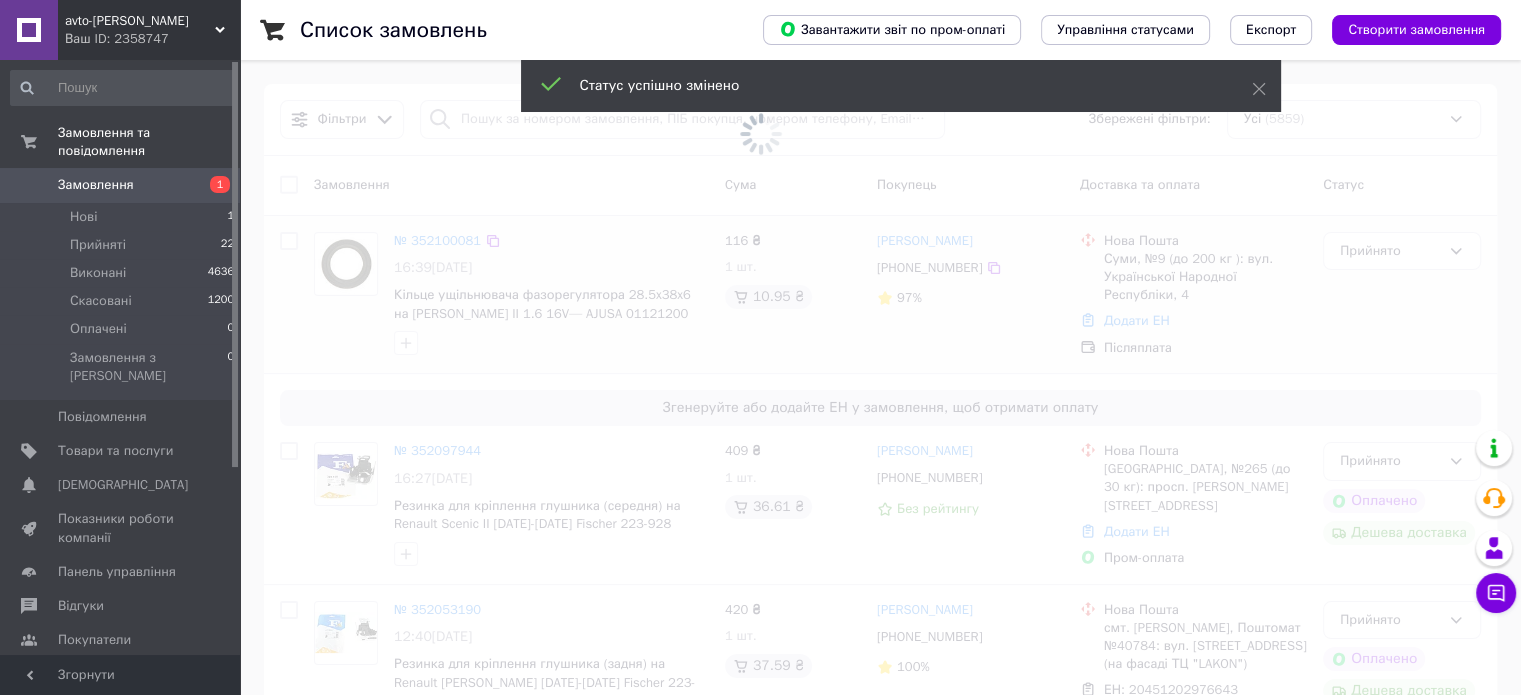 click at bounding box center (760, 347) 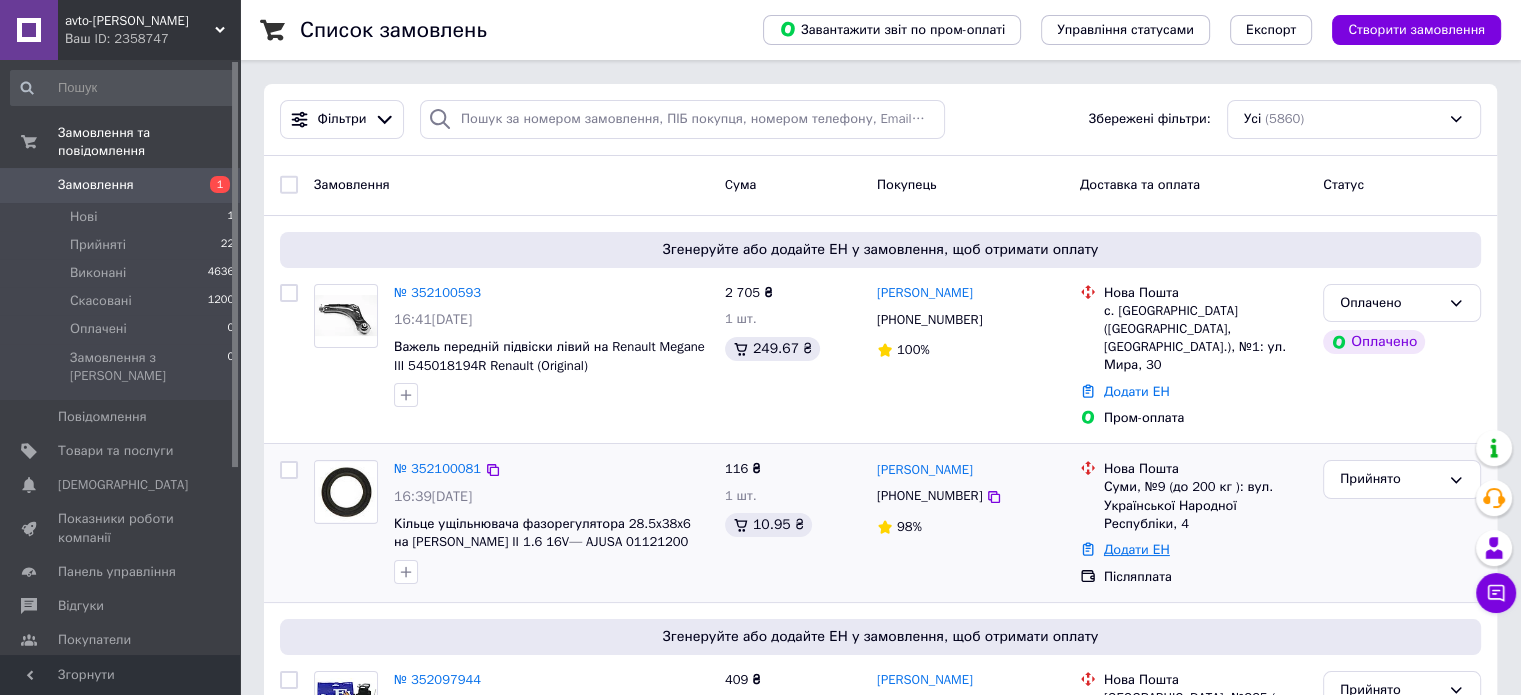 click on "Додати ЕН" at bounding box center [1137, 549] 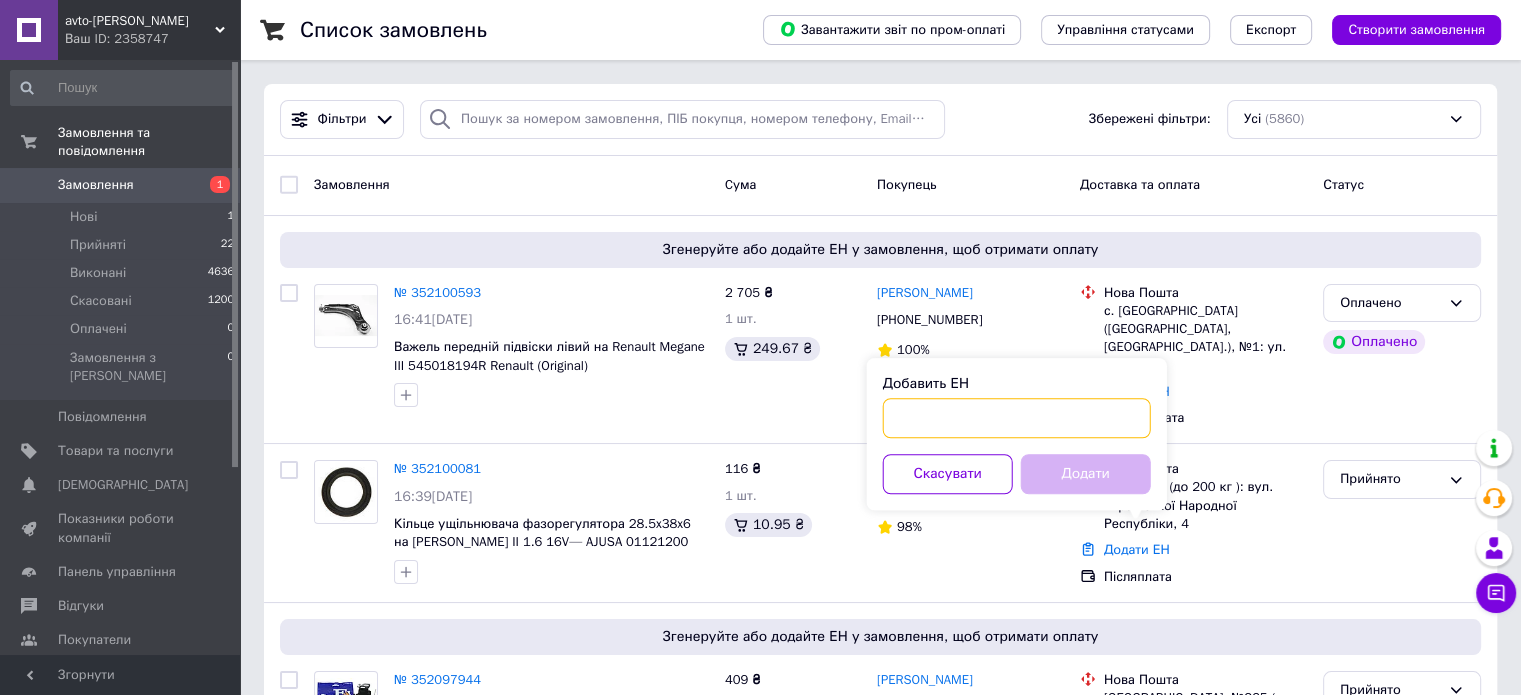 click on "Добавить ЕН" at bounding box center (1017, 418) 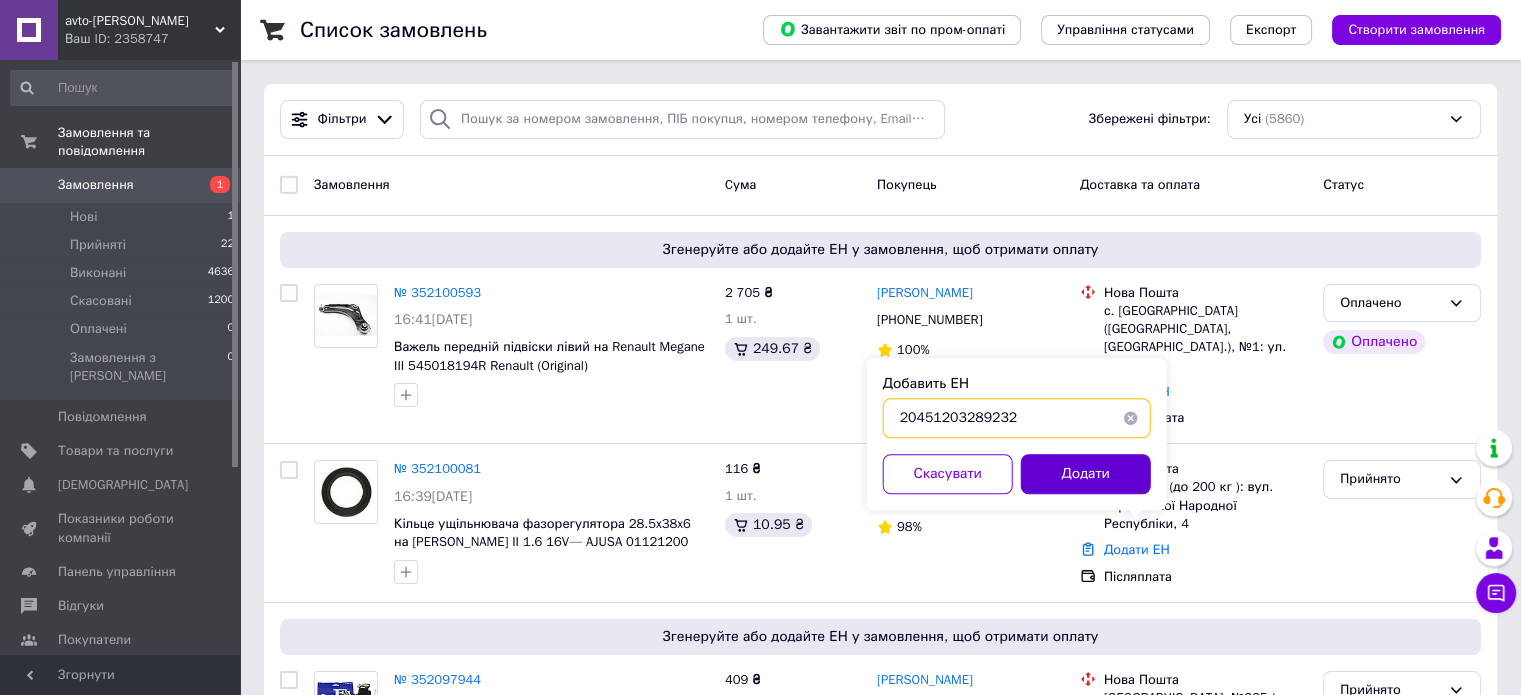 type on "20451203289232" 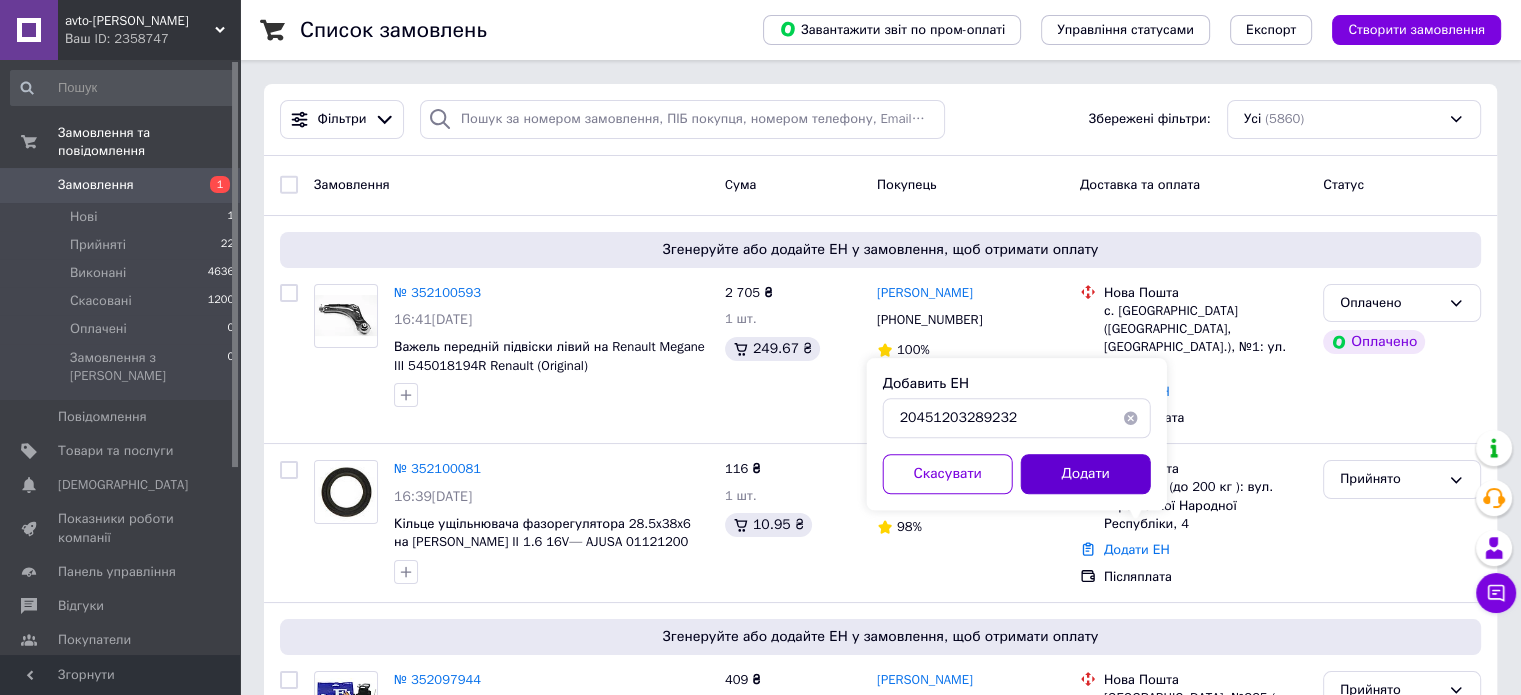 click on "Додати" at bounding box center (1086, 474) 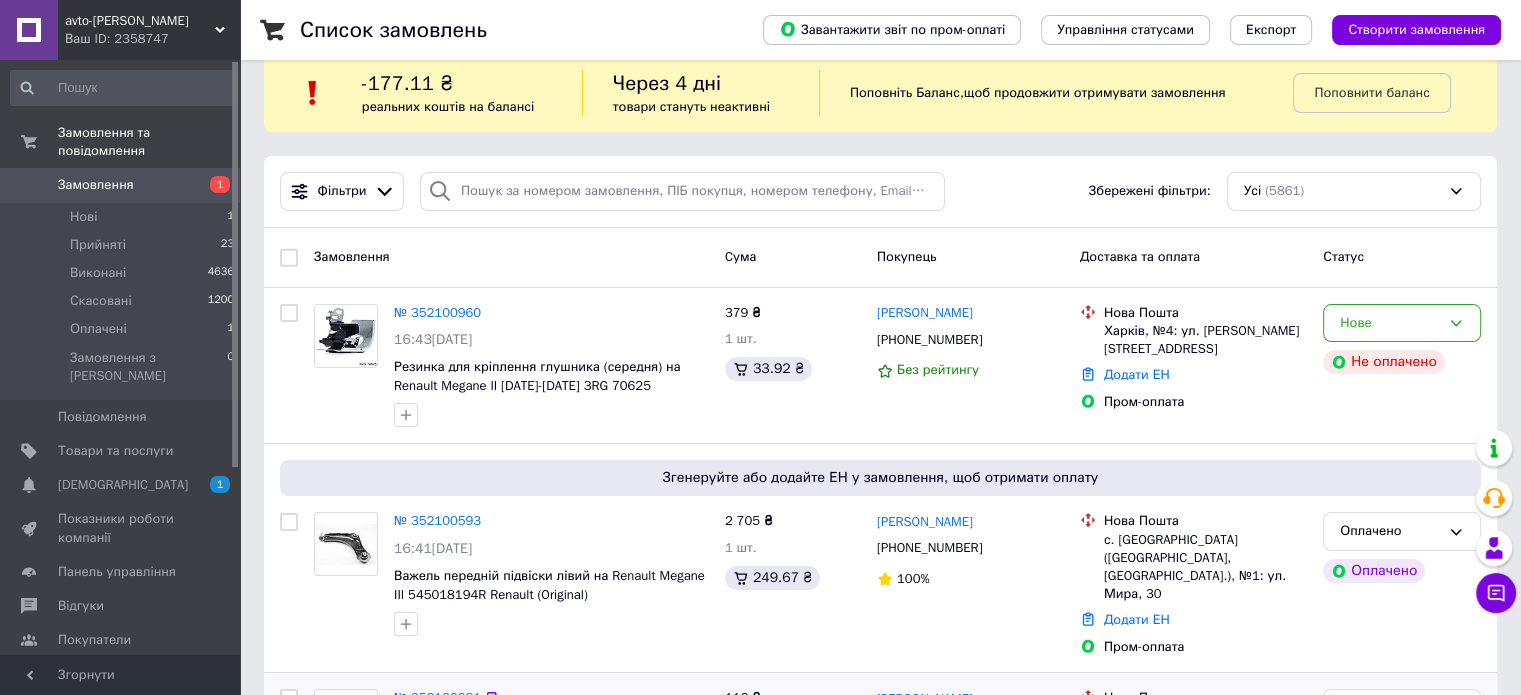 scroll, scrollTop: 0, scrollLeft: 0, axis: both 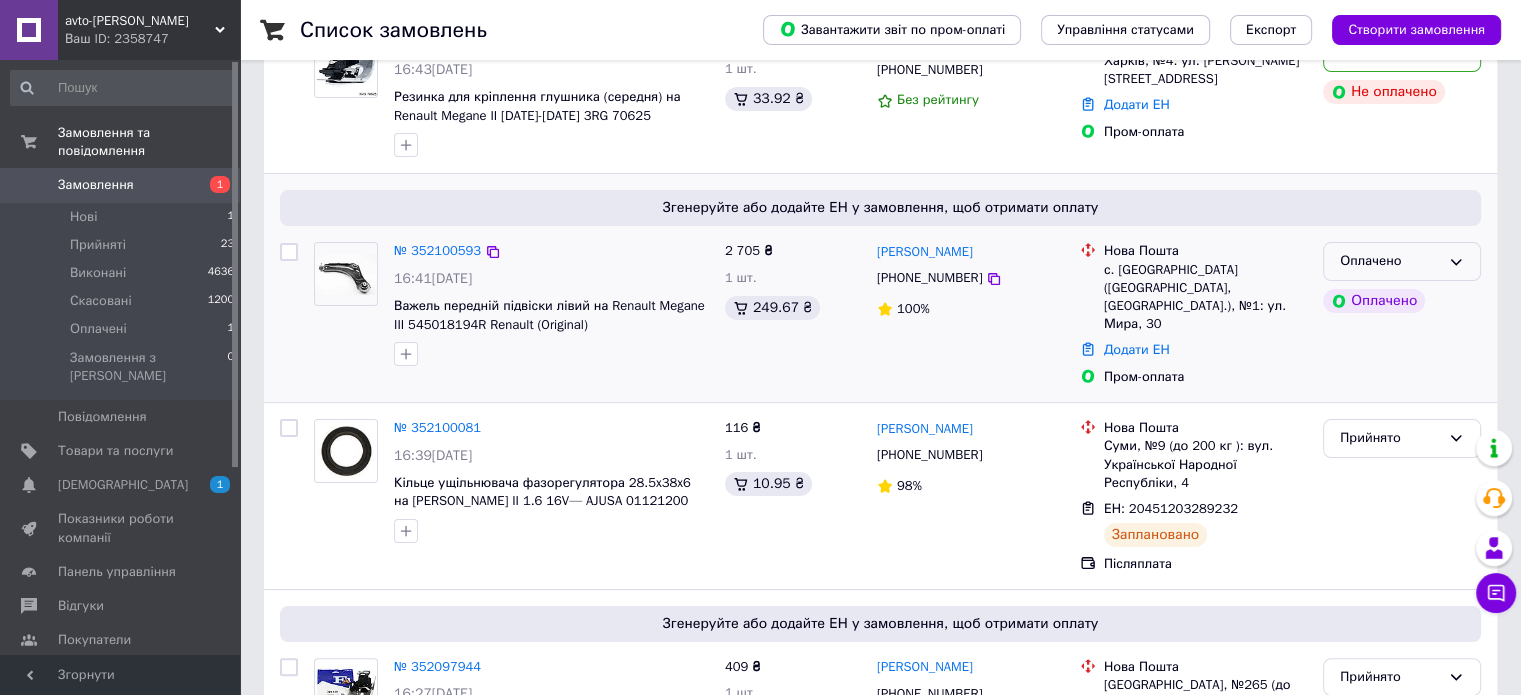 click 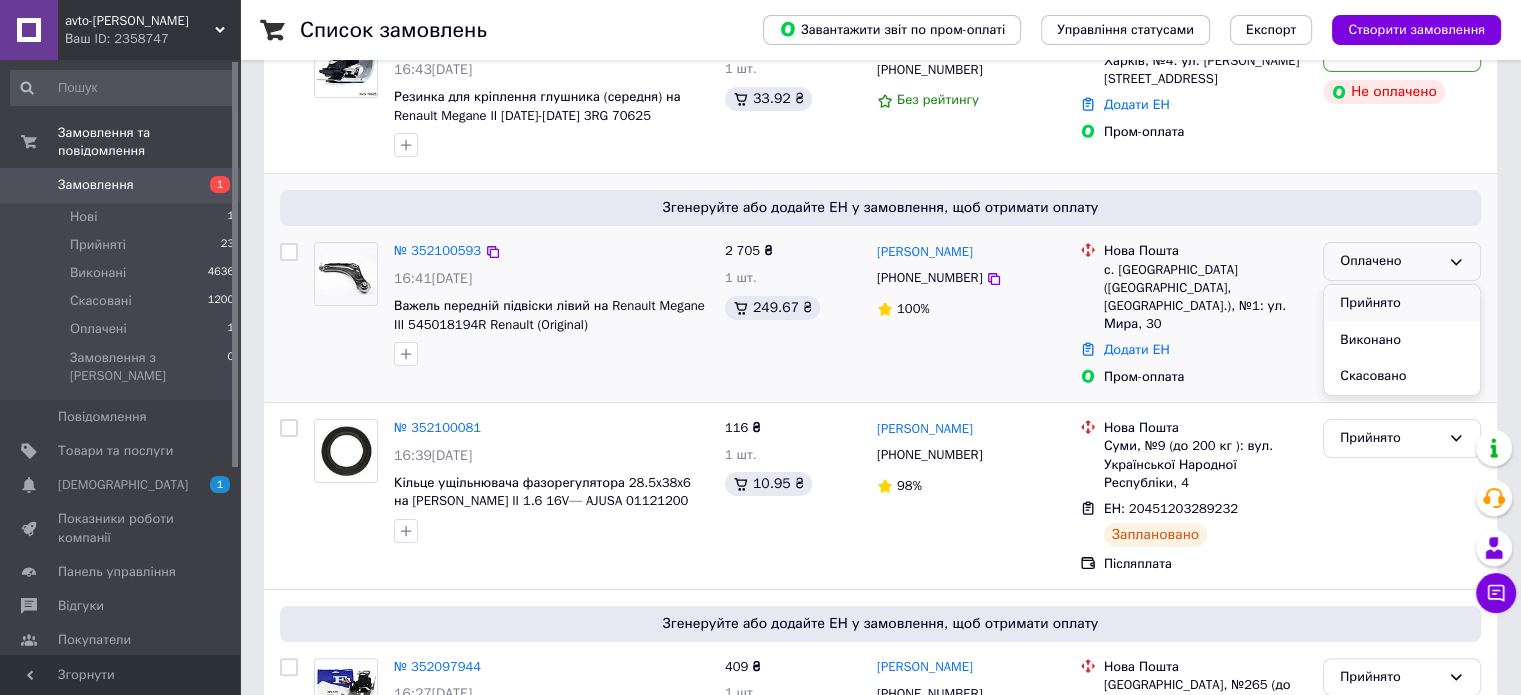 click on "Прийнято" at bounding box center (1402, 303) 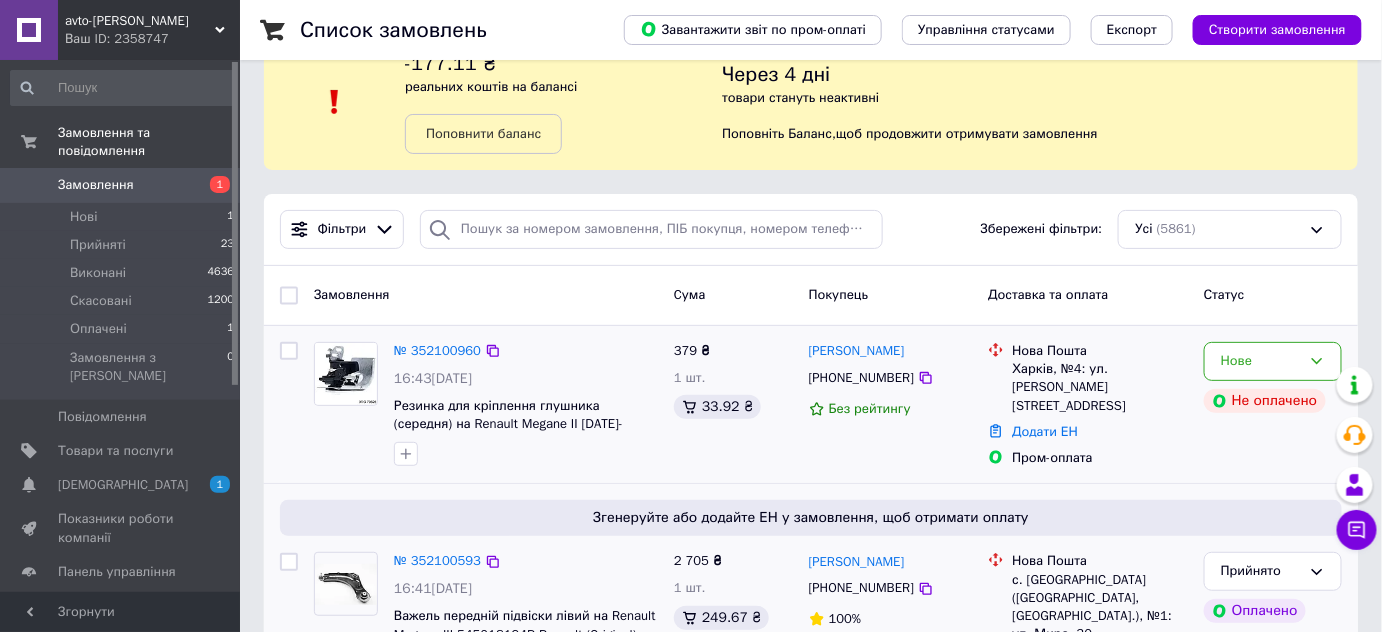 scroll, scrollTop: 90, scrollLeft: 0, axis: vertical 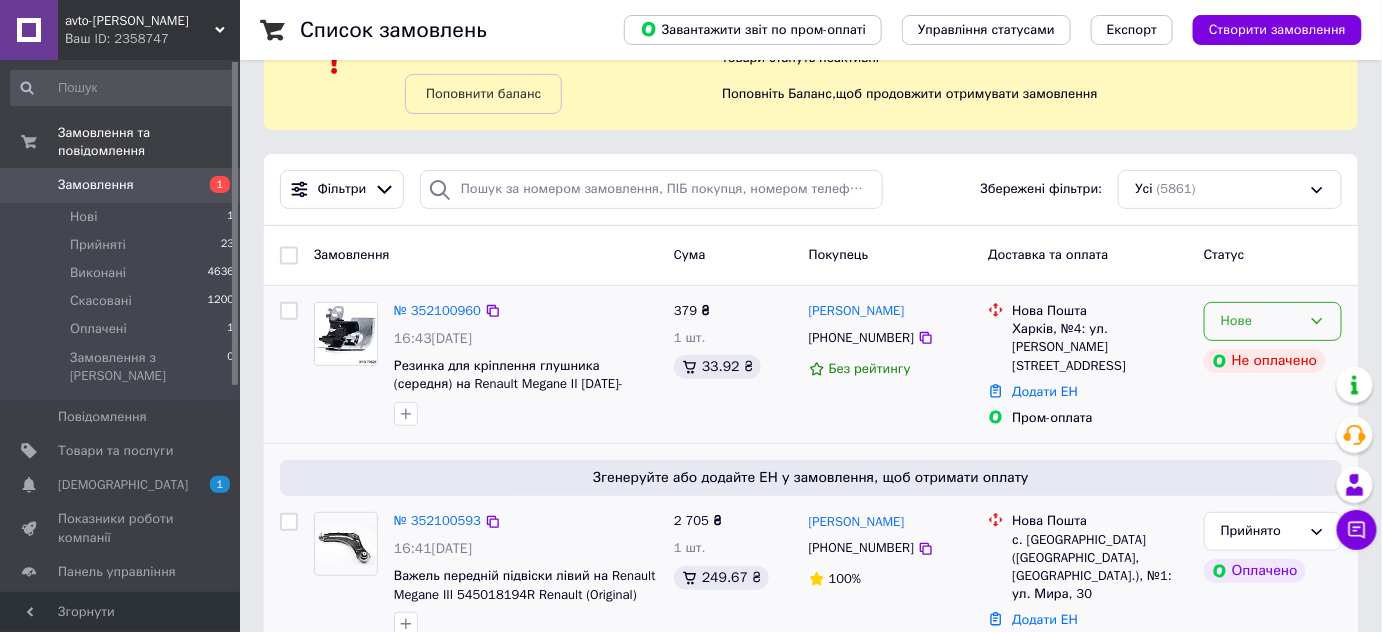 click 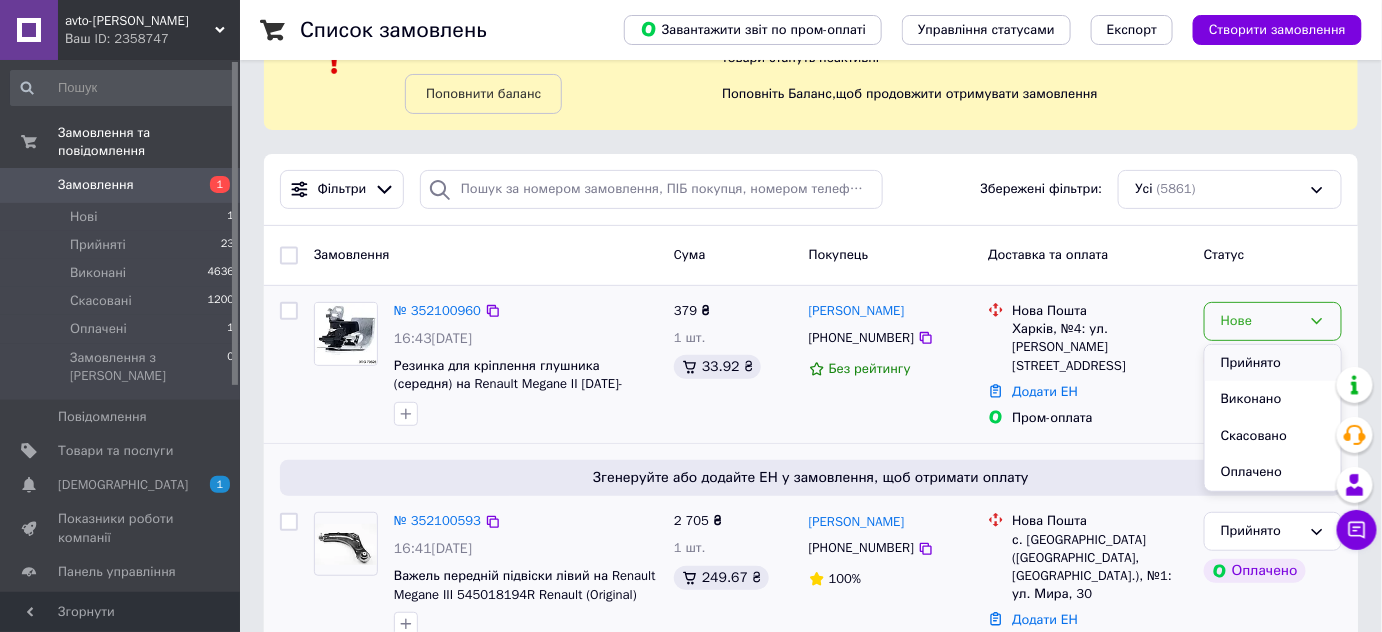 click on "Прийнято" at bounding box center [1273, 363] 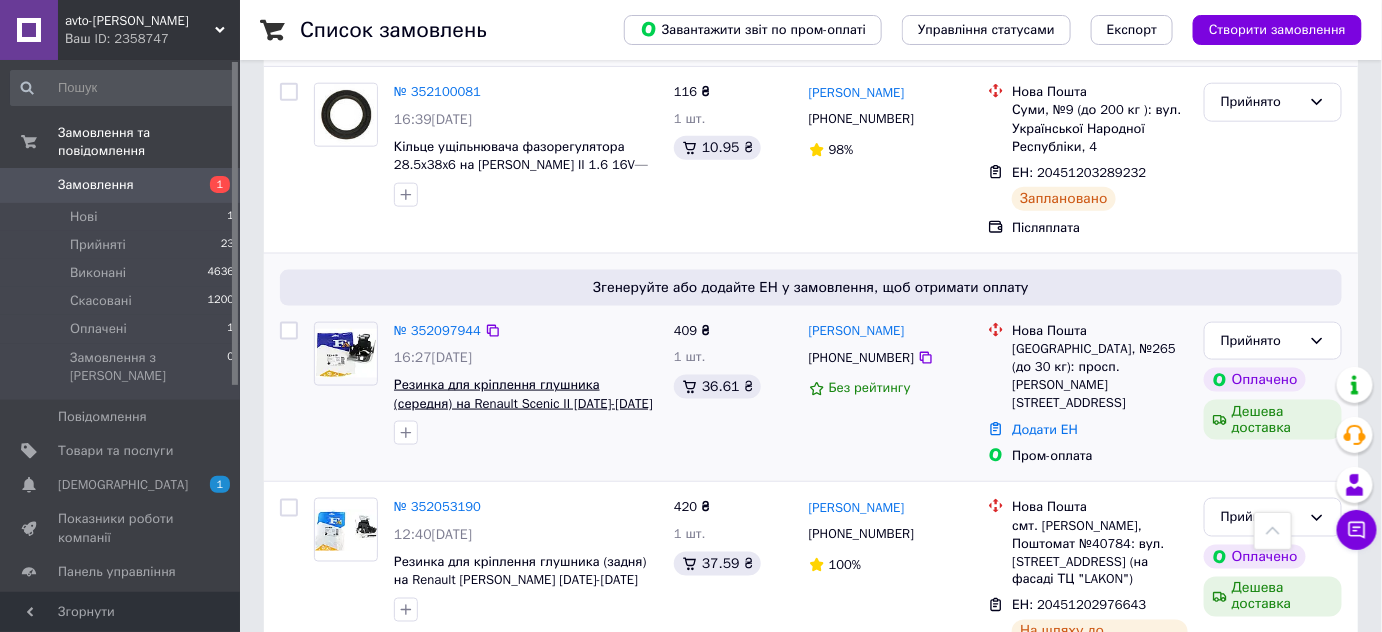 scroll, scrollTop: 727, scrollLeft: 0, axis: vertical 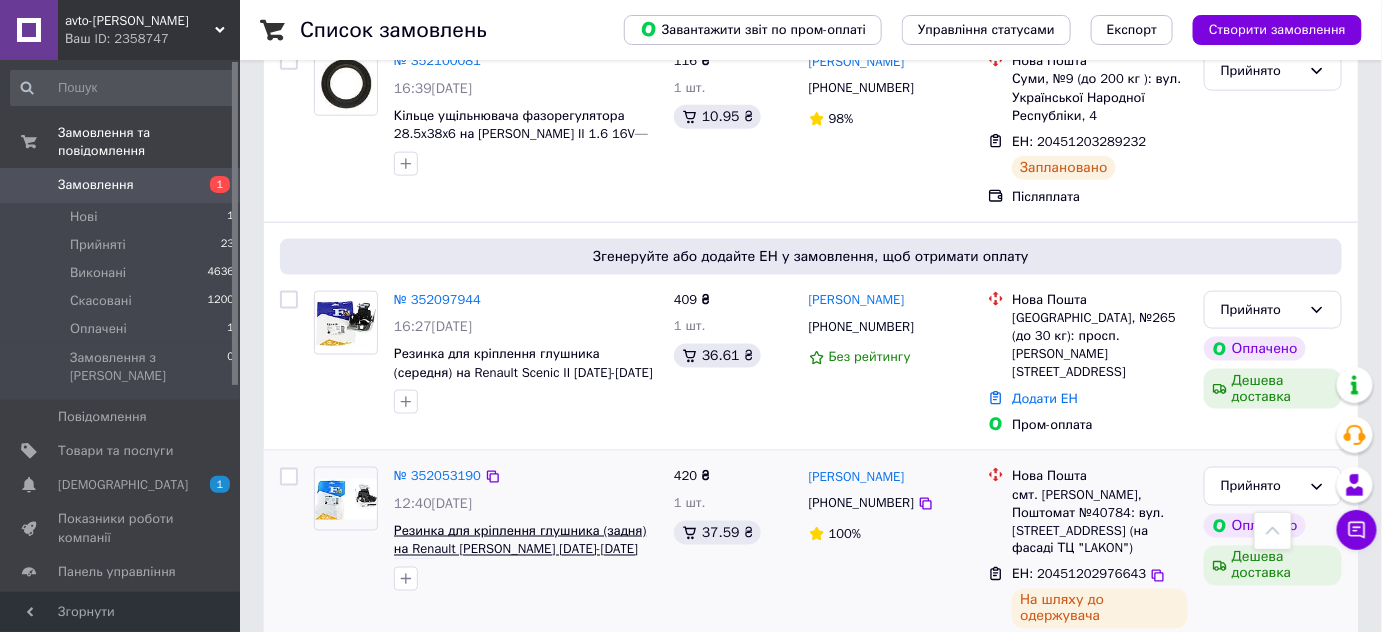drag, startPoint x: 661, startPoint y: 527, endPoint x: 609, endPoint y: 531, distance: 52.153618 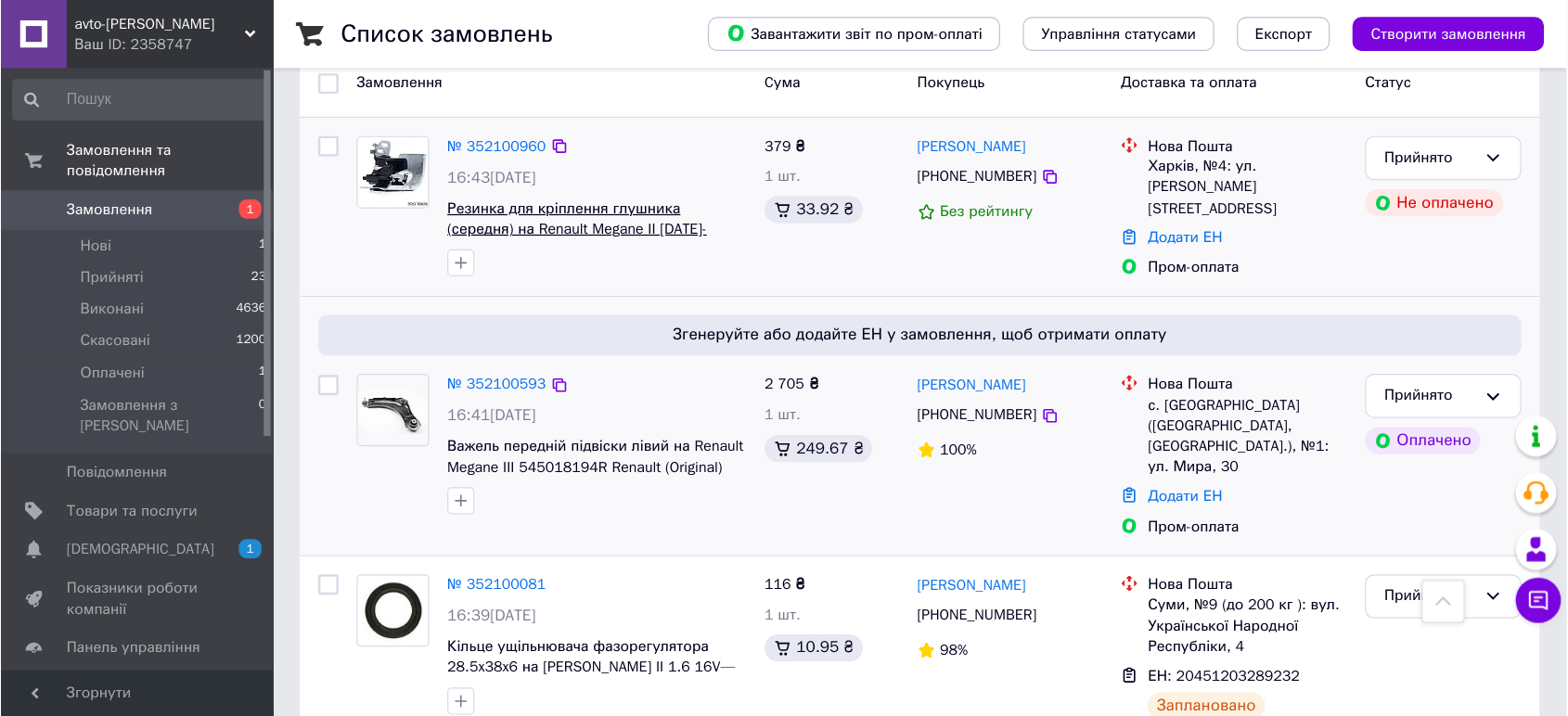 scroll, scrollTop: 0, scrollLeft: 0, axis: both 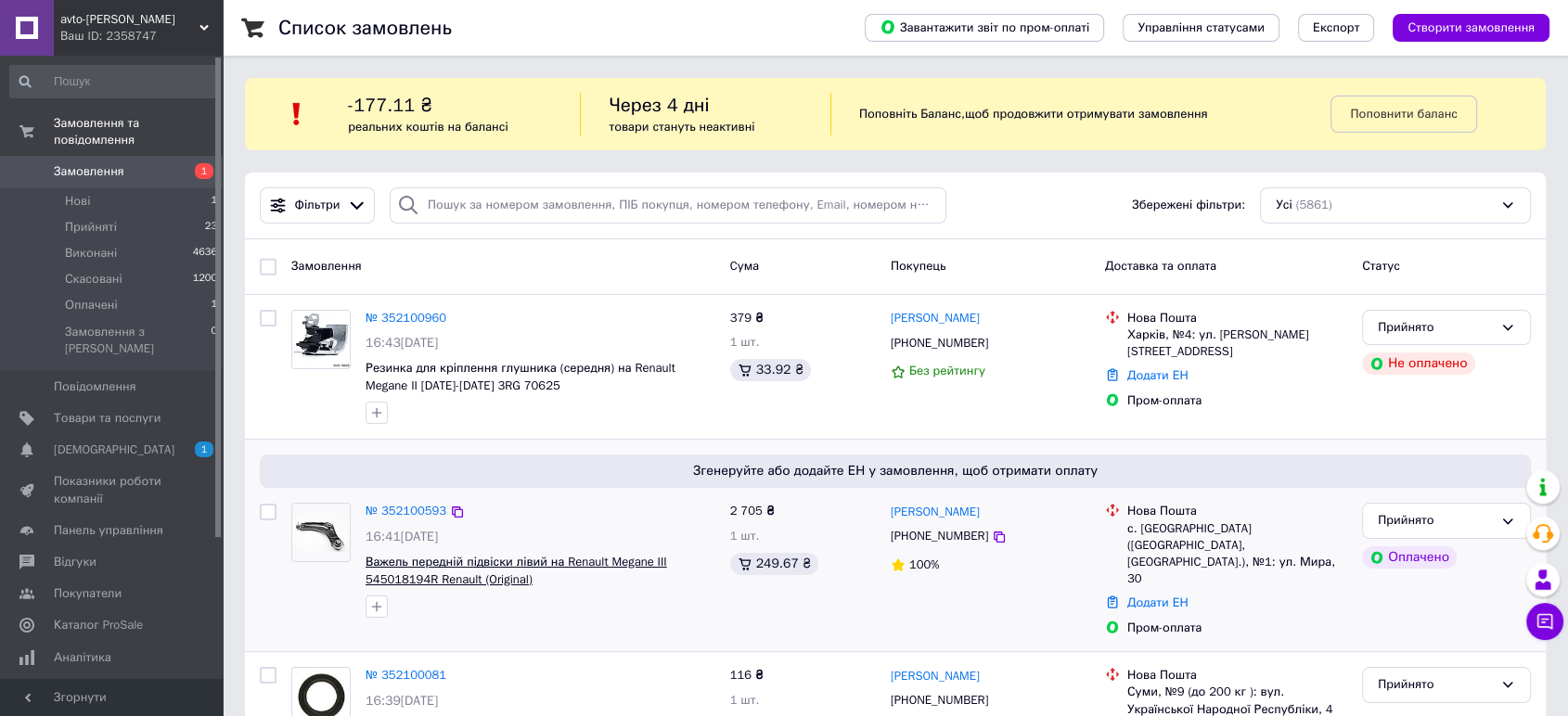 click on "Важель передній підвіски лівий на Renault Megane III 545018194R Renault (Original)" at bounding box center [516, 570] 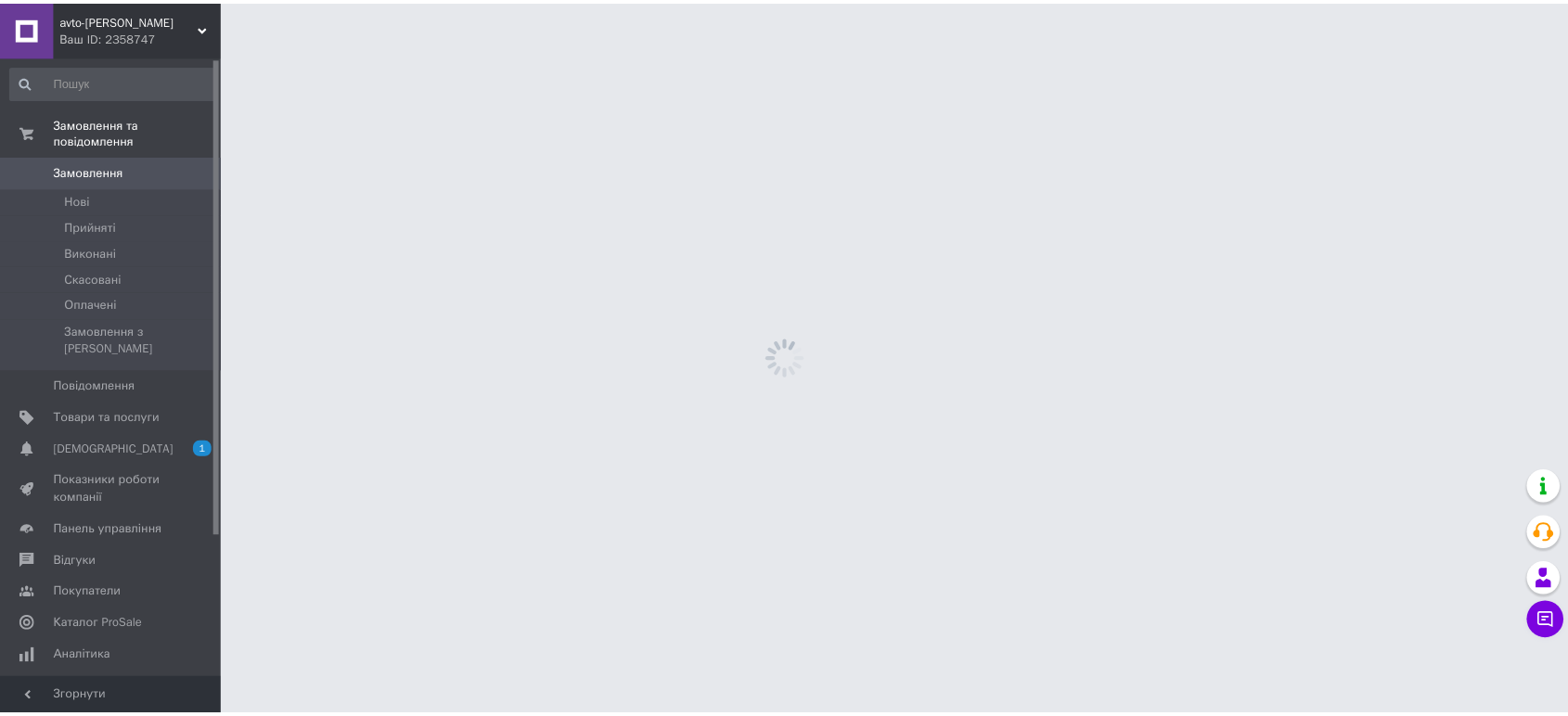 scroll, scrollTop: 0, scrollLeft: 0, axis: both 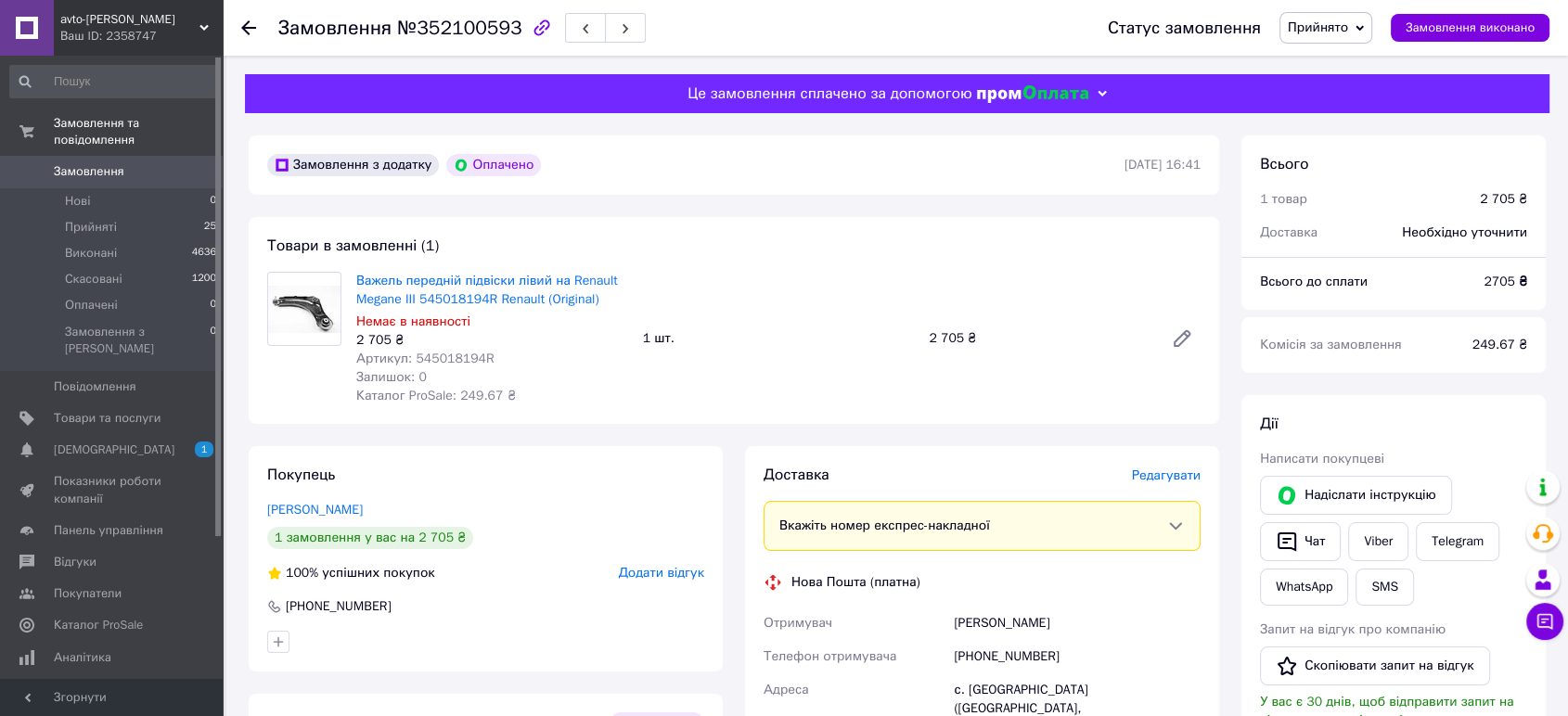 click on "Артикул: 545018194R" at bounding box center (425, 358) 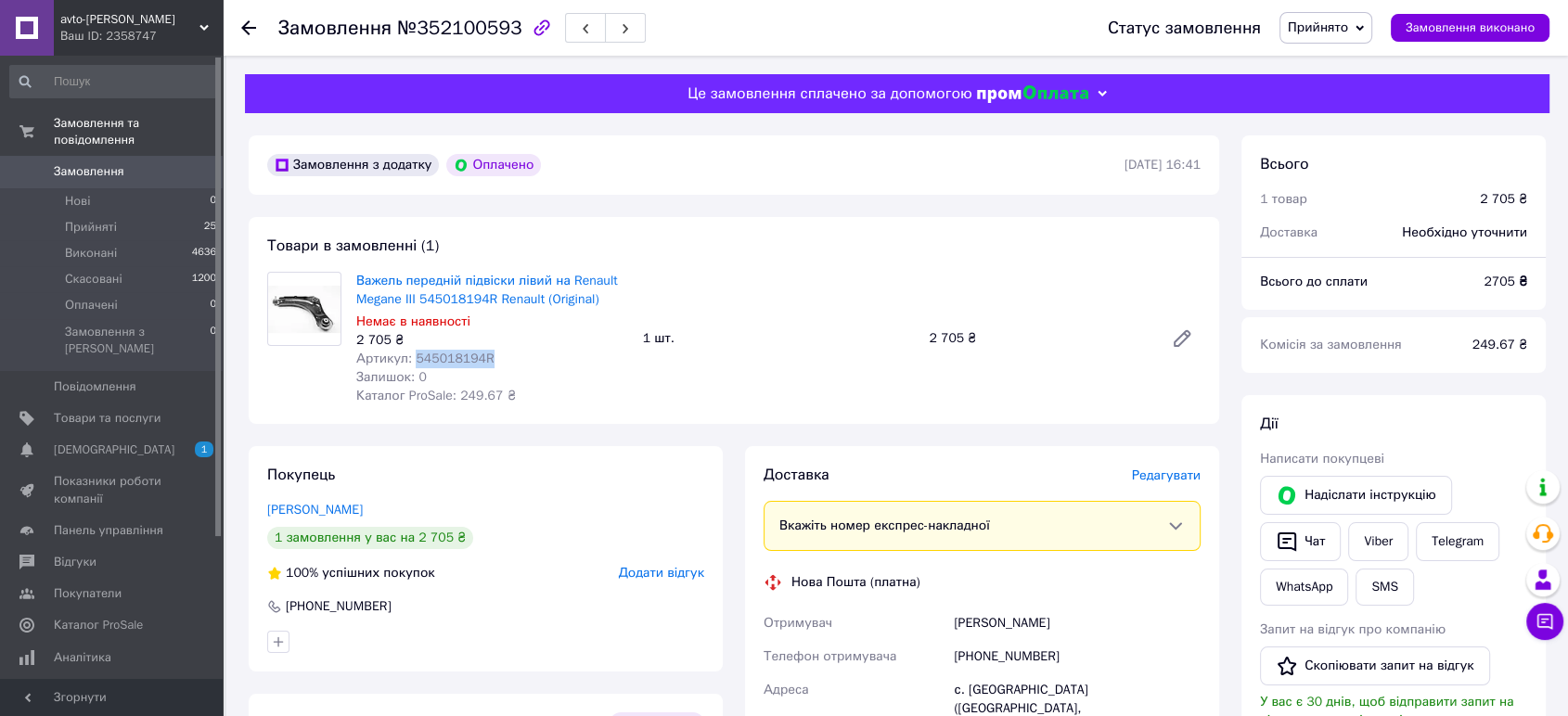 click on "Артикул: 545018194R" at bounding box center (425, 358) 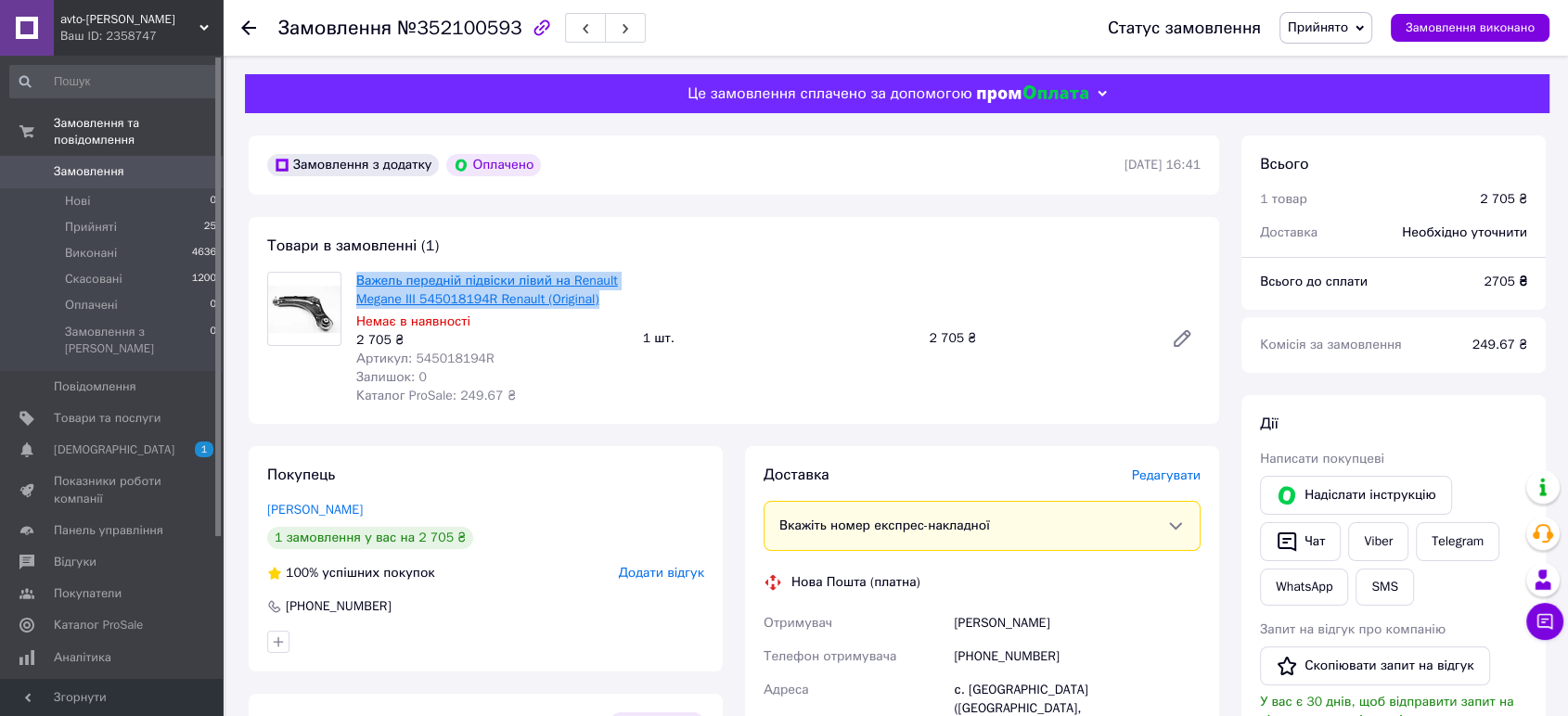 drag, startPoint x: 356, startPoint y: 266, endPoint x: 594, endPoint y: 302, distance: 240.70729 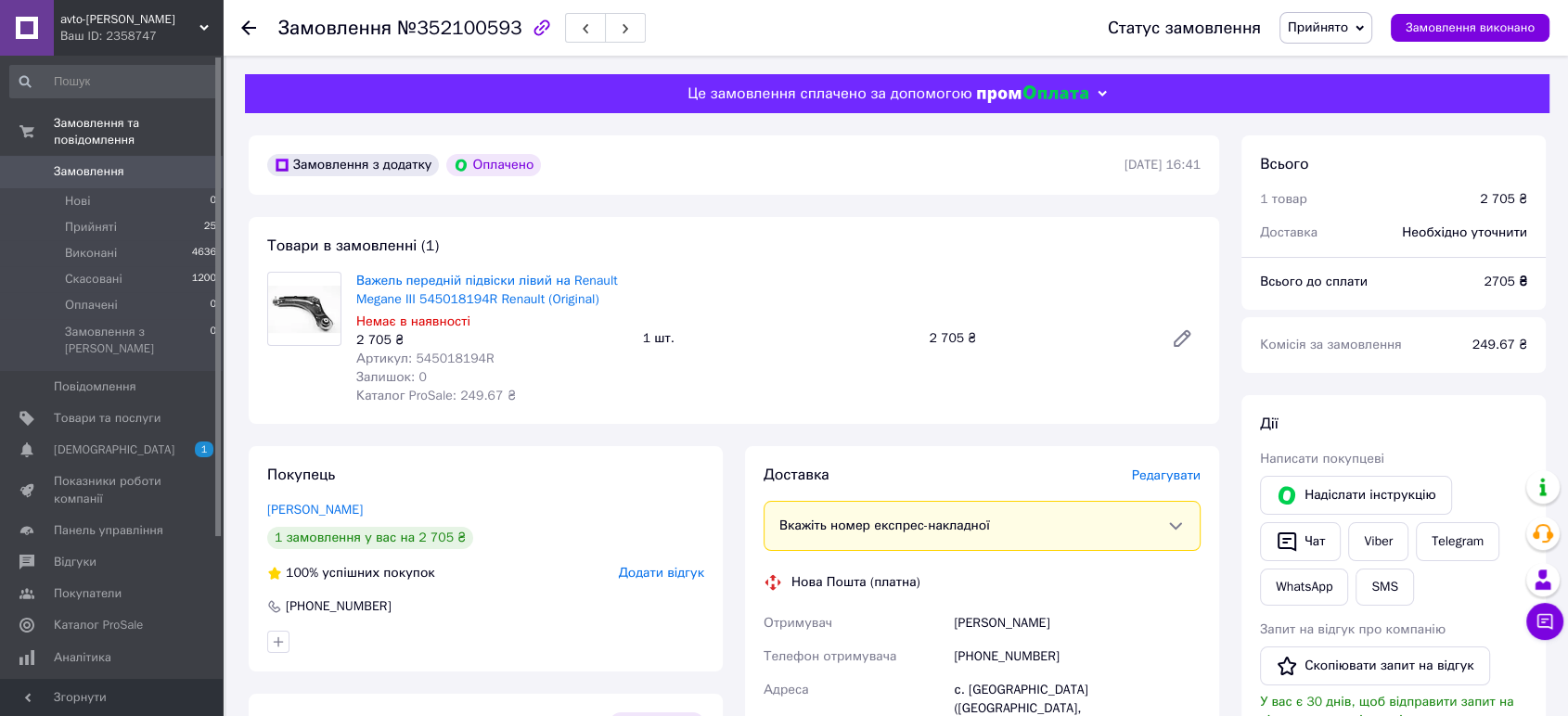 click 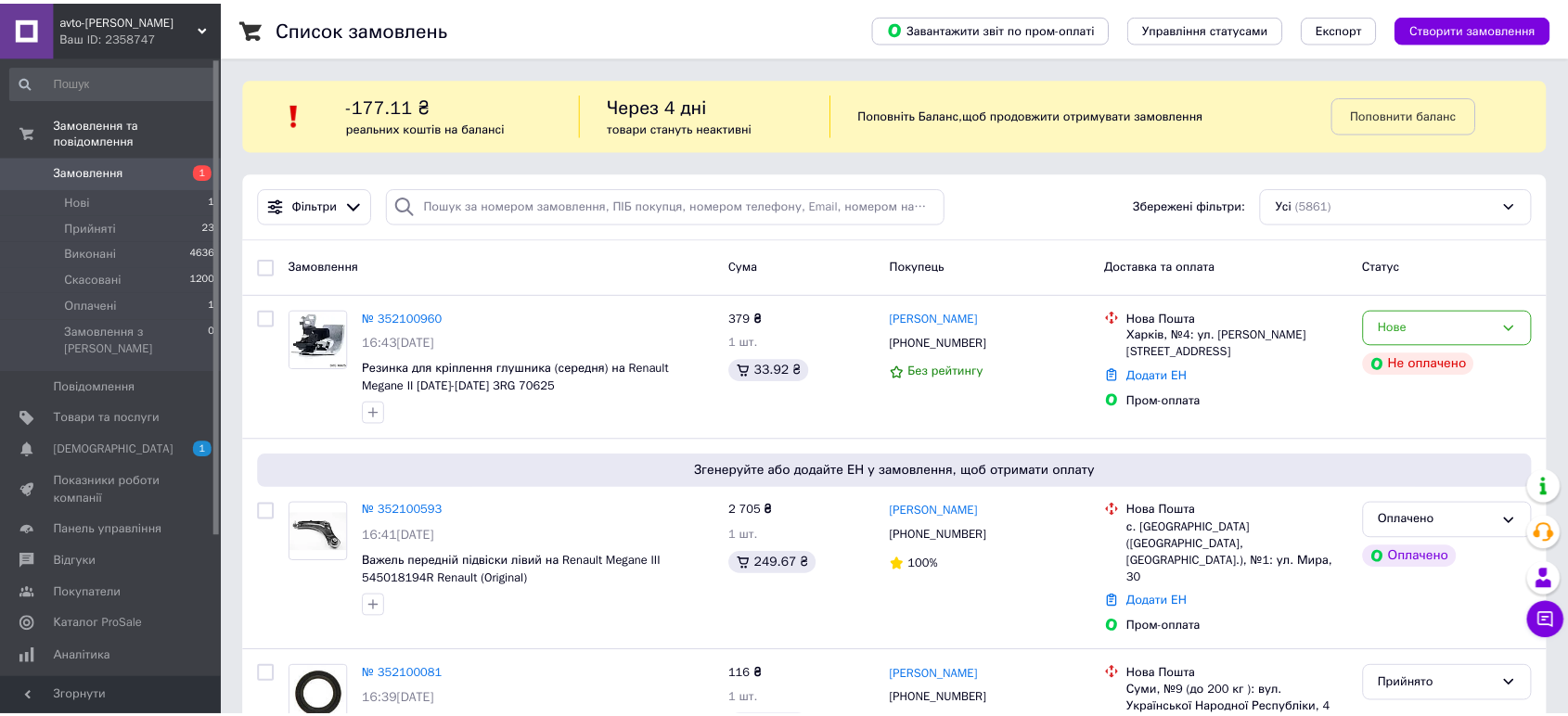 scroll, scrollTop: 0, scrollLeft: 0, axis: both 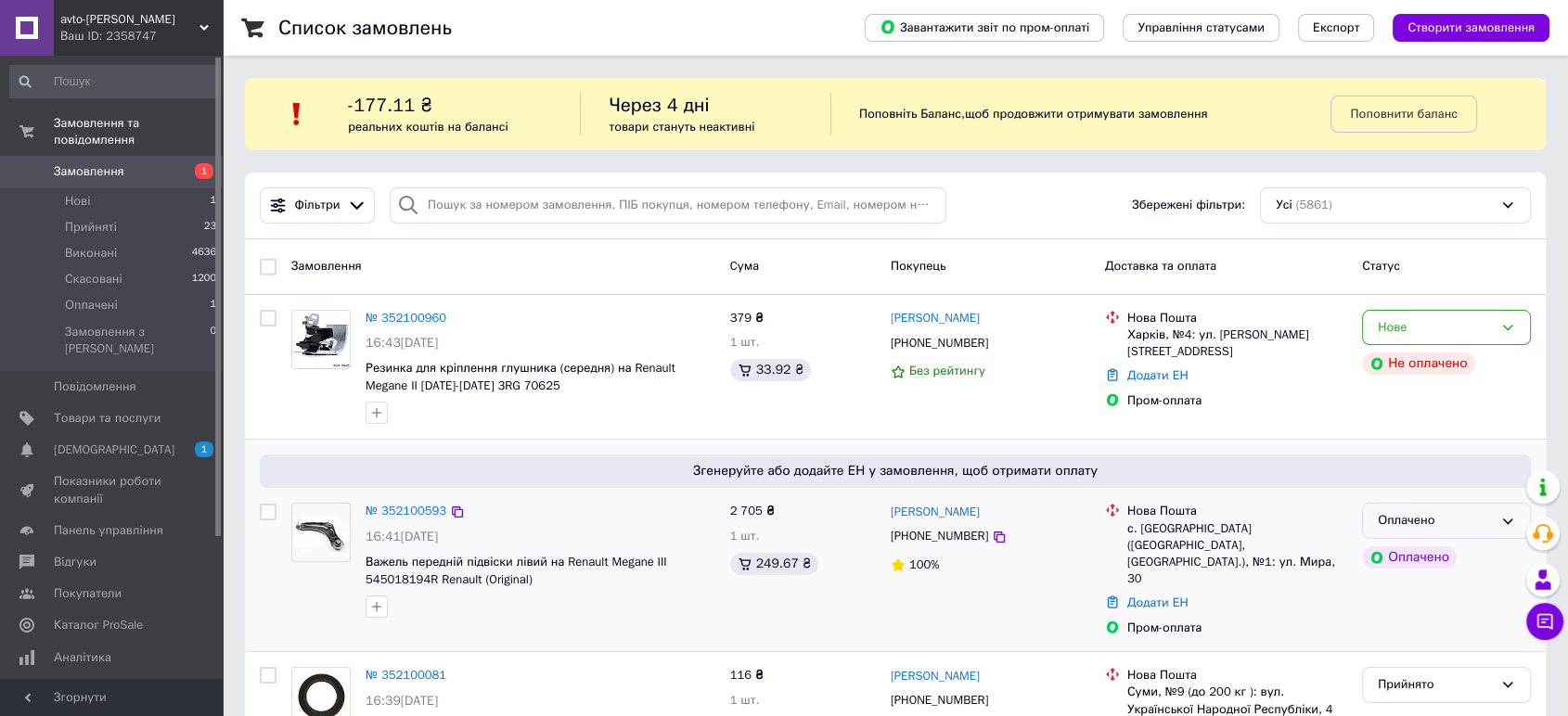 click on "Оплачено" at bounding box center [1446, 520] 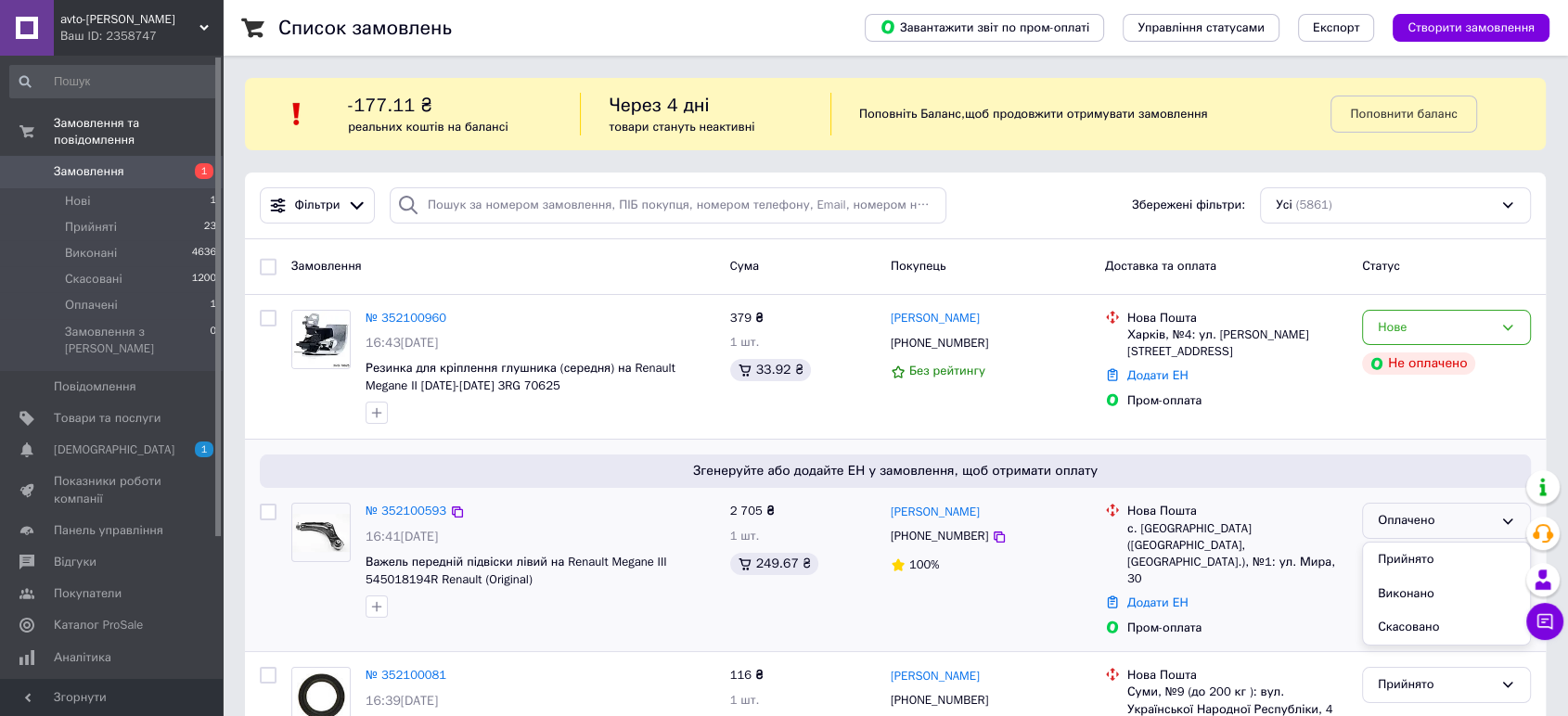 click on "Оплачено Прийнято Виконано Скасовано" at bounding box center (1446, 520) 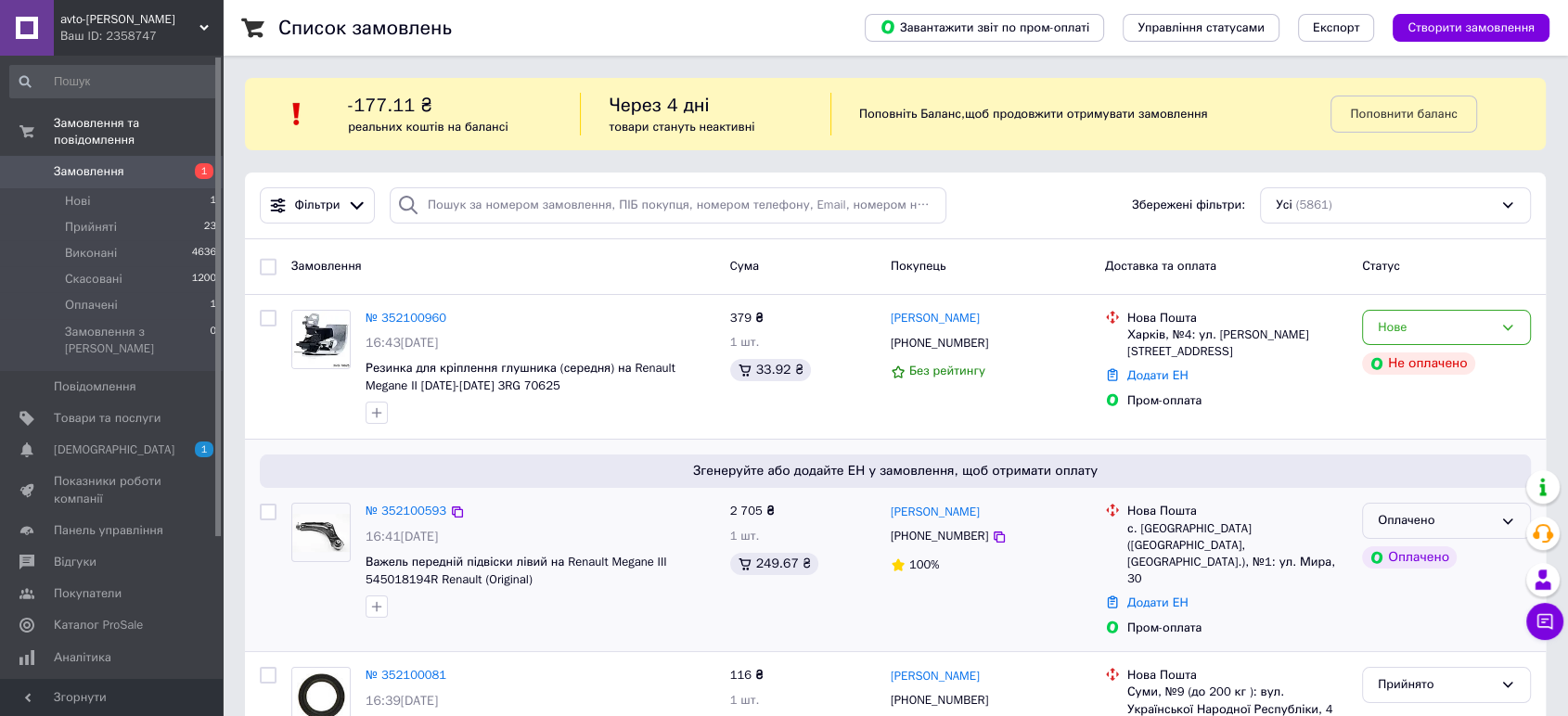 click on "Оплачено" at bounding box center [1435, 520] 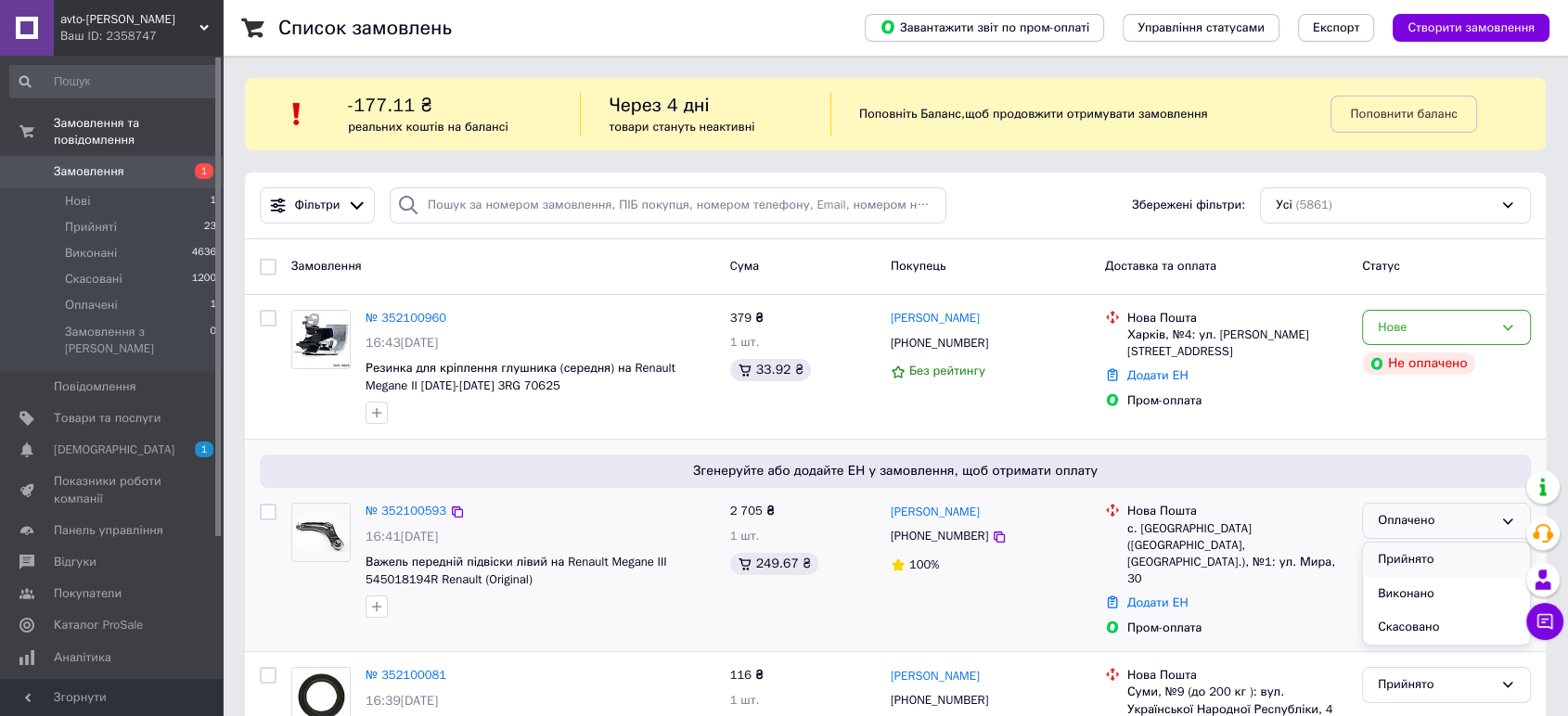 click on "Прийнято" at bounding box center (1446, 559) 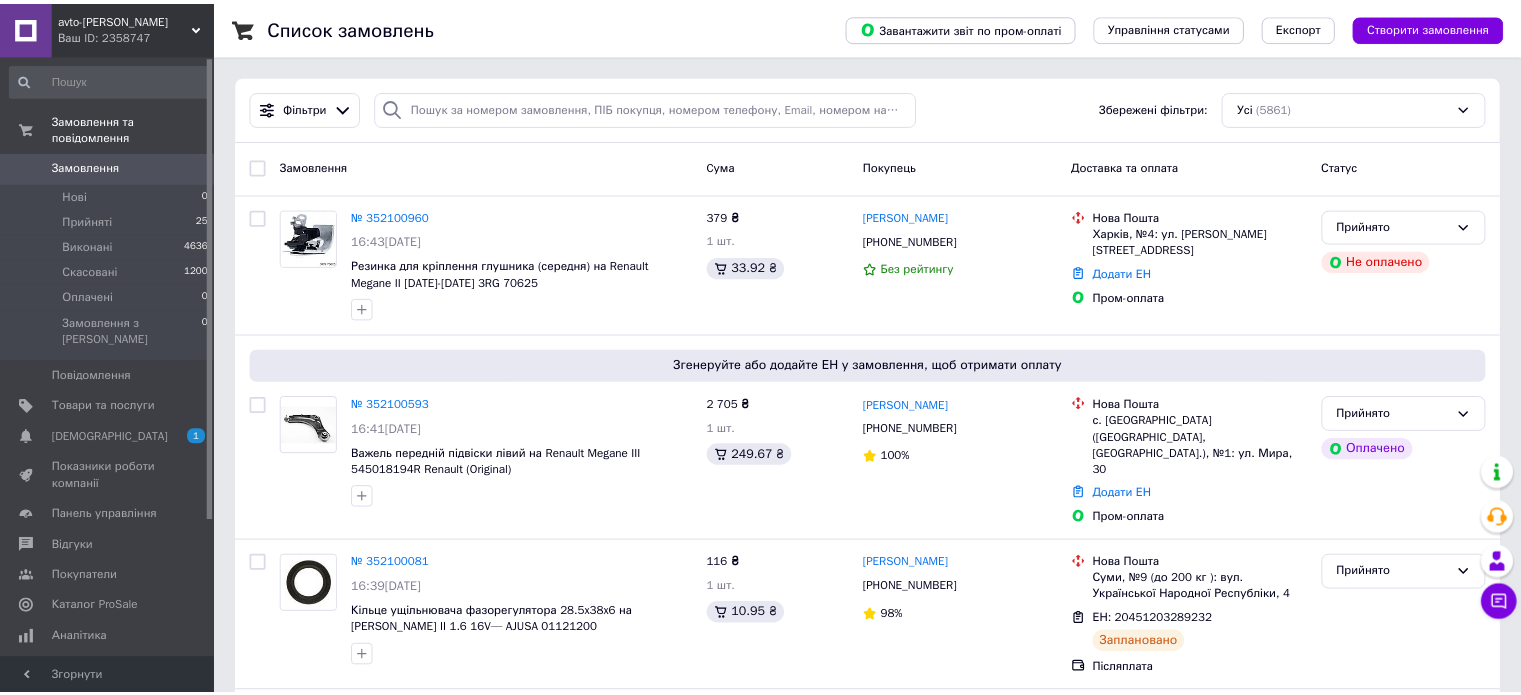 scroll, scrollTop: 0, scrollLeft: 0, axis: both 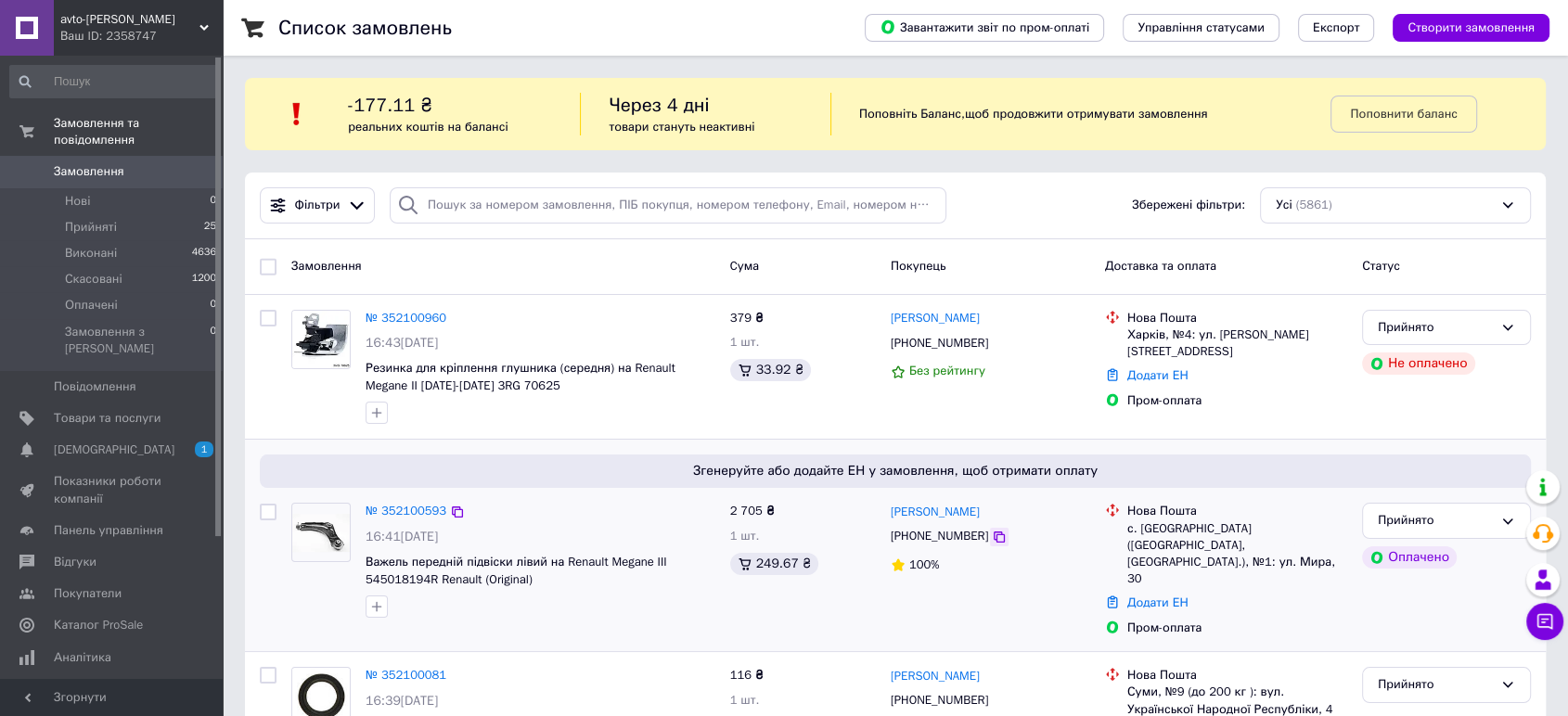 click 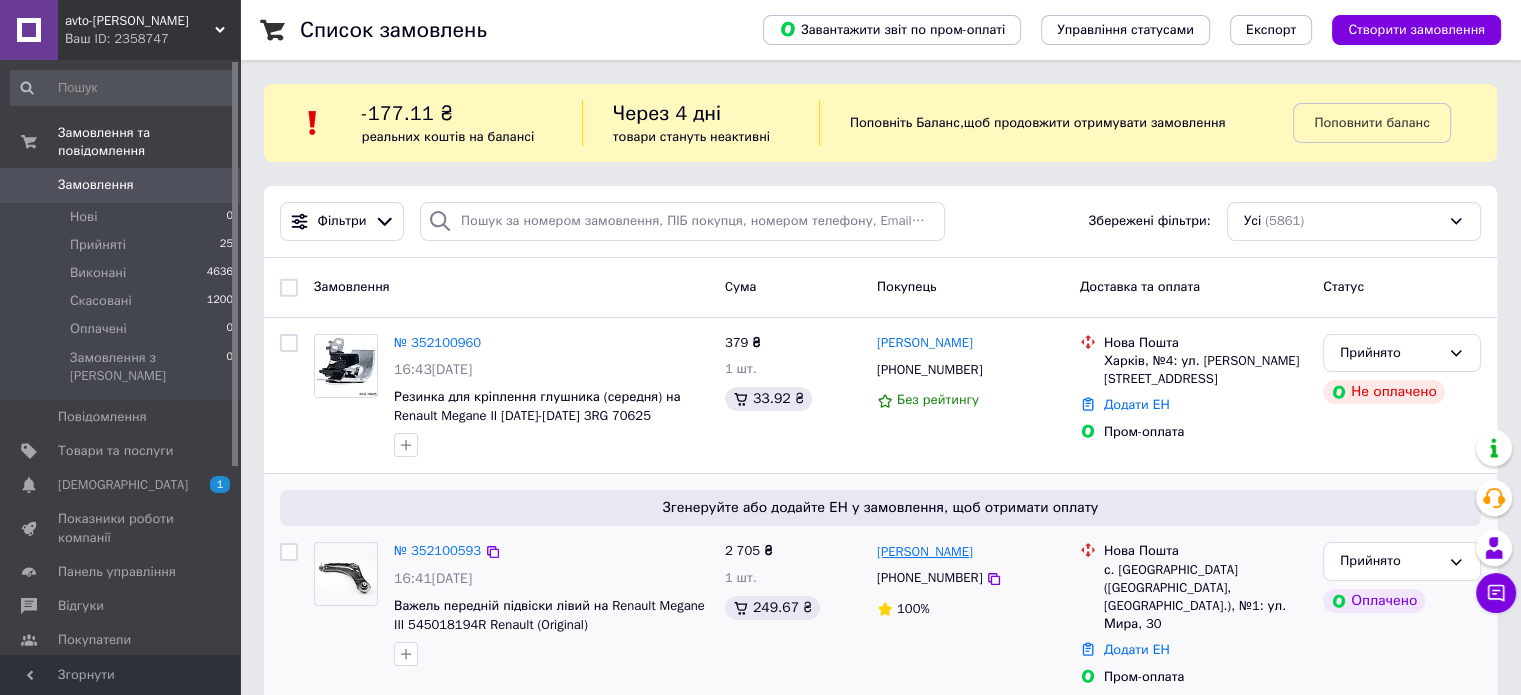 drag, startPoint x: 1015, startPoint y: 552, endPoint x: 949, endPoint y: 554, distance: 66.0303 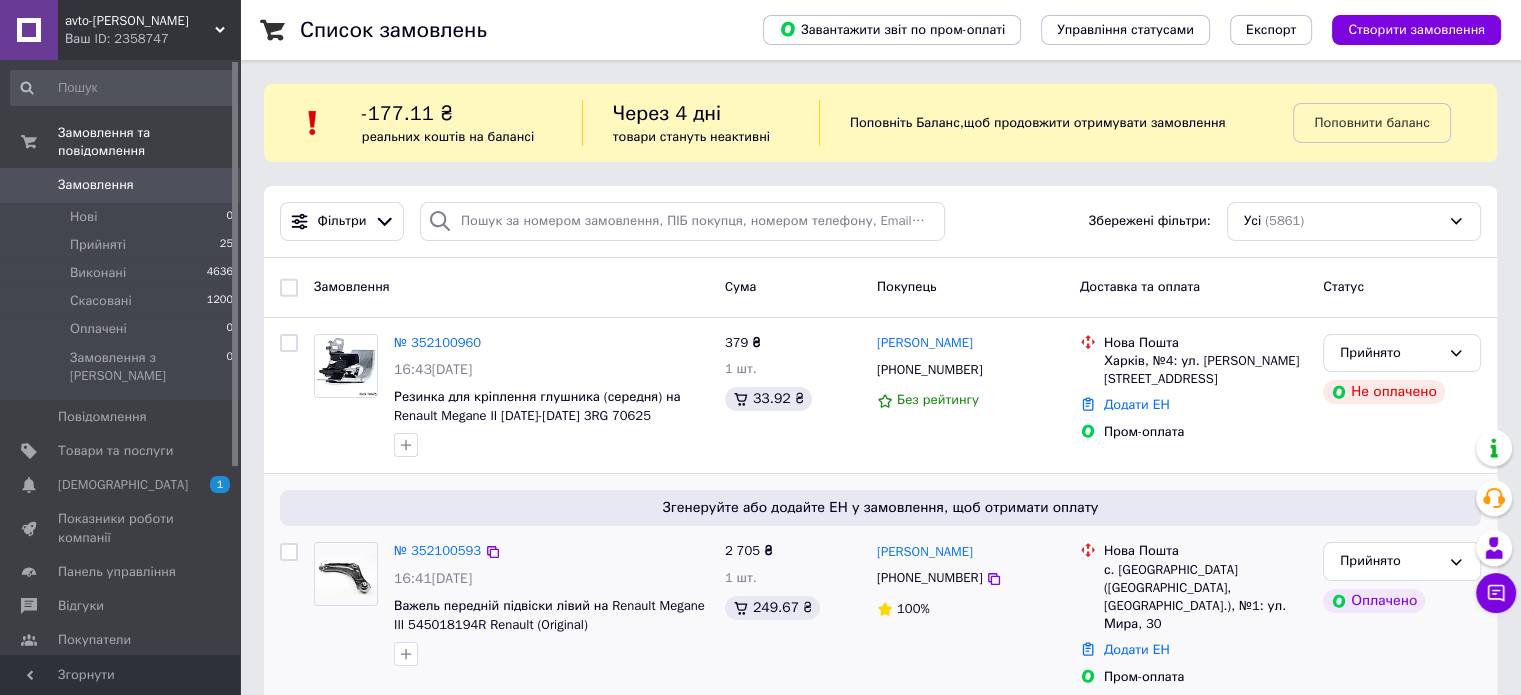 click on "с. Лозоватка (Днепропетровская обл., Криворожский р-н.), №1: ул. Мира, 30" at bounding box center (1205, 597) 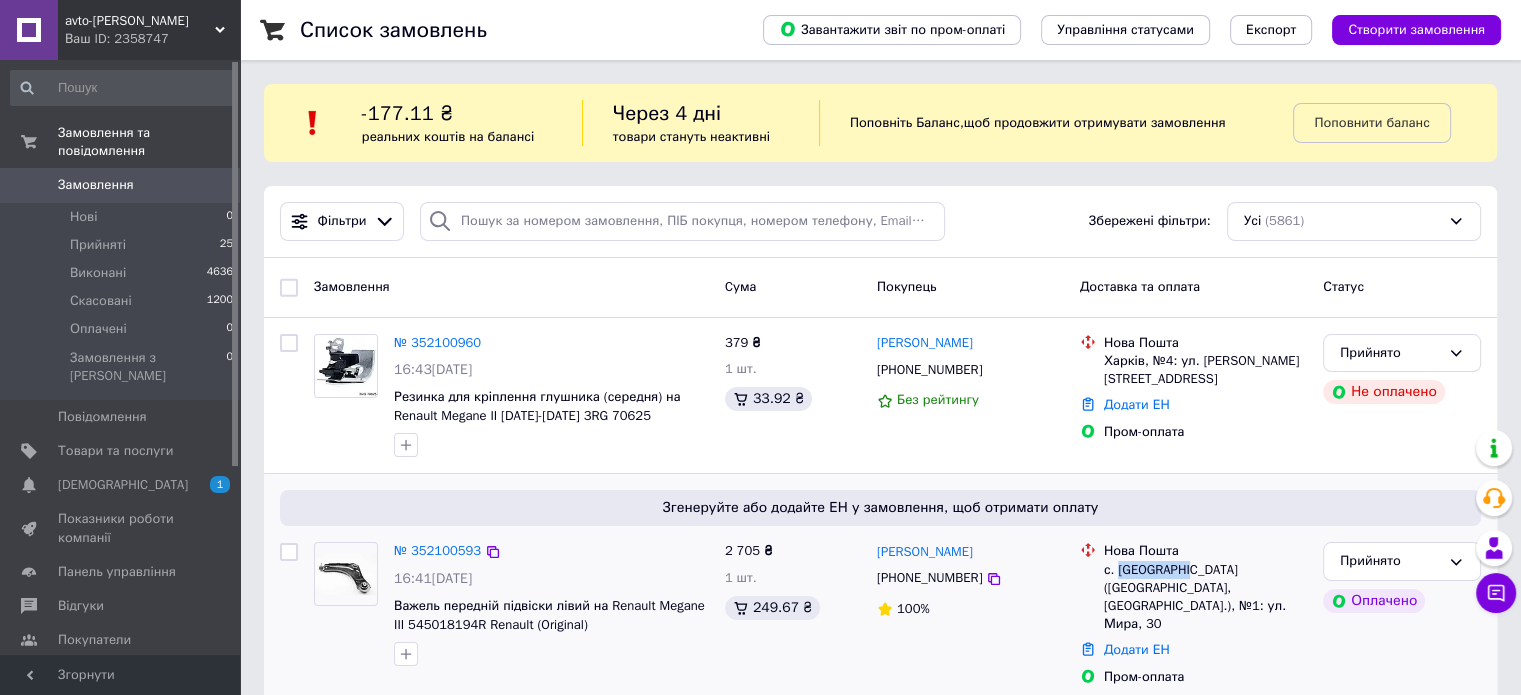 click on "с. Лозоватка (Днепропетровская обл., Криворожский р-н.), №1: ул. Мира, 30" at bounding box center (1205, 597) 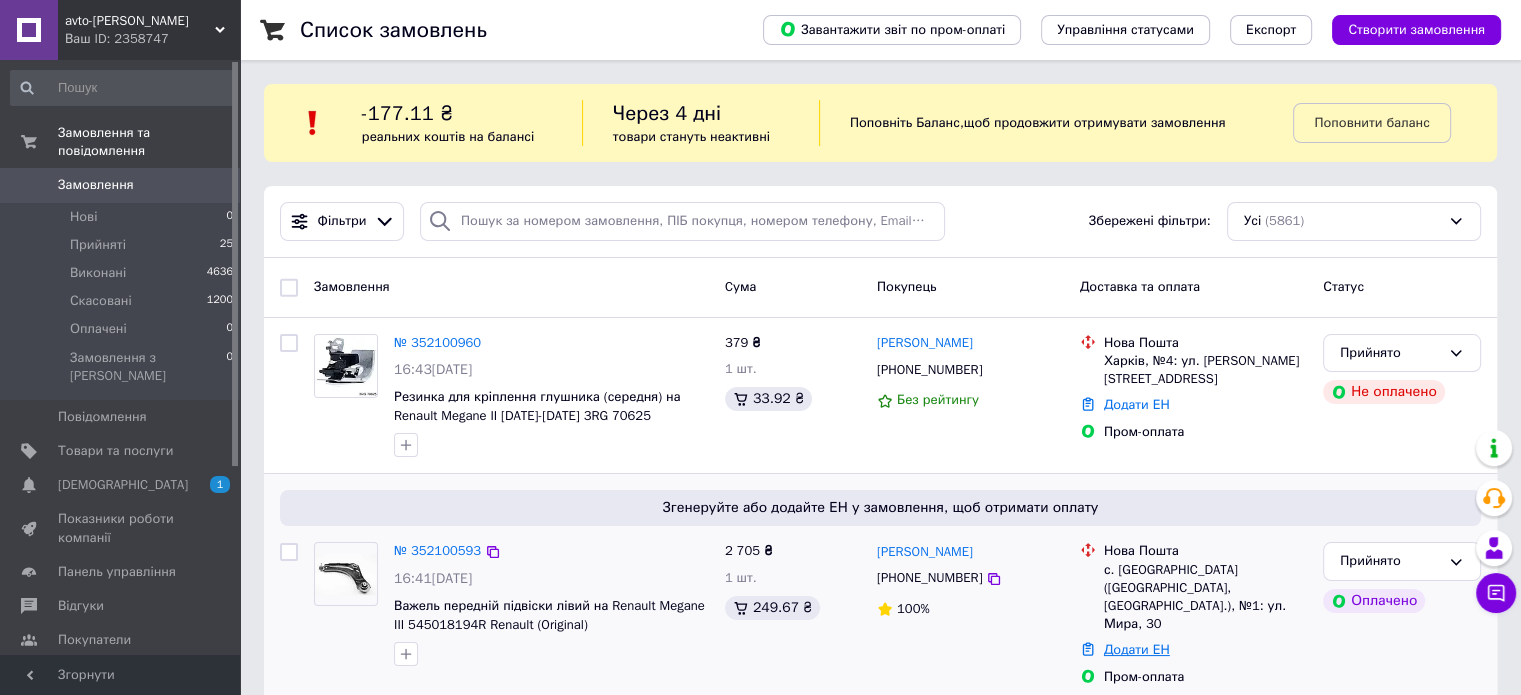 click on "Додати ЕН" at bounding box center (1137, 649) 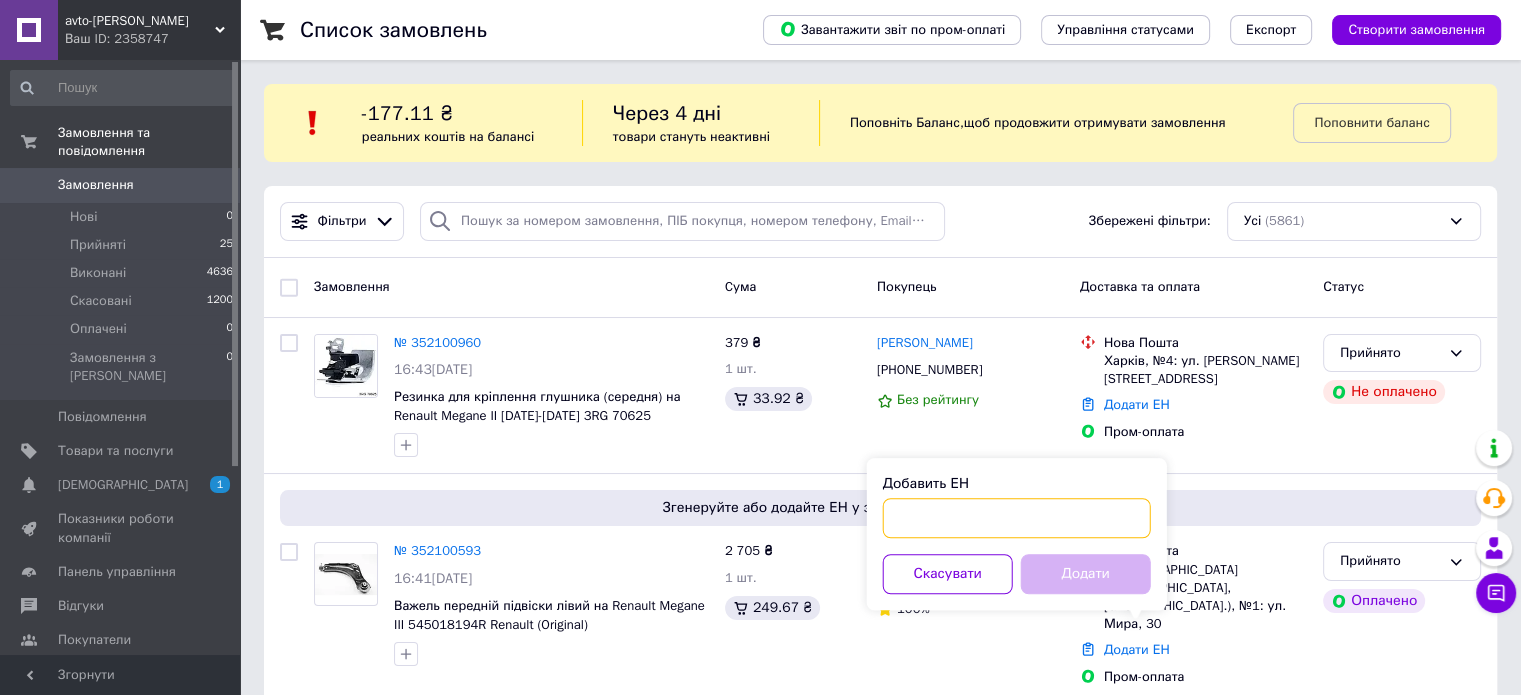 click on "Добавить ЕН" at bounding box center [1017, 518] 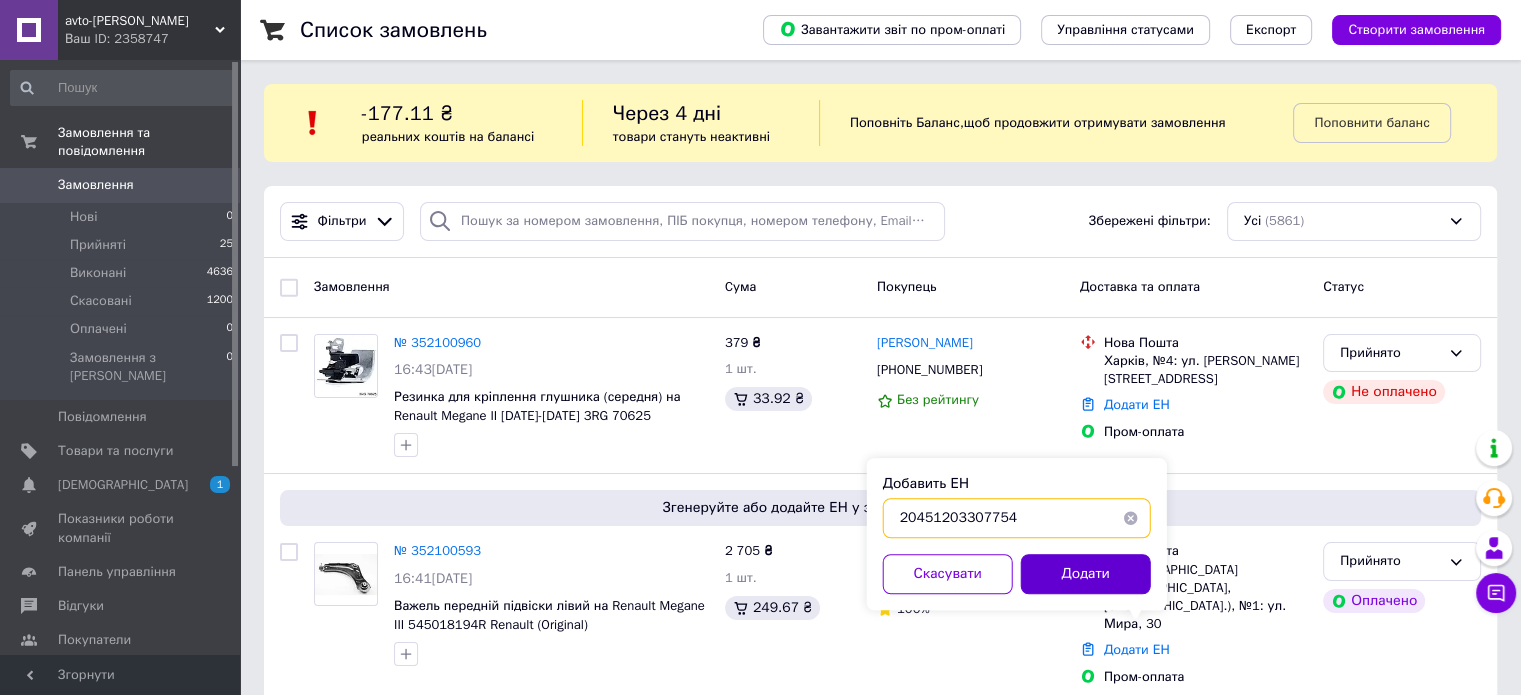 type on "20451203307754" 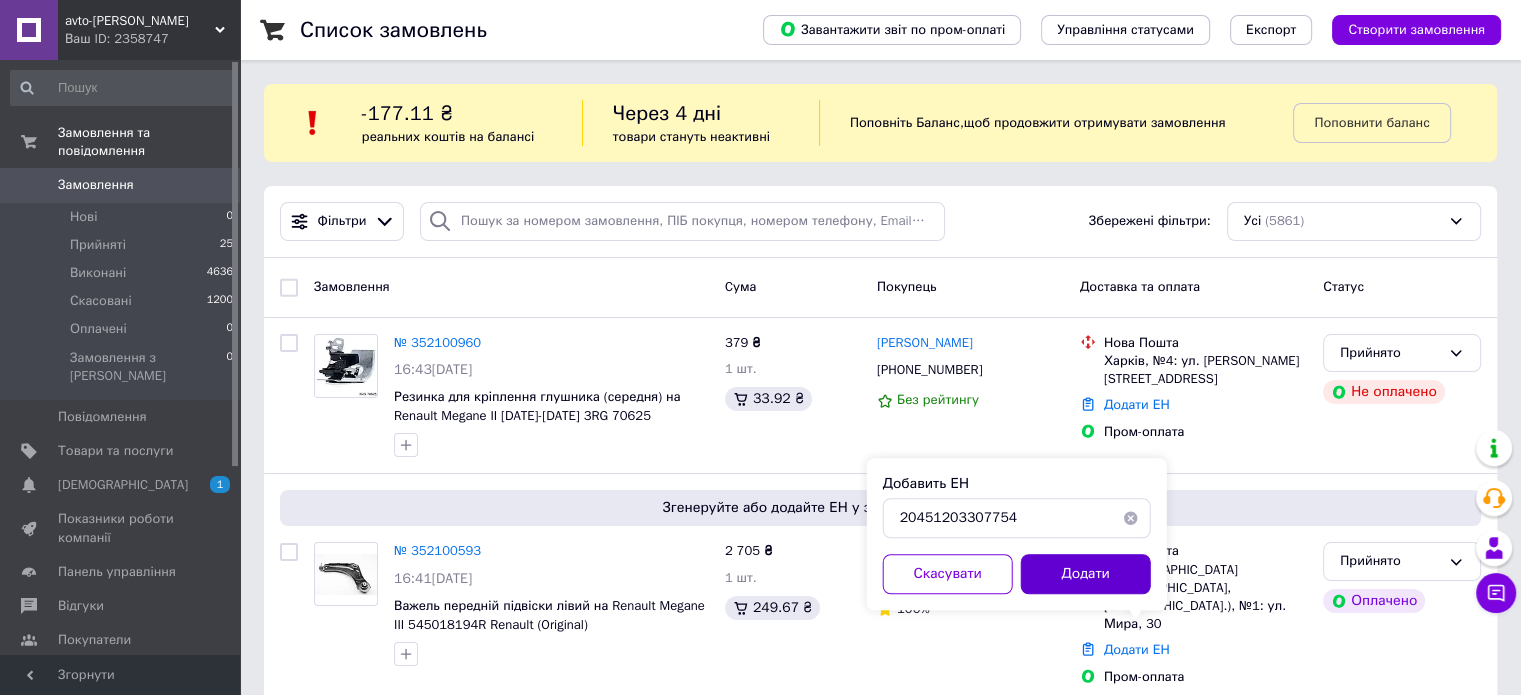 click on "Додати" at bounding box center [1086, 574] 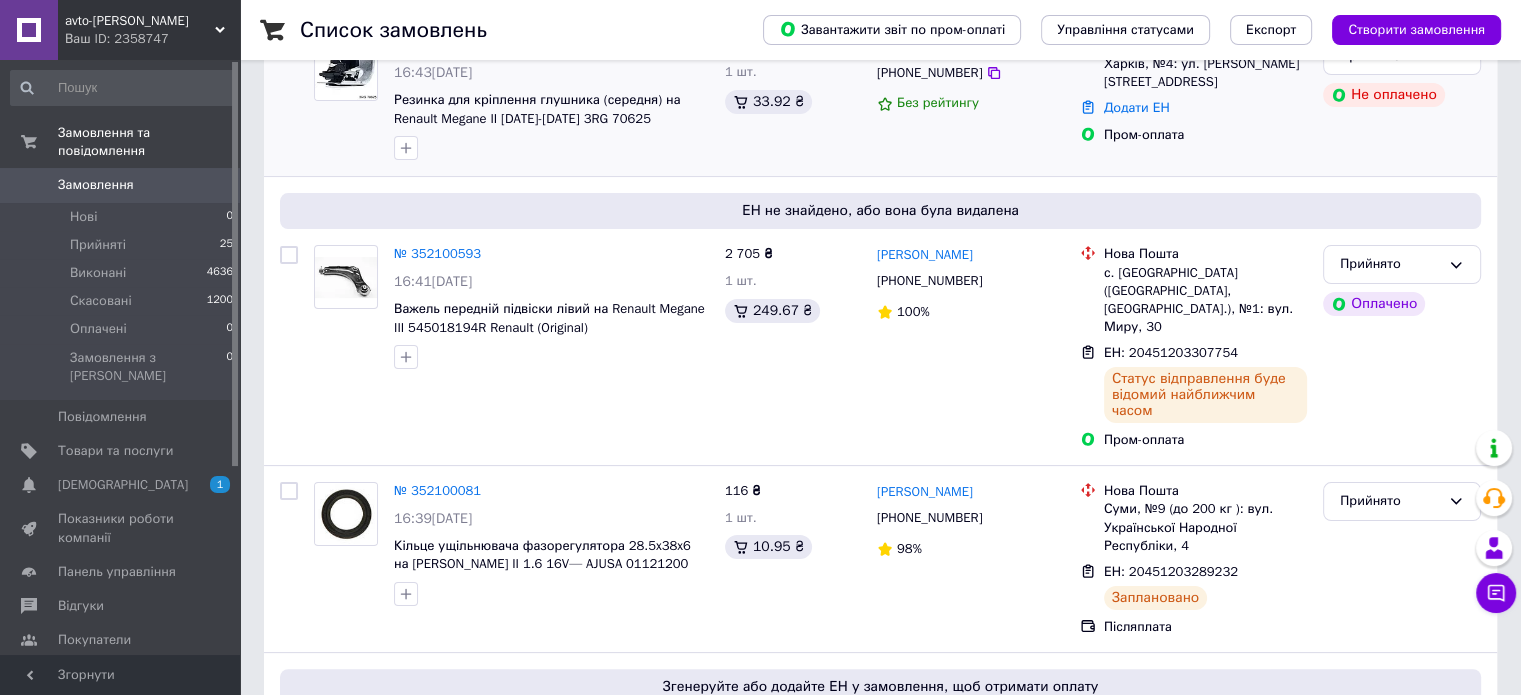 scroll, scrollTop: 300, scrollLeft: 0, axis: vertical 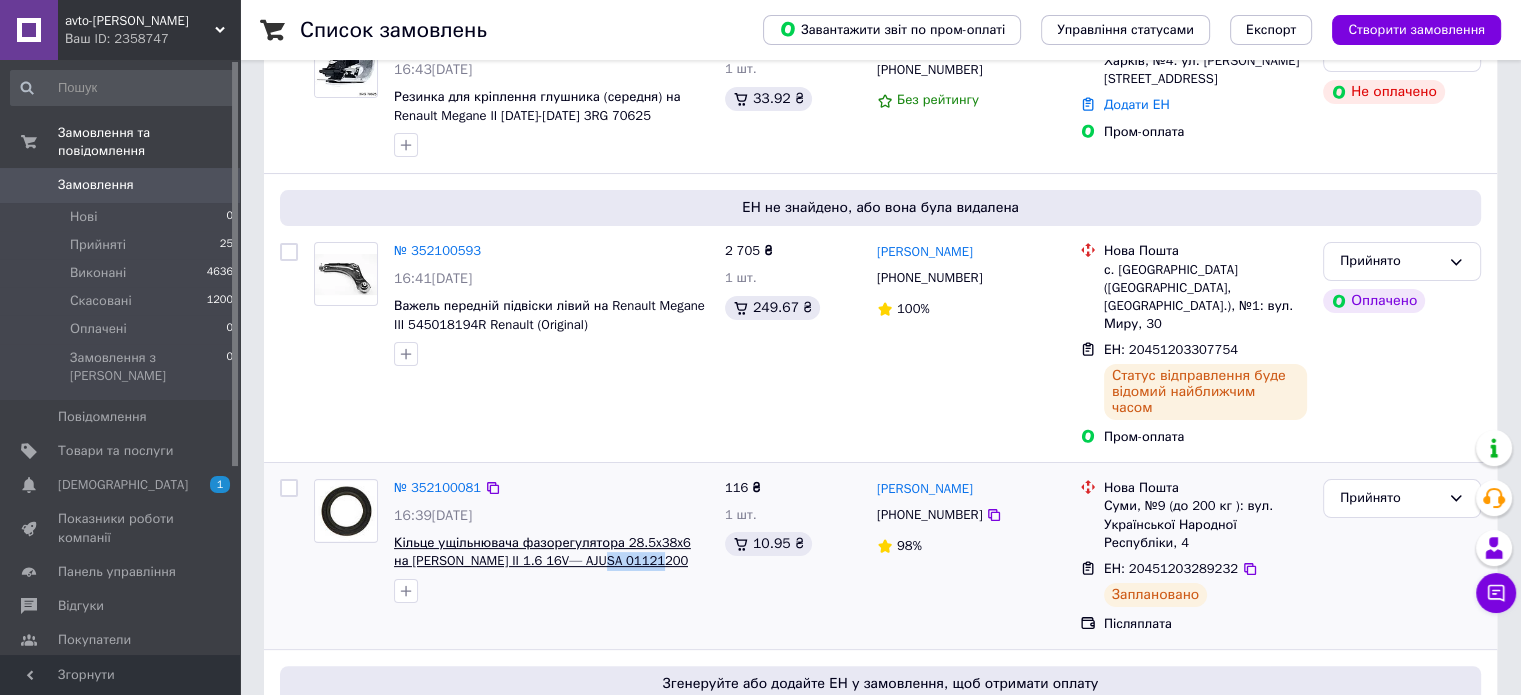 drag, startPoint x: 641, startPoint y: 527, endPoint x: 579, endPoint y: 528, distance: 62.008064 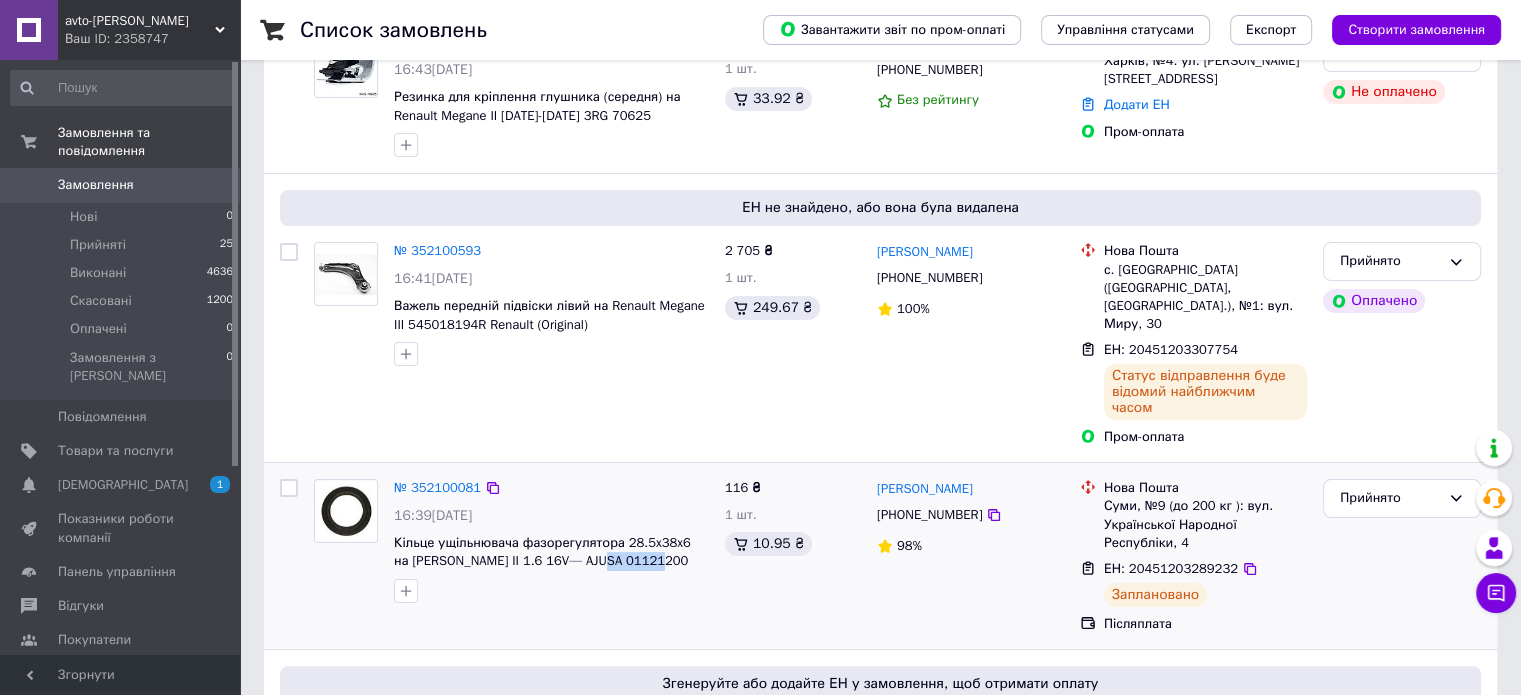copy on "01121200" 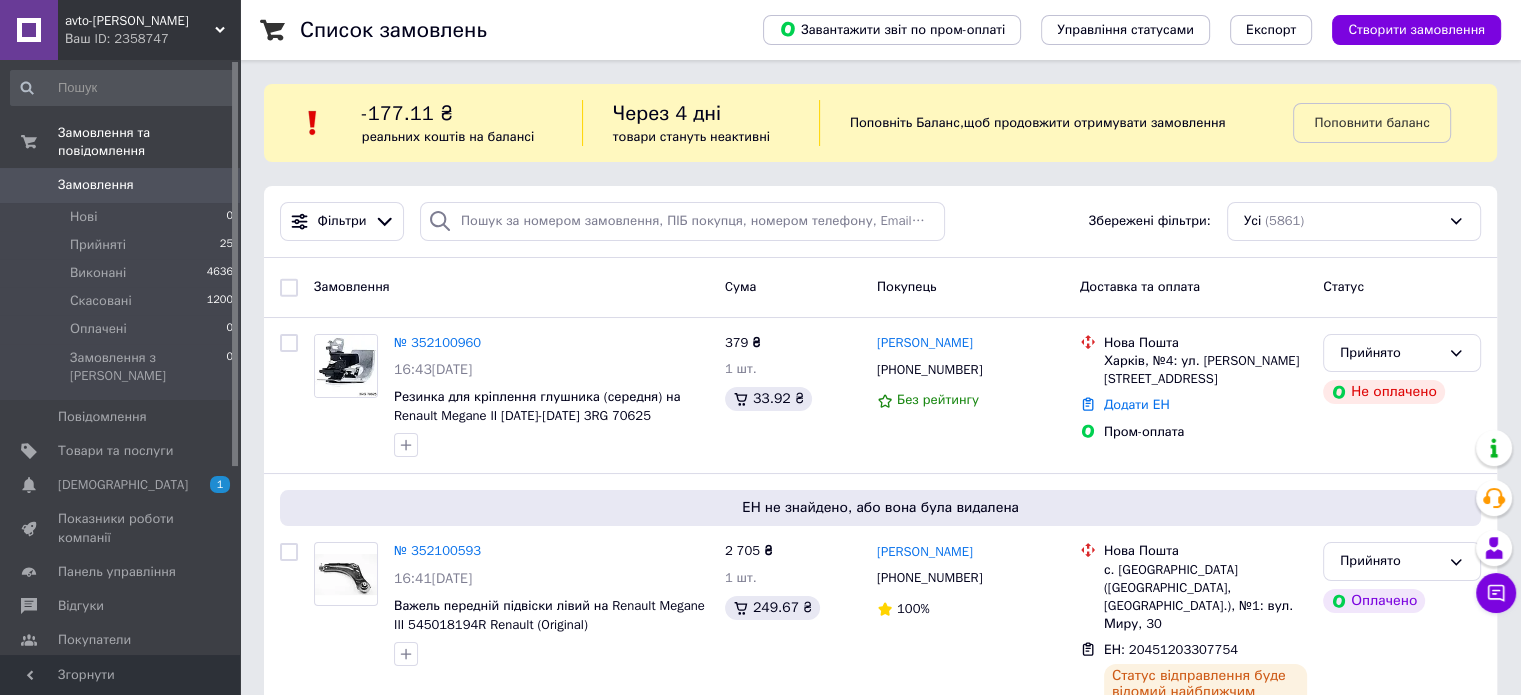 scroll, scrollTop: 0, scrollLeft: 0, axis: both 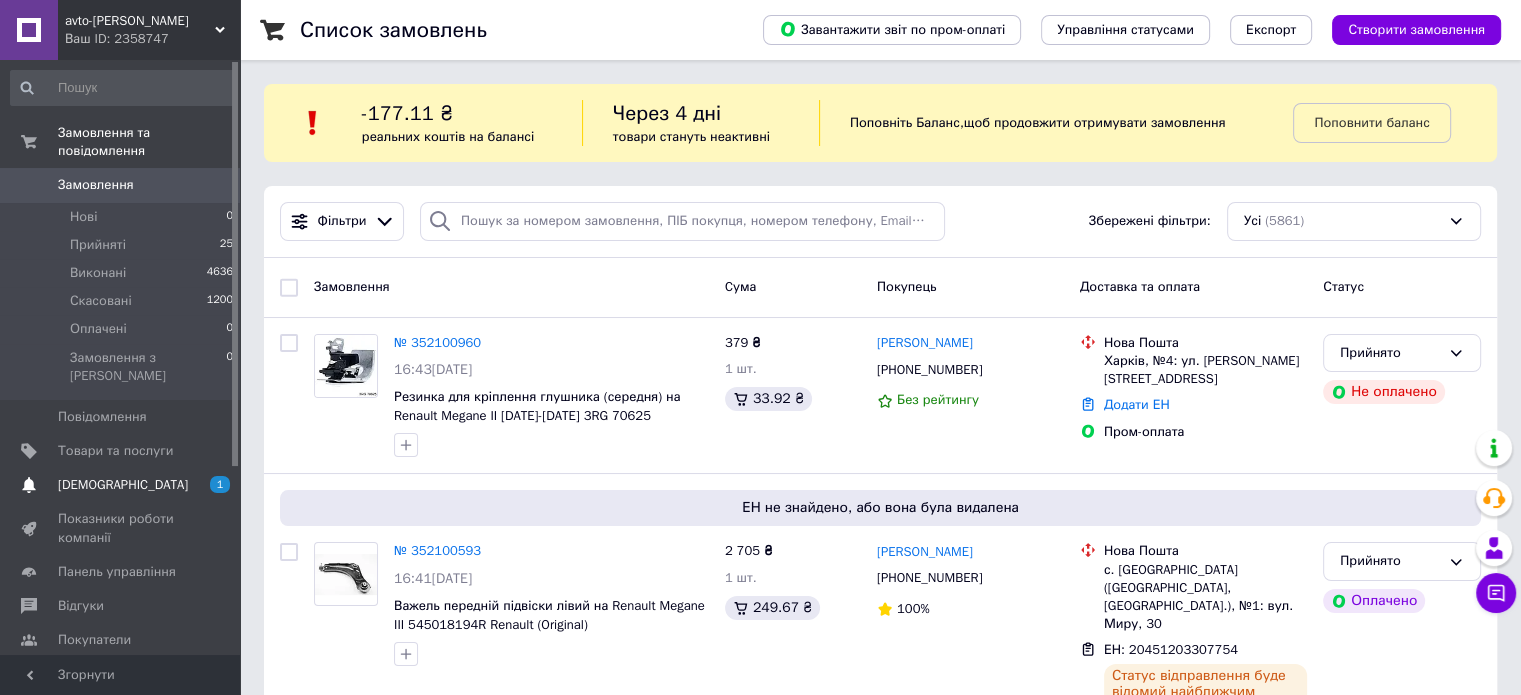 click on "Сповіщення 1 0" at bounding box center [122, 485] 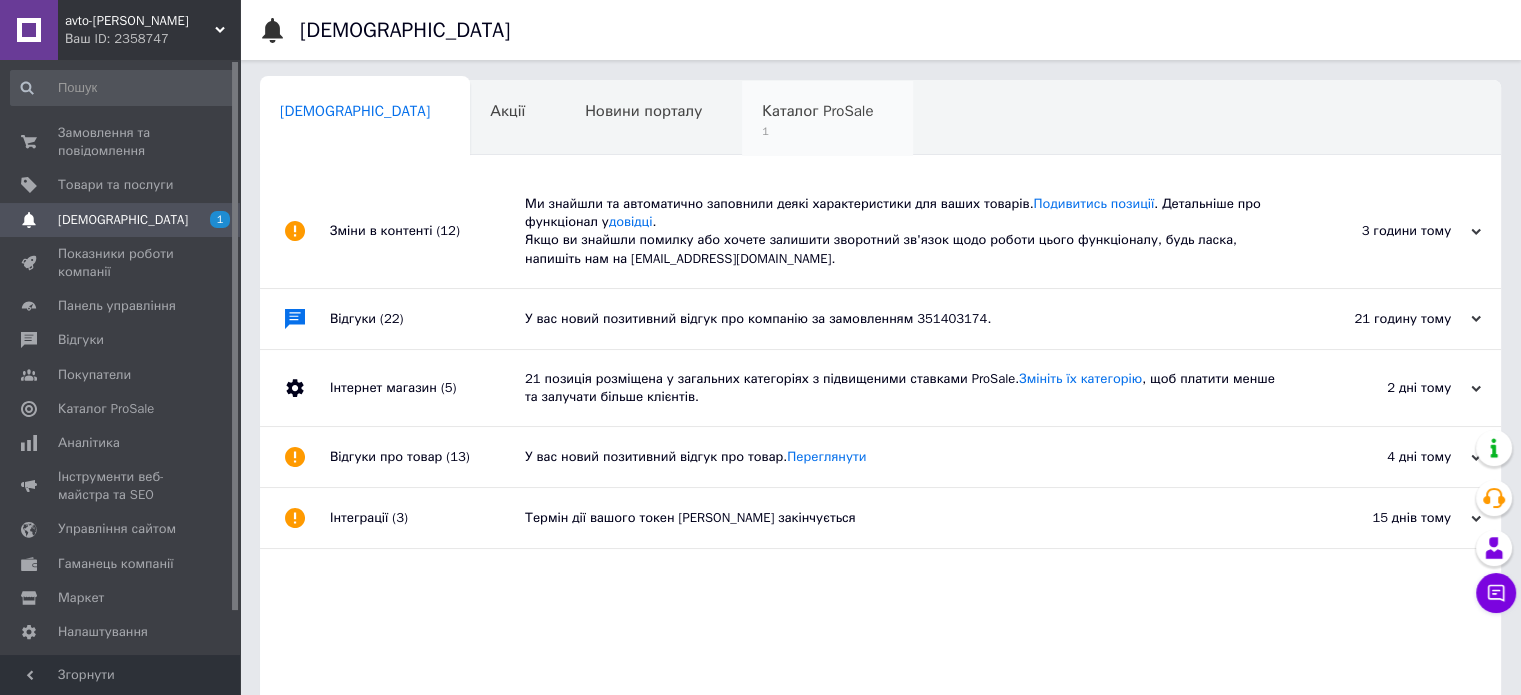 click on "Каталог ProSale 1" at bounding box center (827, 119) 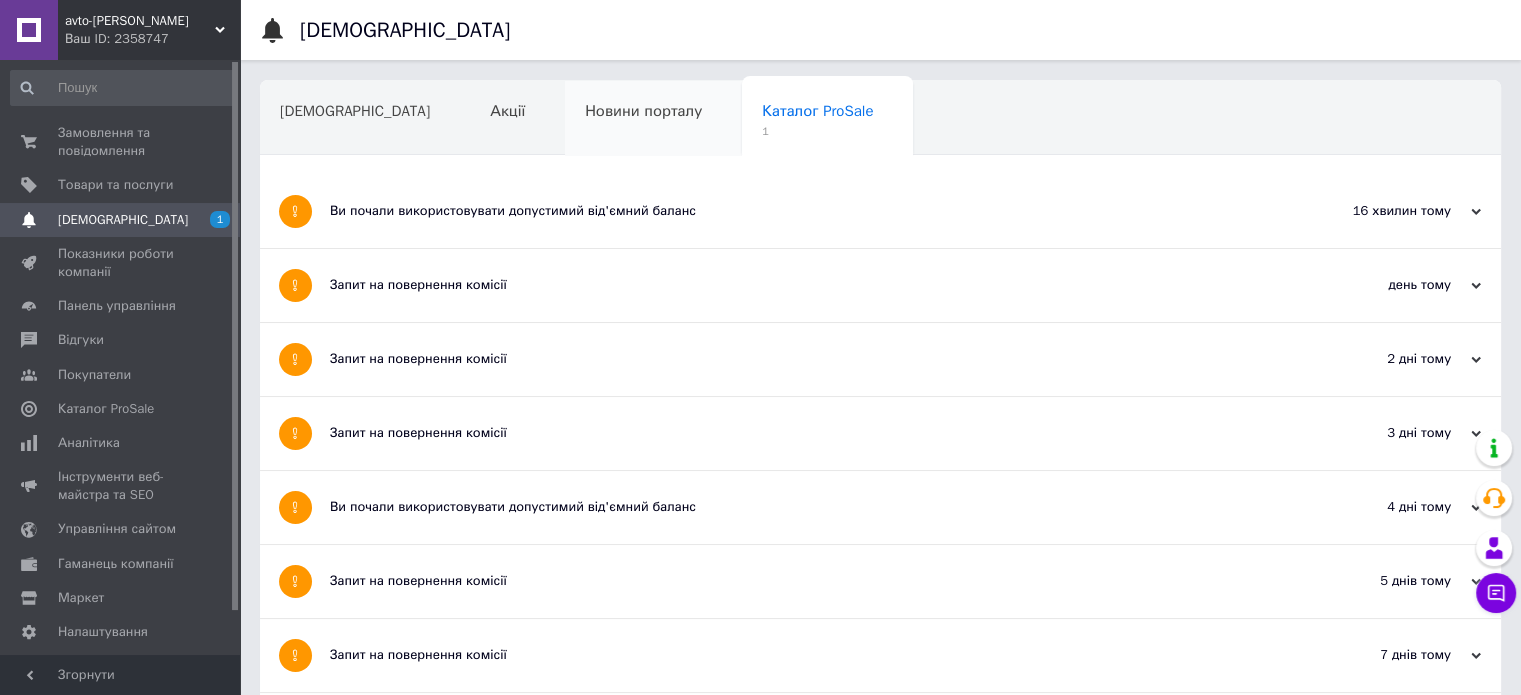 click on "Новини порталу" at bounding box center (653, 119) 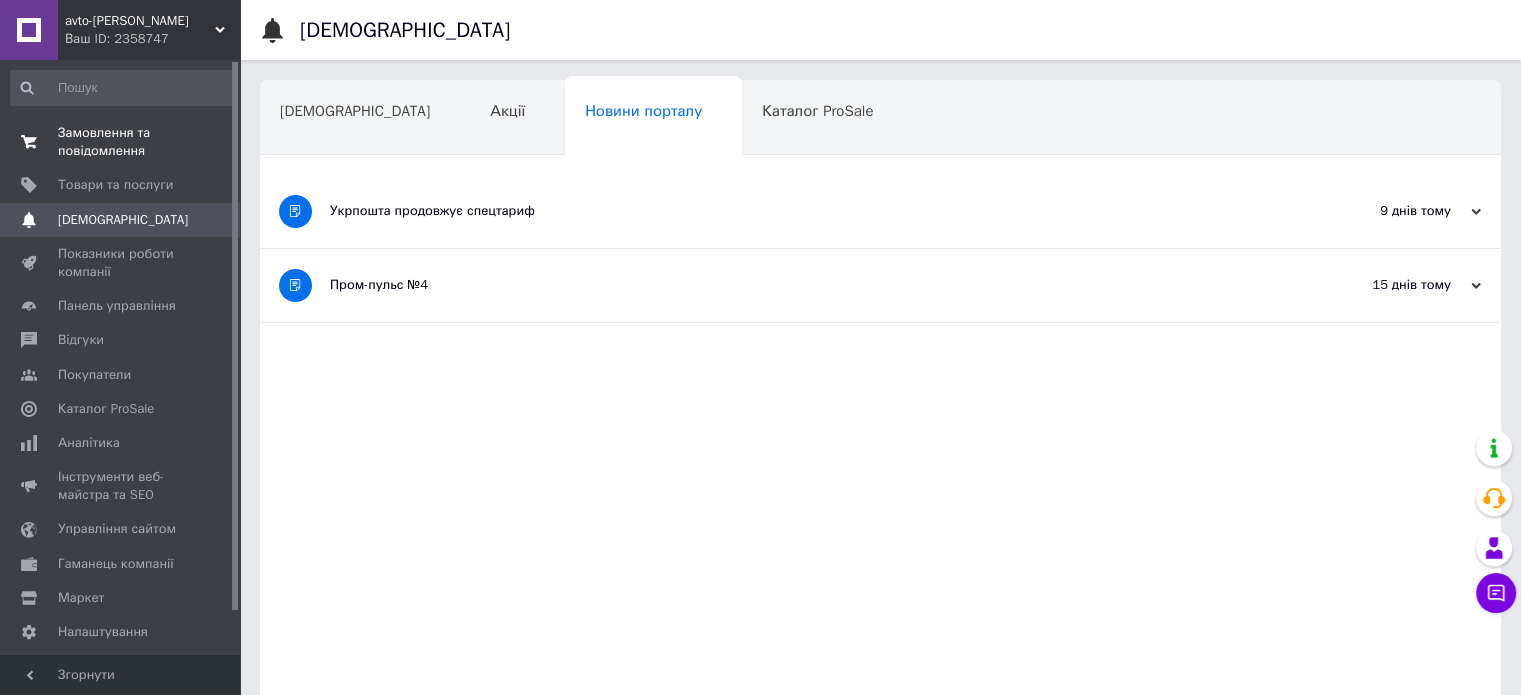 click on "0 0" at bounding box center [212, 142] 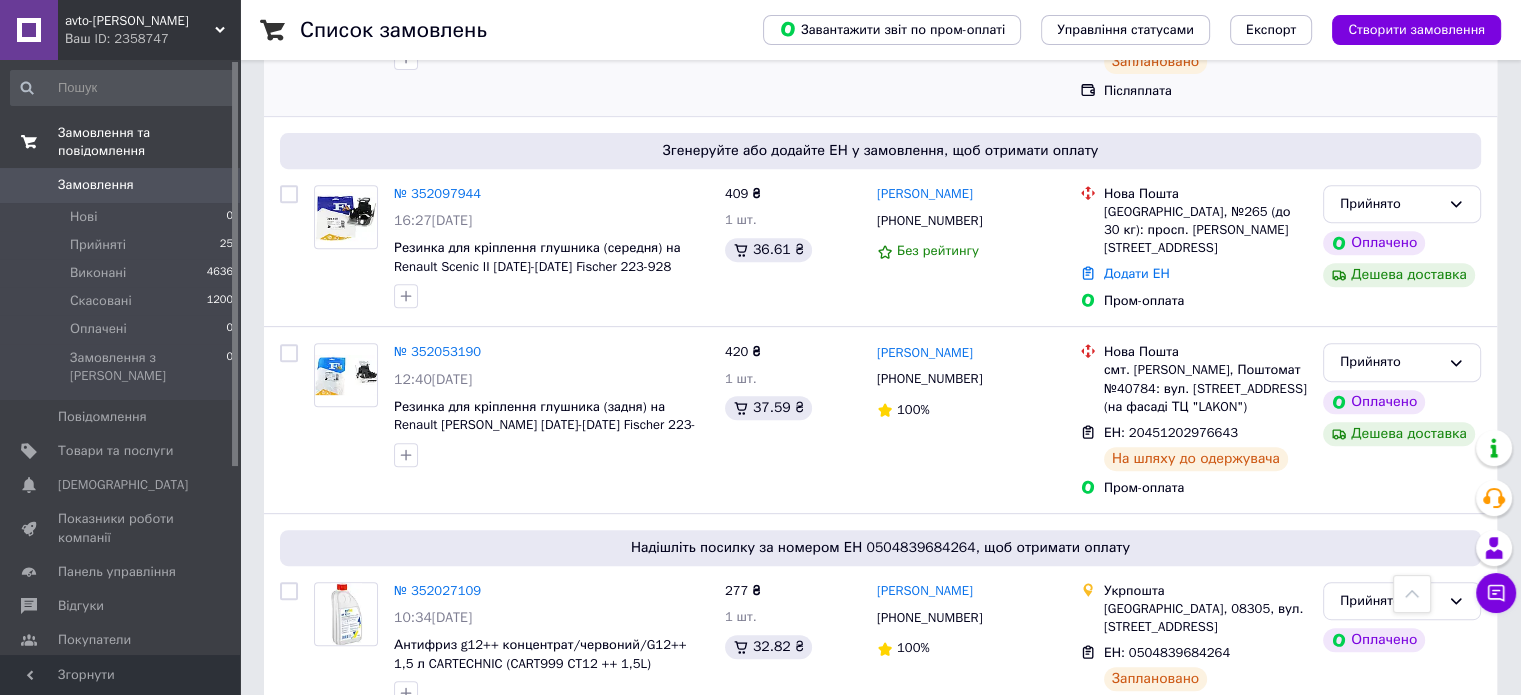 scroll, scrollTop: 1100, scrollLeft: 0, axis: vertical 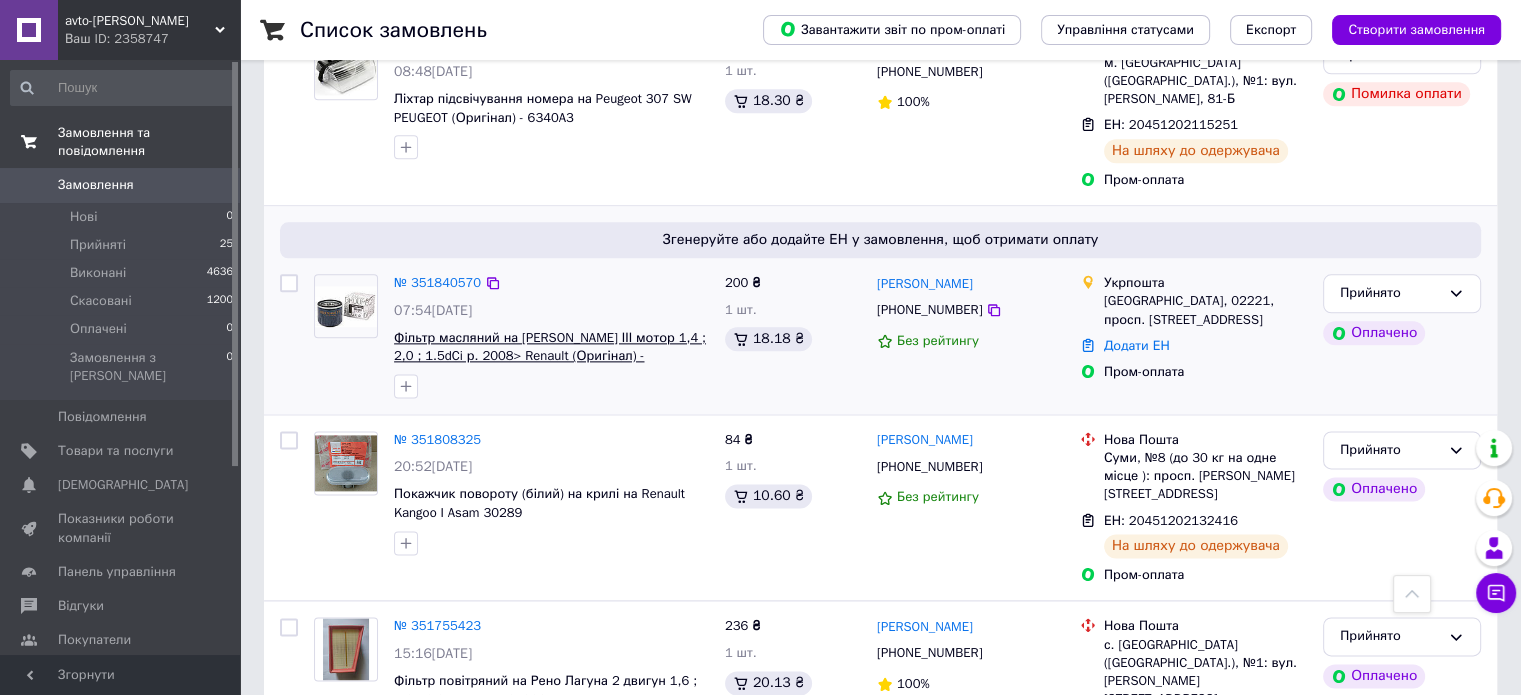 click on "Фільтр масляний на [PERSON_NAME] ІІІ мотор 1,4 ; 2,0 ; 1.5dCi р. 2008> Renault (Оригінал) - 8200768927" at bounding box center (550, 356) 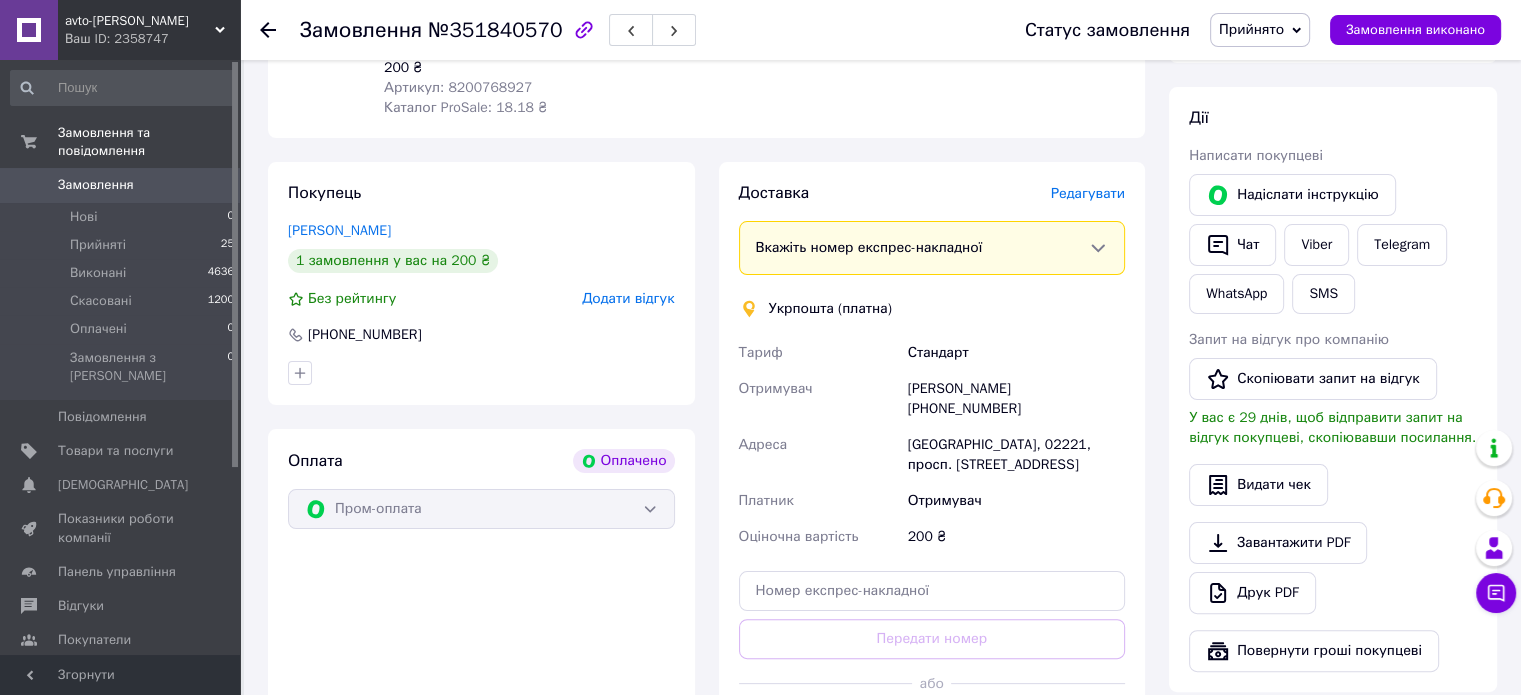 scroll, scrollTop: 460, scrollLeft: 0, axis: vertical 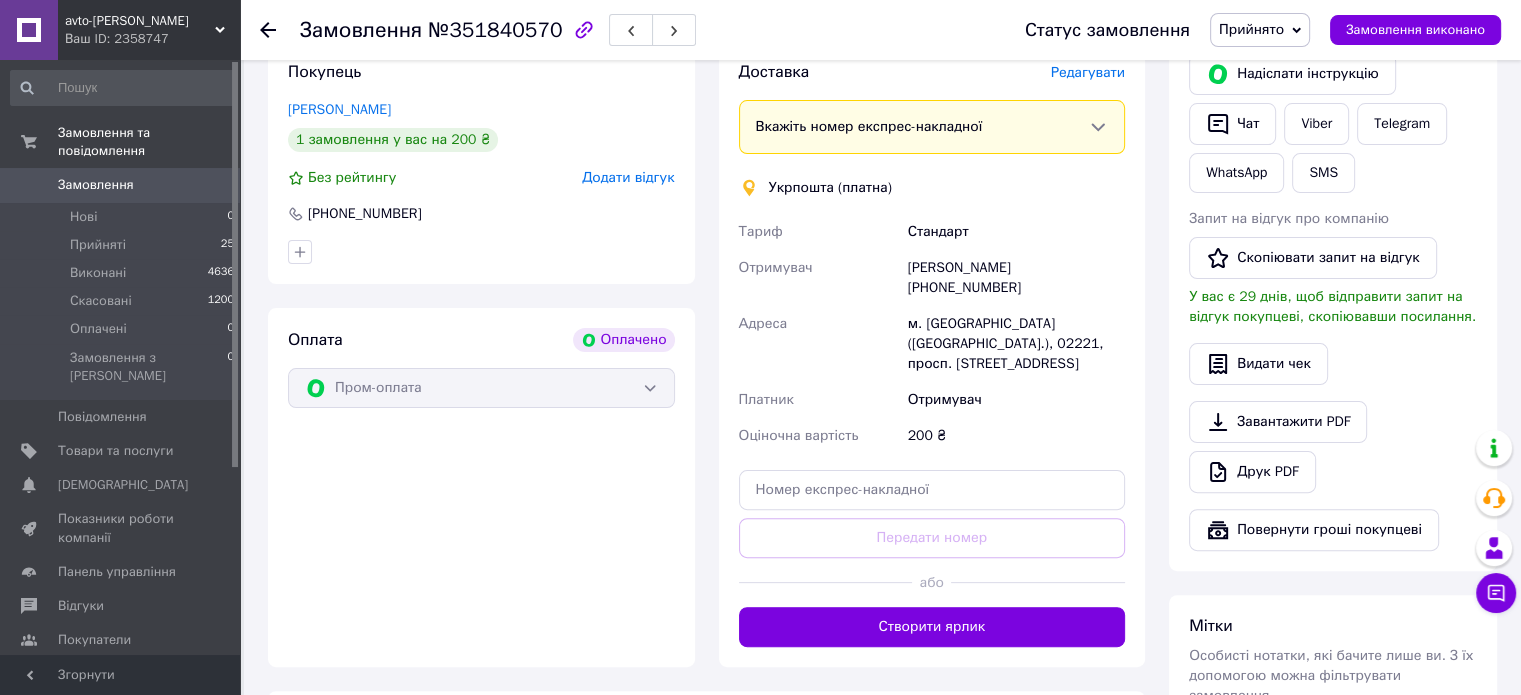 click on "Створити ярлик" at bounding box center (932, 627) 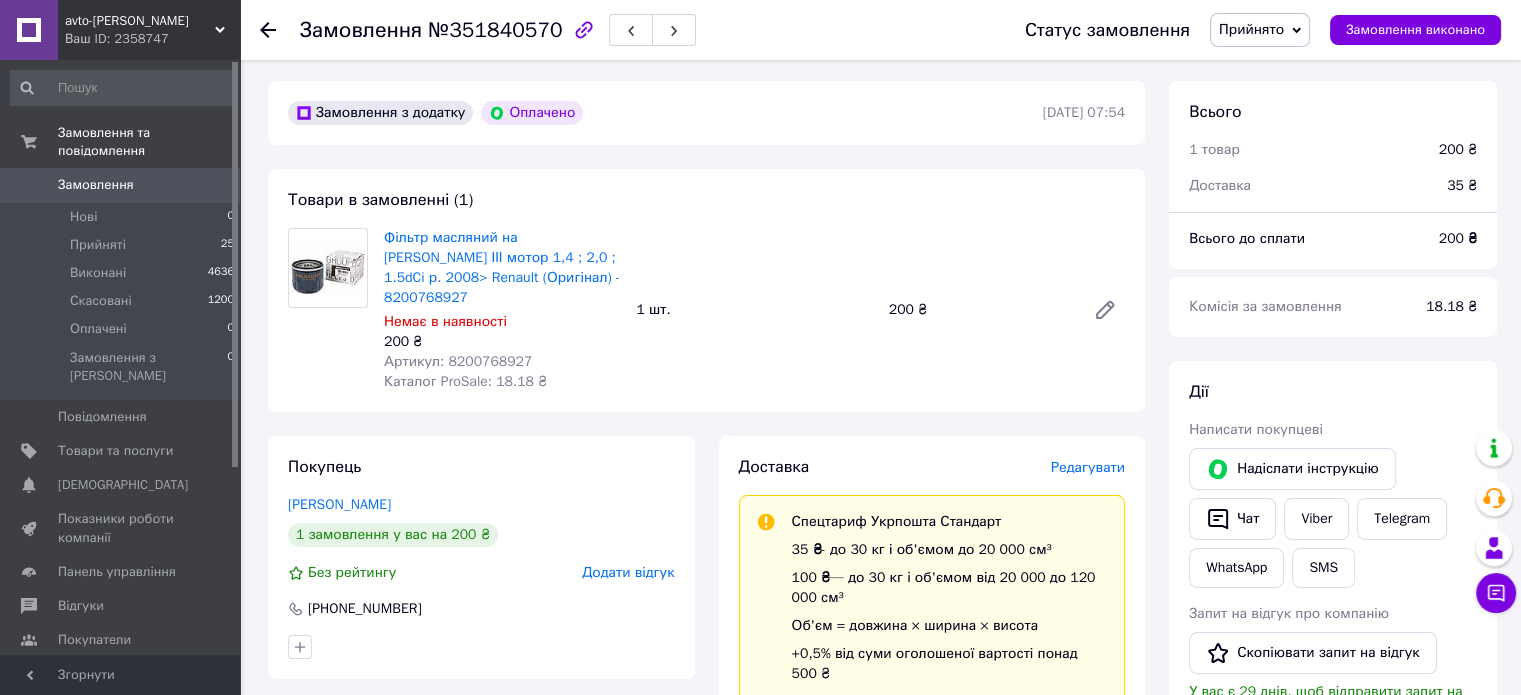 scroll, scrollTop: 0, scrollLeft: 0, axis: both 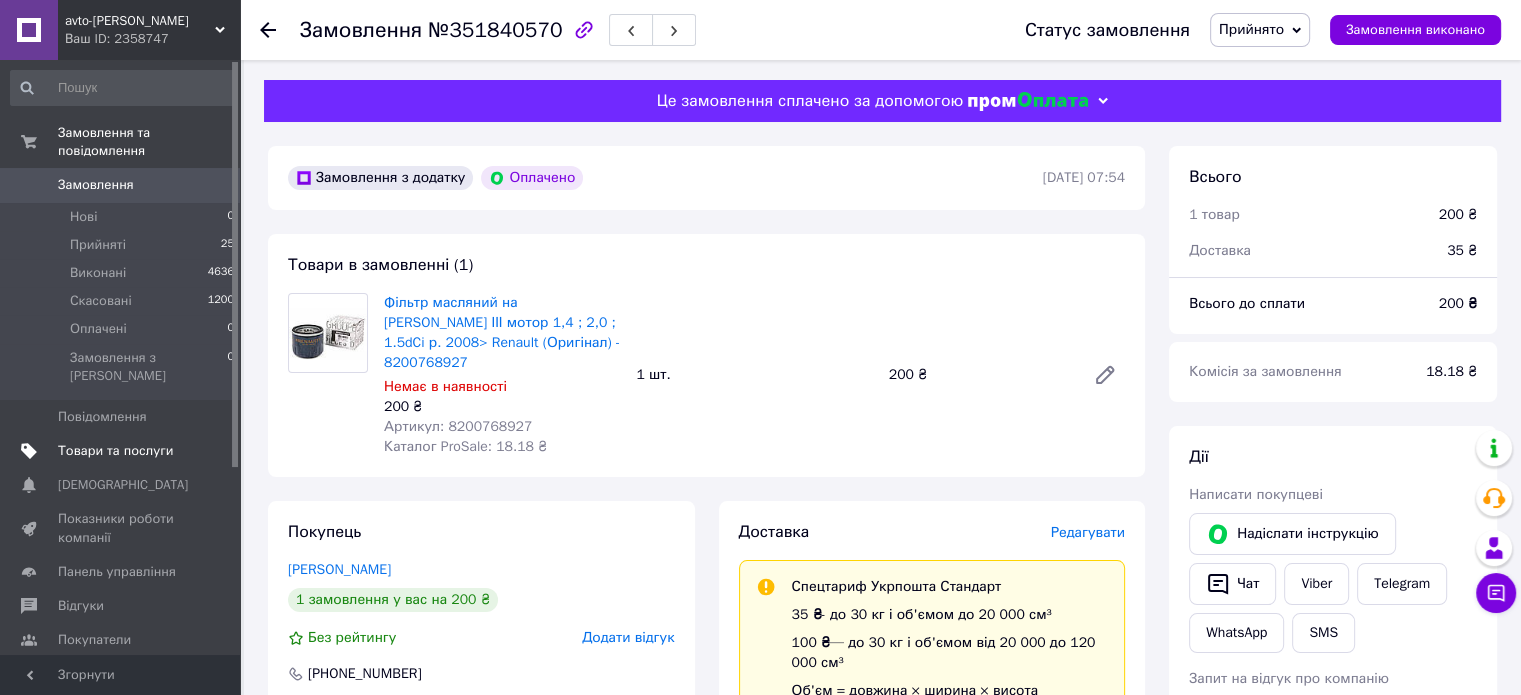 click on "Товари та послуги" at bounding box center [115, 451] 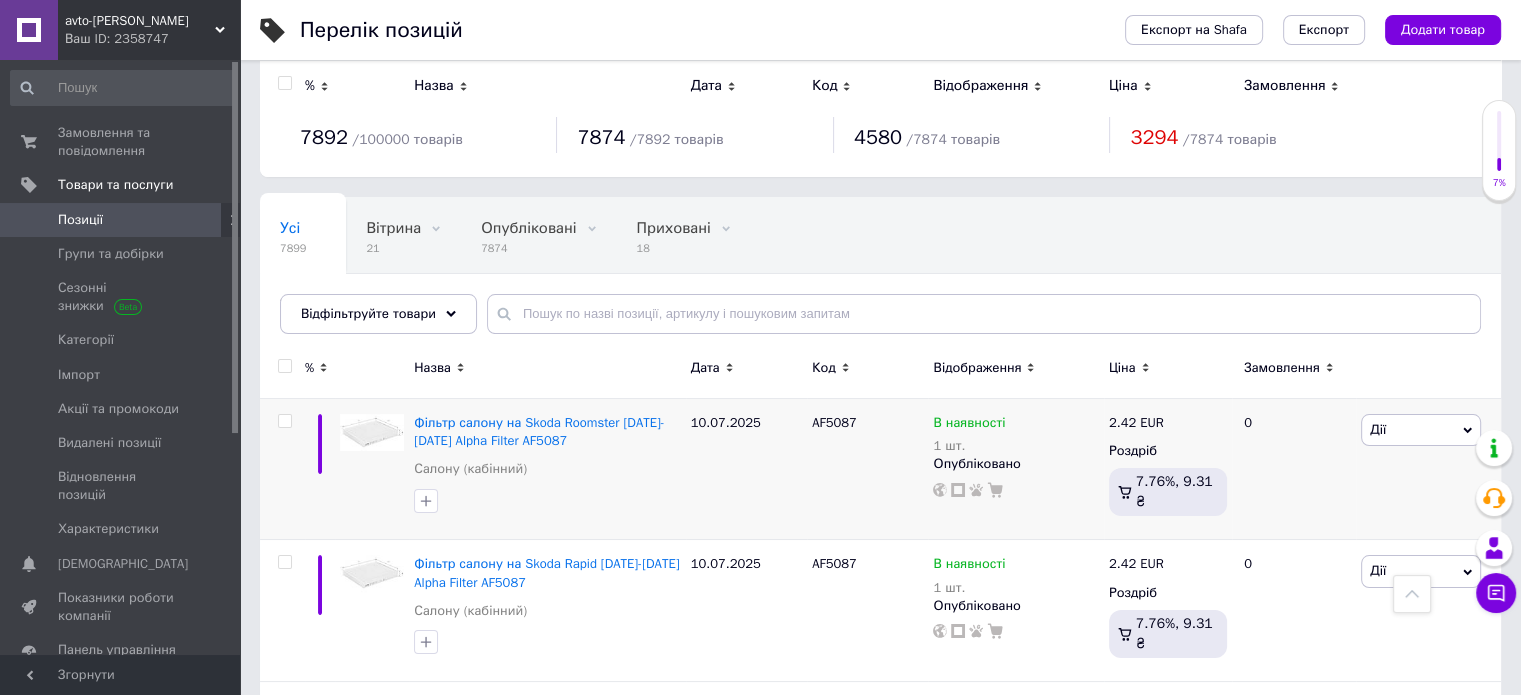 scroll, scrollTop: 0, scrollLeft: 0, axis: both 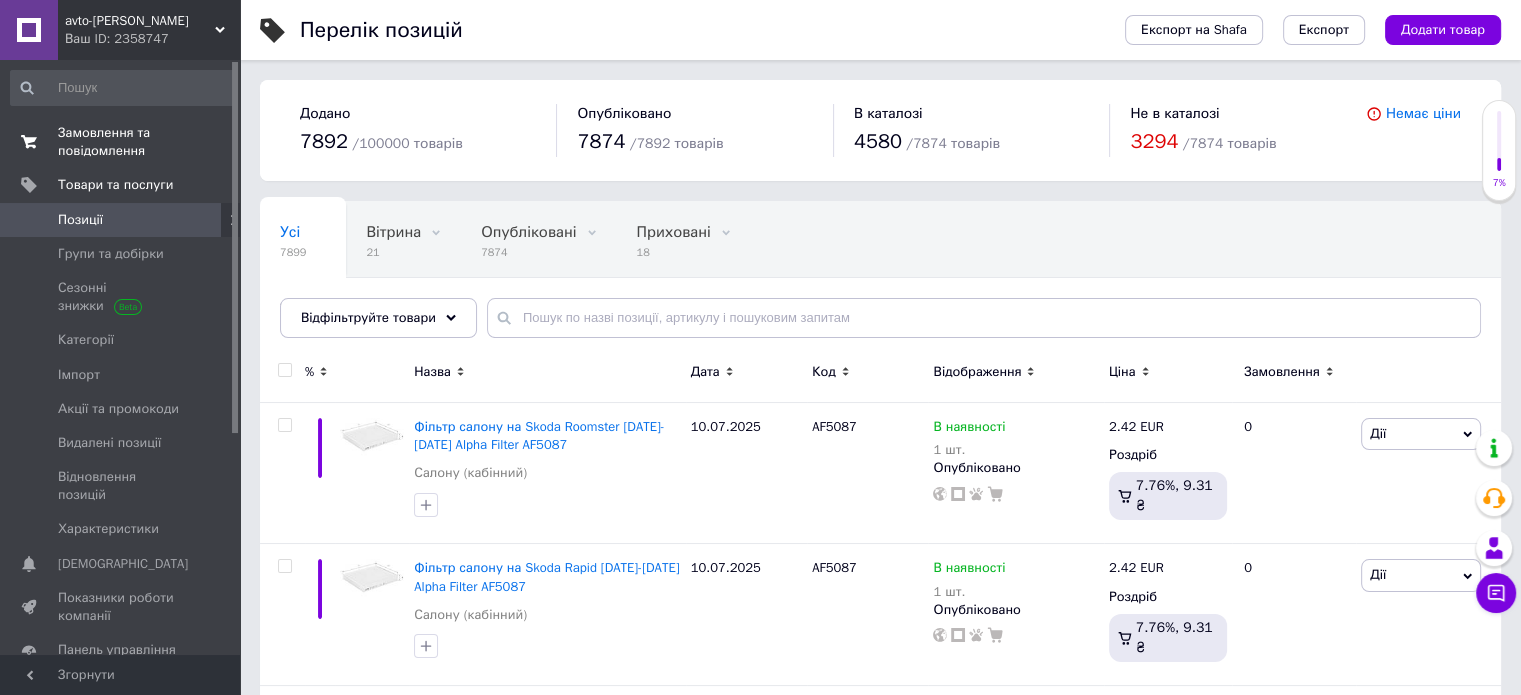 click on "Замовлення та повідомлення" at bounding box center [121, 142] 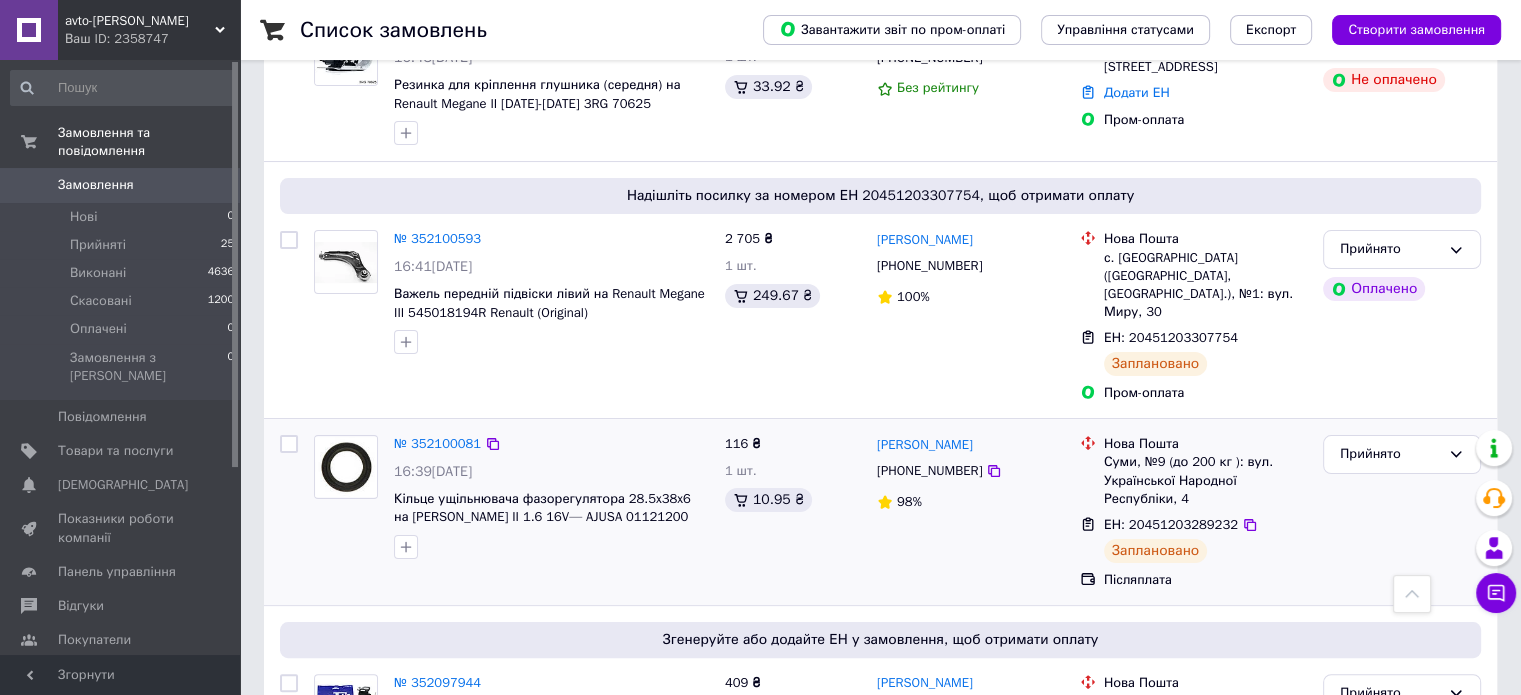 scroll, scrollTop: 300, scrollLeft: 0, axis: vertical 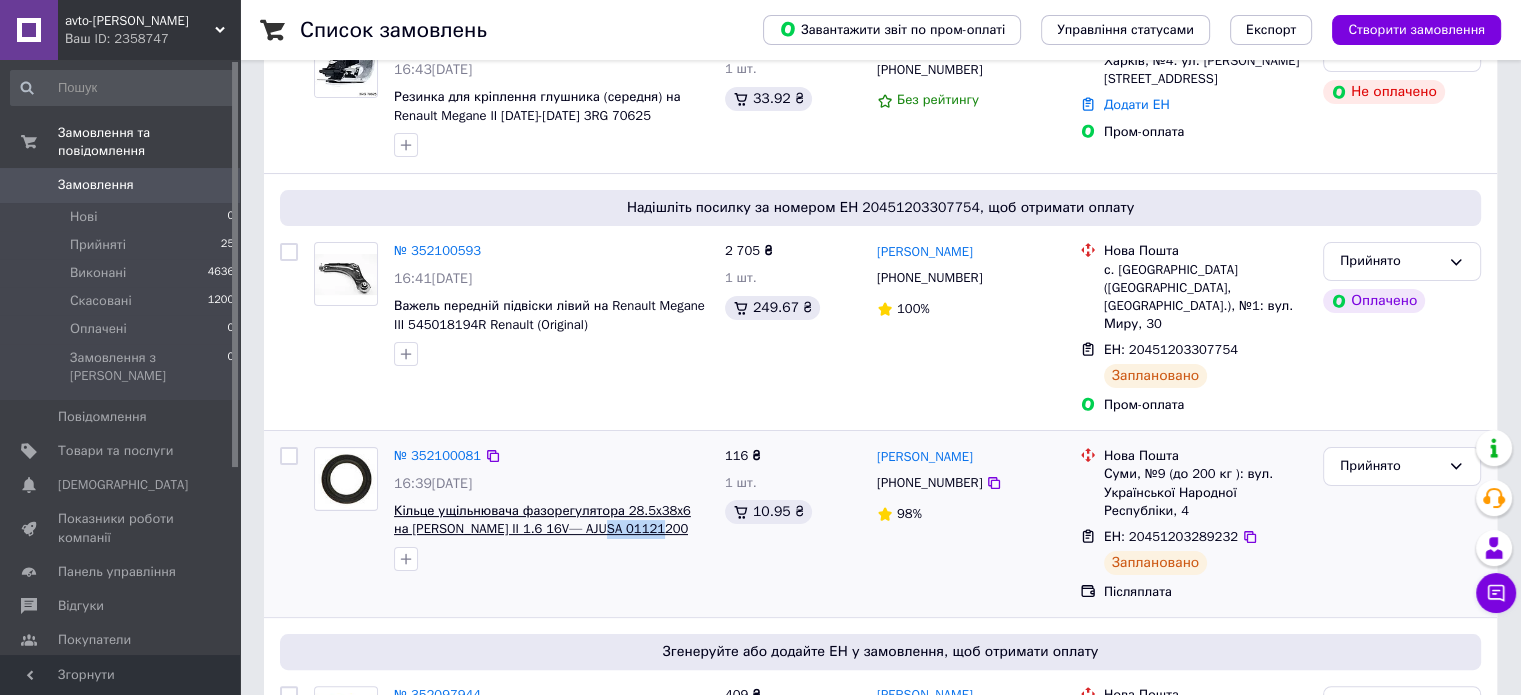 drag, startPoint x: 652, startPoint y: 514, endPoint x: 577, endPoint y: 512, distance: 75.026665 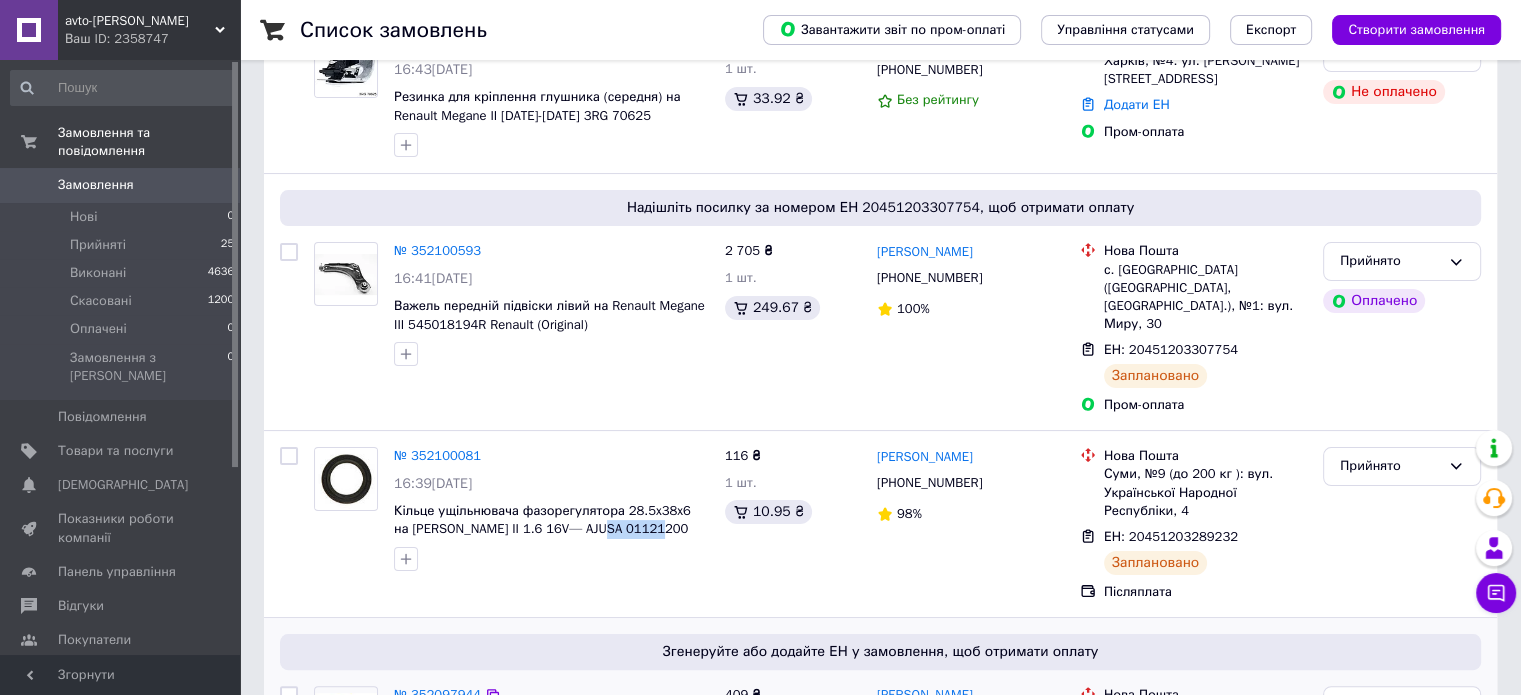 copy on "01121200" 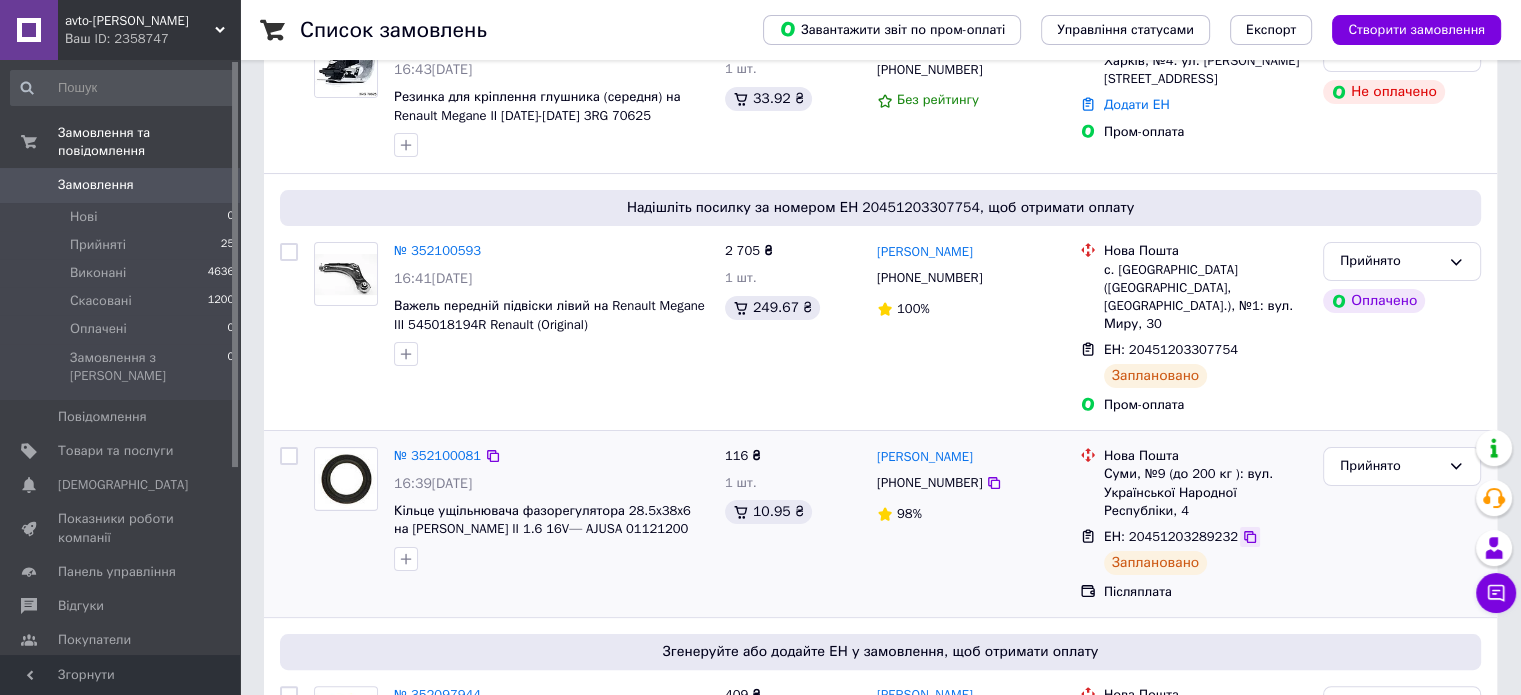 click 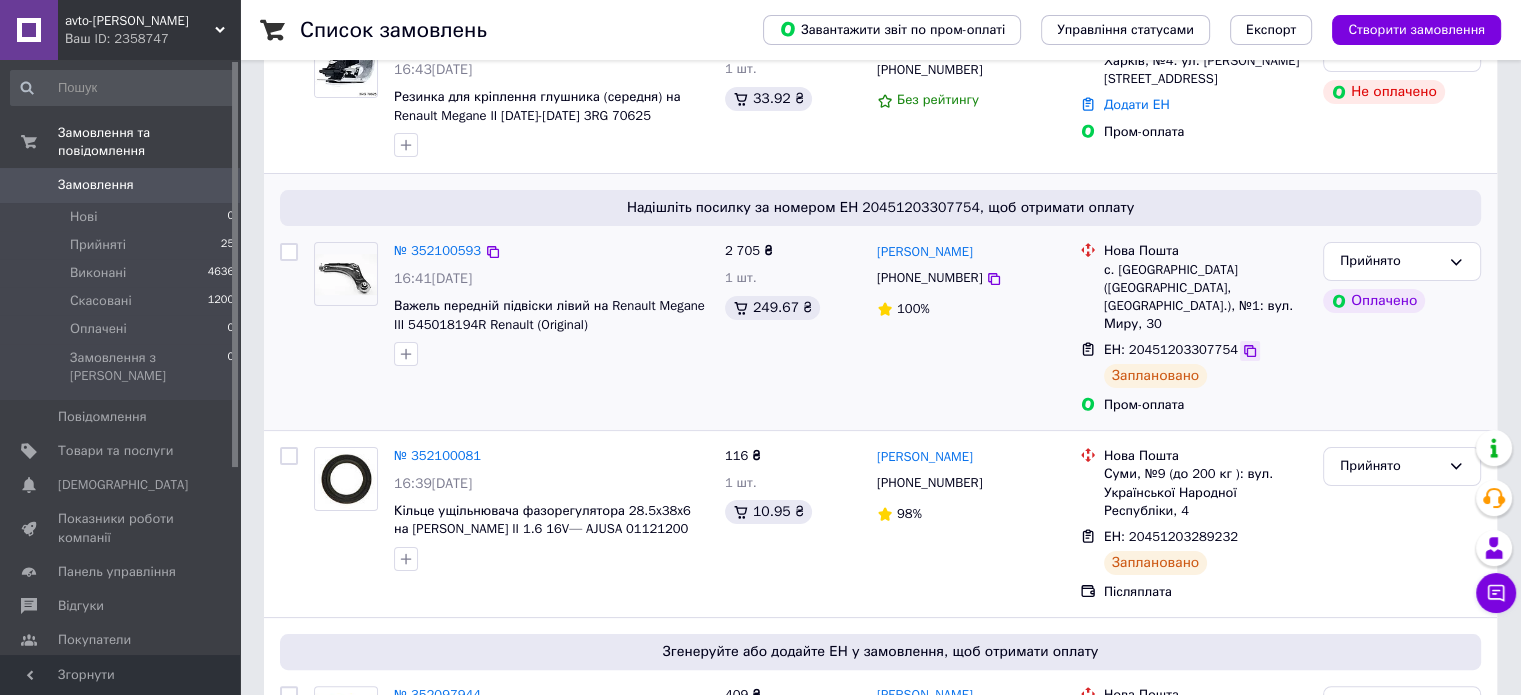 click 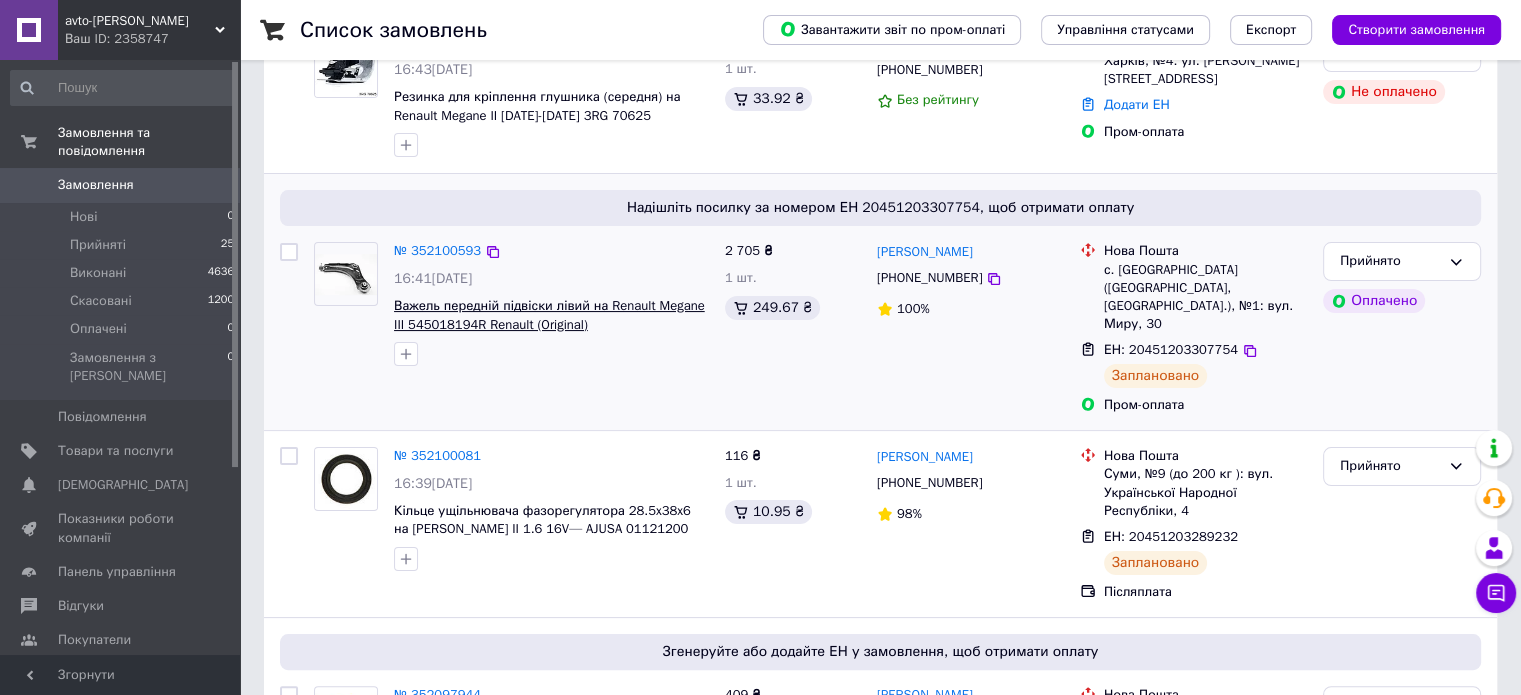 click on "Важель передній підвіски лівий на Renault Megane III 545018194R Renault (Original)" at bounding box center [549, 315] 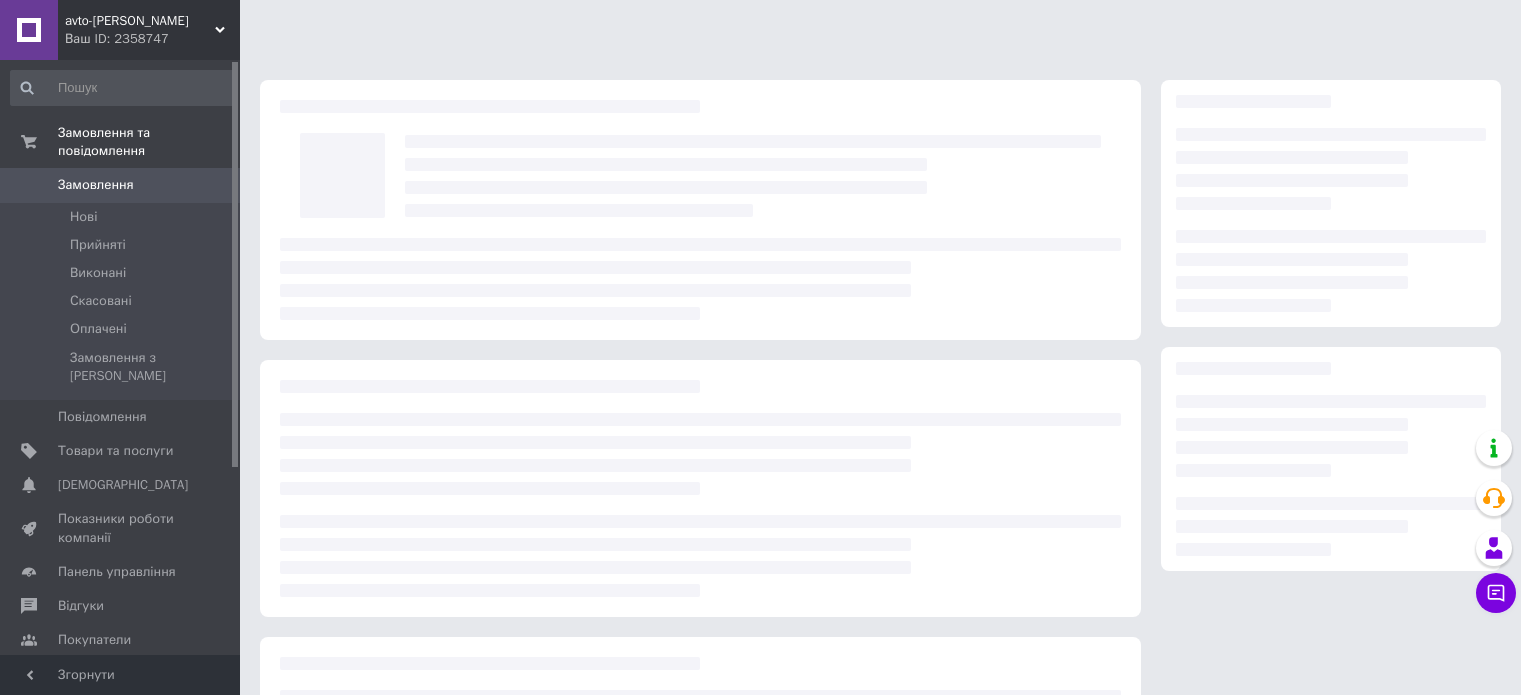 scroll, scrollTop: 0, scrollLeft: 0, axis: both 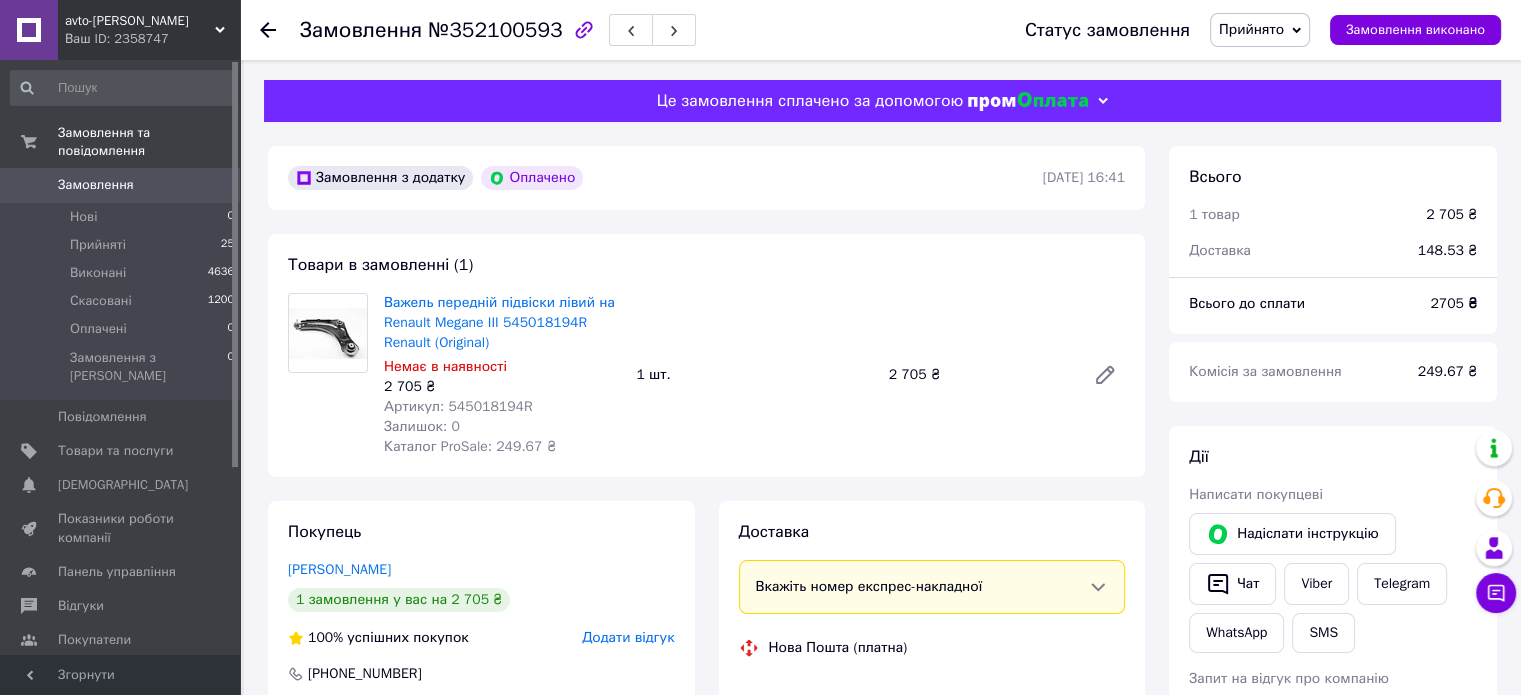 click on "Артикул: 545018194R" at bounding box center (458, 406) 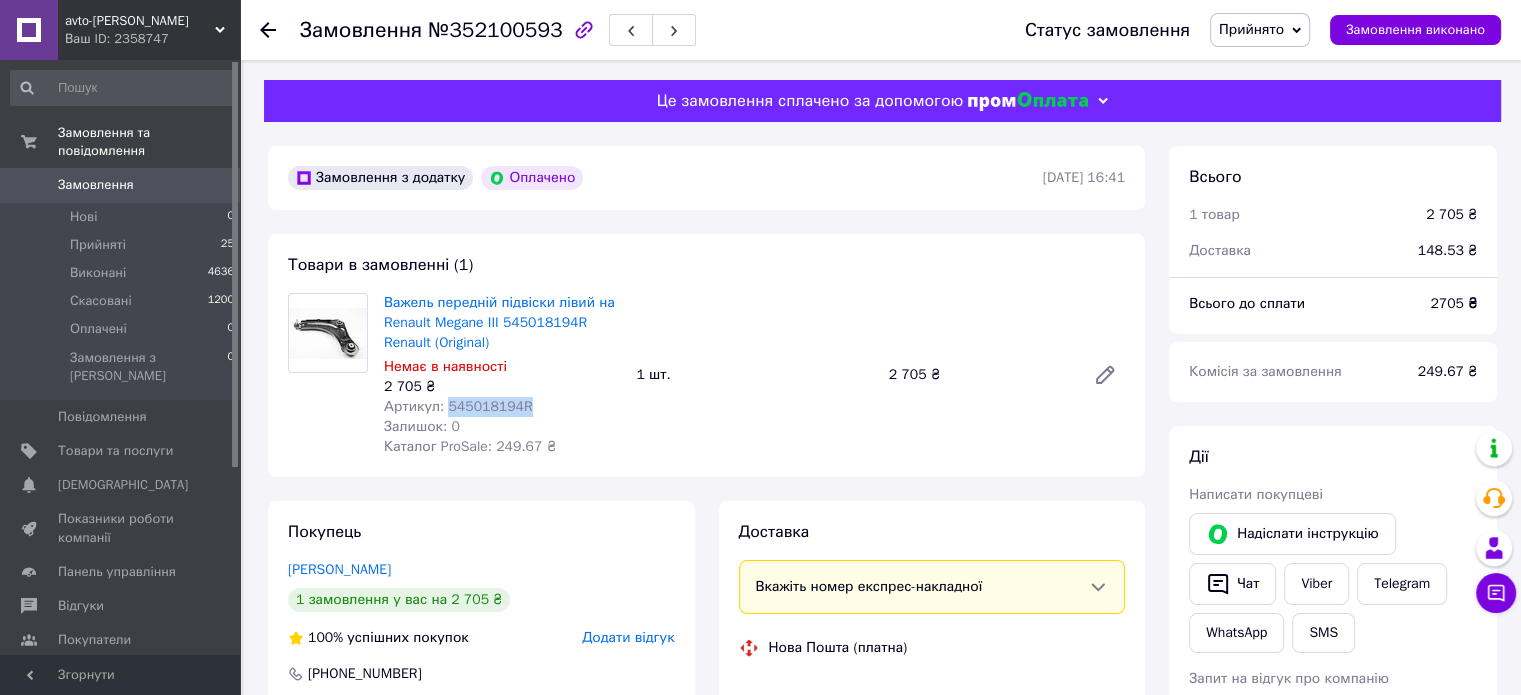click on "Артикул: 545018194R" at bounding box center [458, 406] 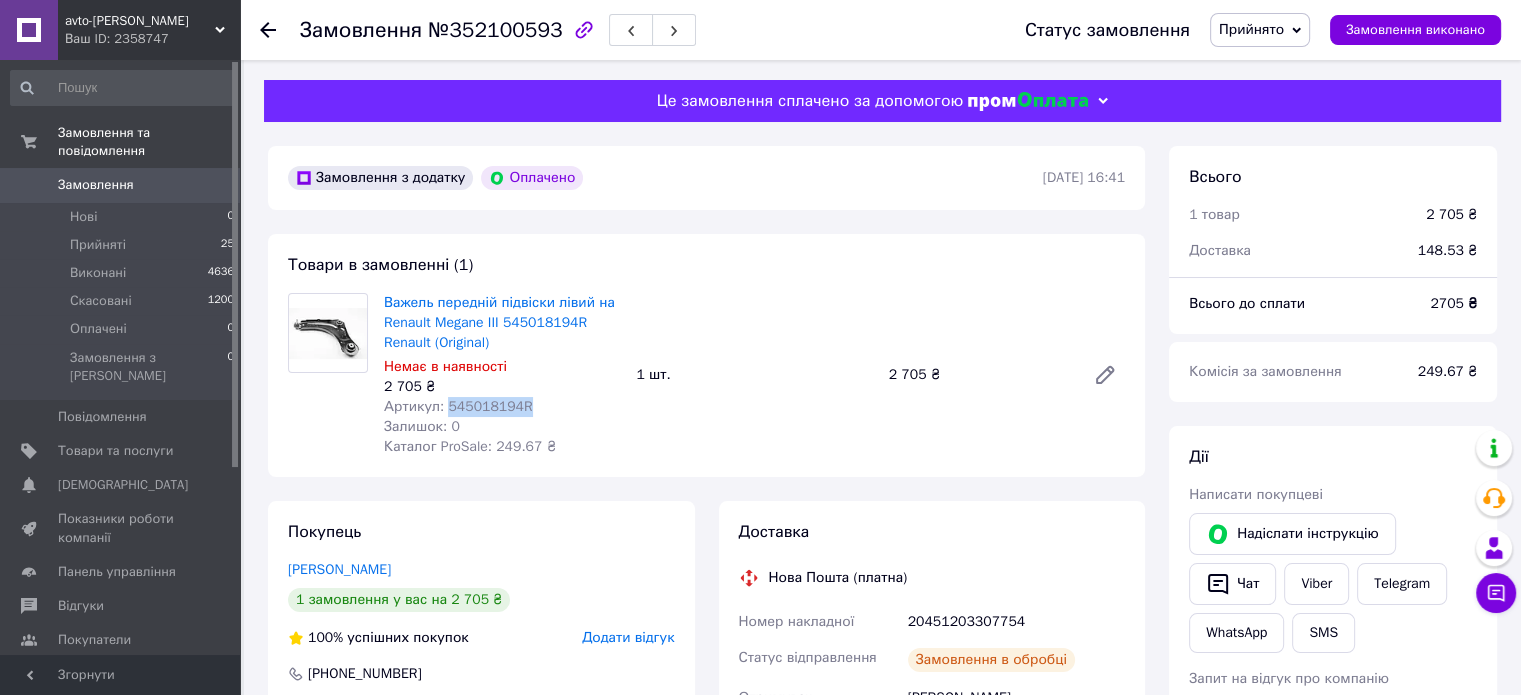 copy on "545018194R" 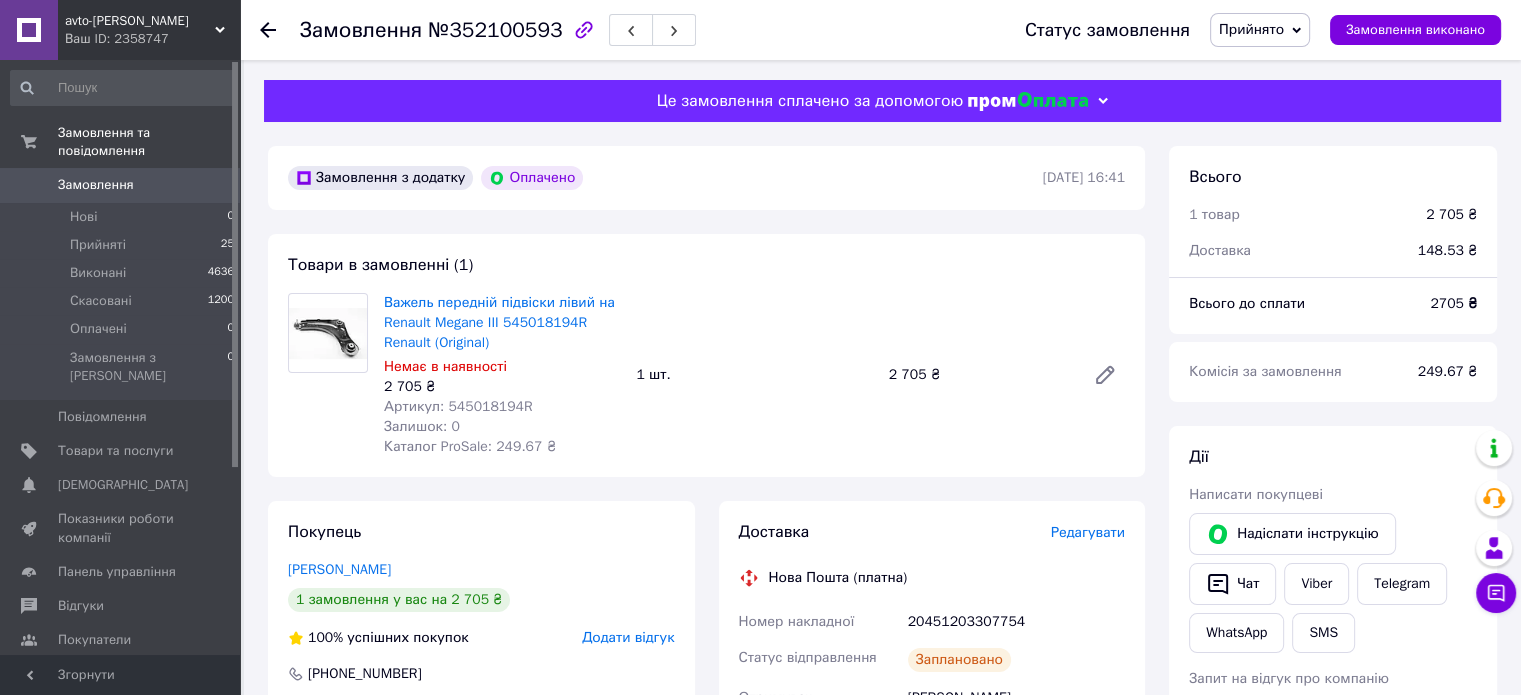 click 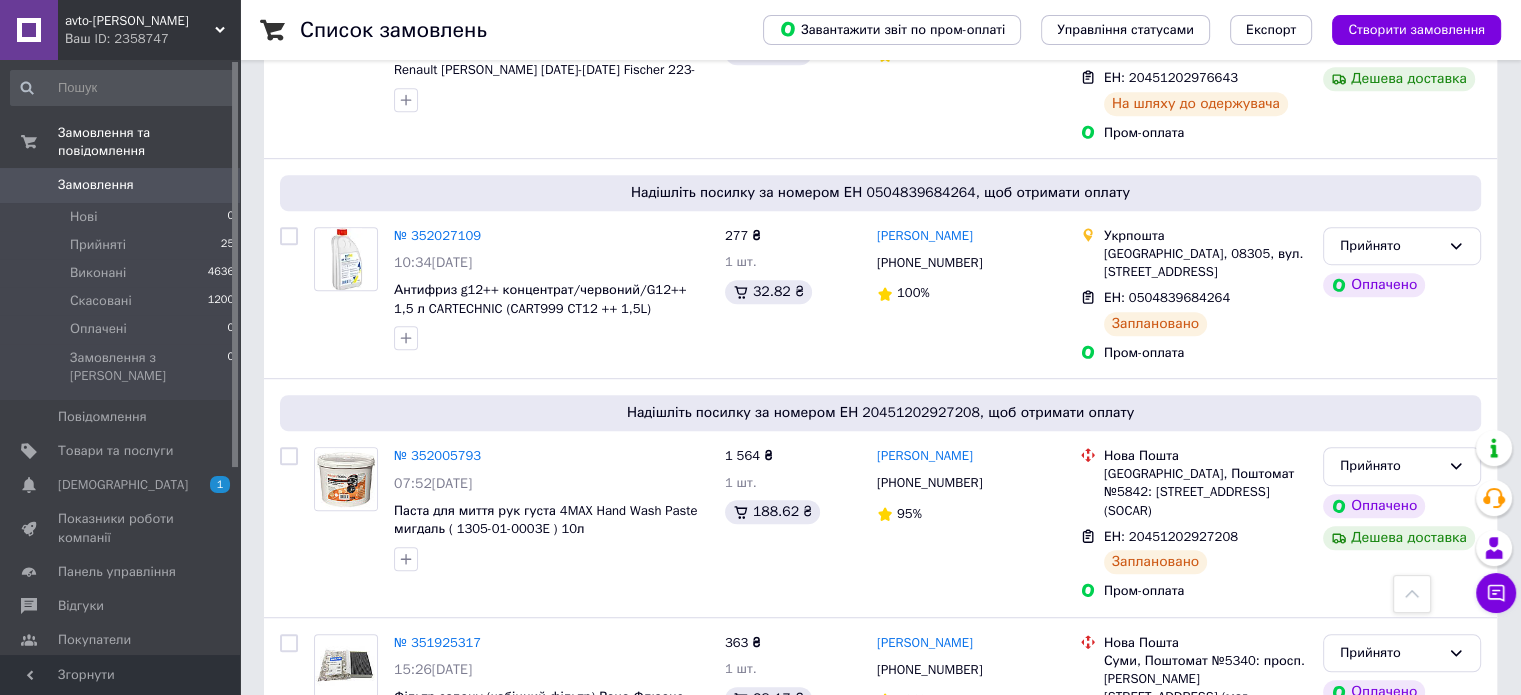 scroll, scrollTop: 1200, scrollLeft: 0, axis: vertical 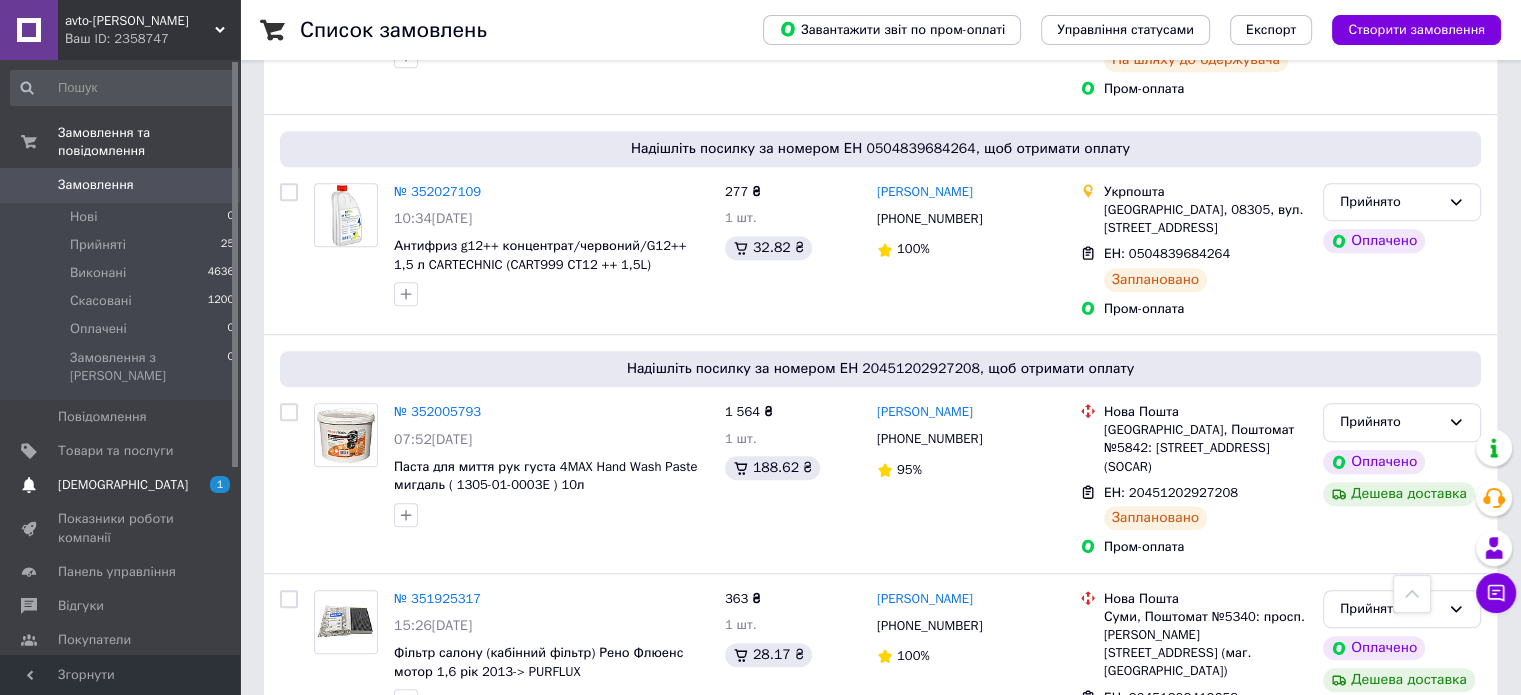 click on "[DEMOGRAPHIC_DATA] 1 0" at bounding box center (123, 485) 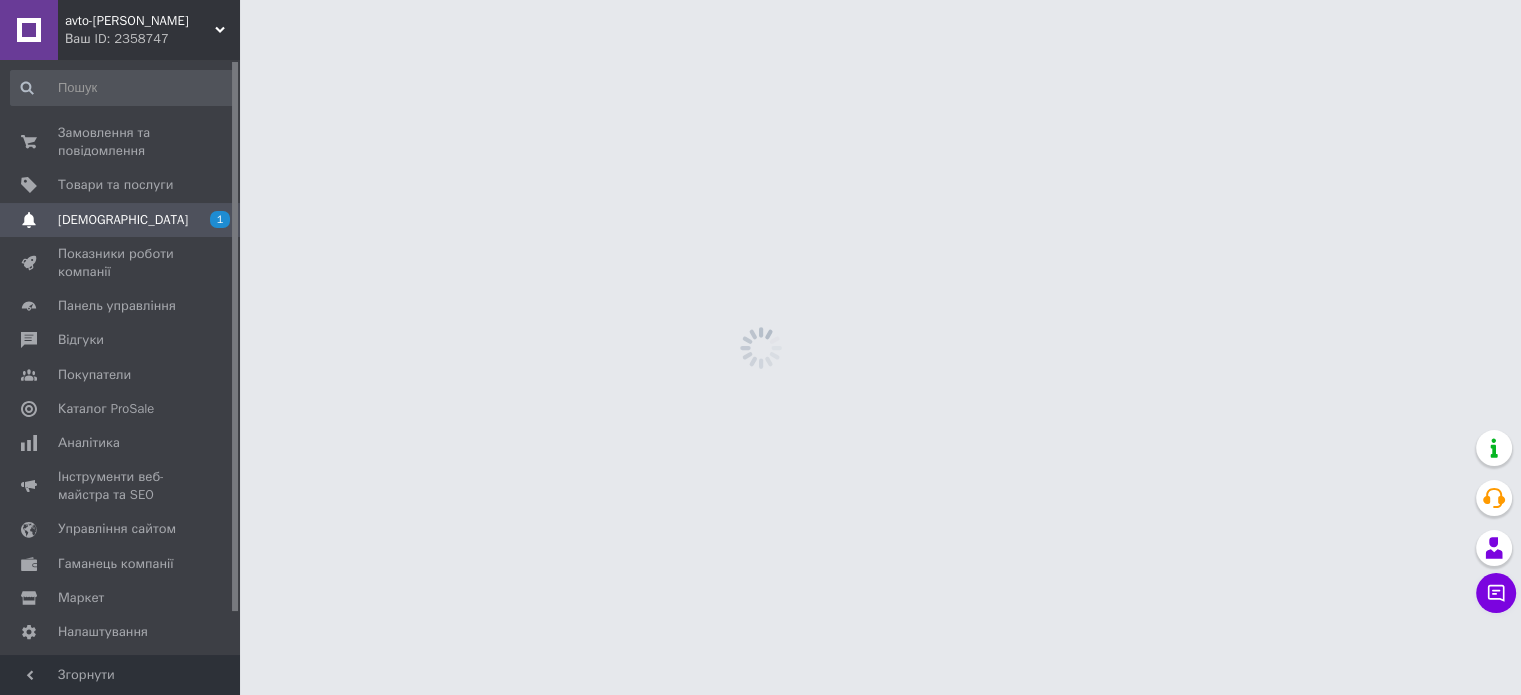 scroll, scrollTop: 0, scrollLeft: 0, axis: both 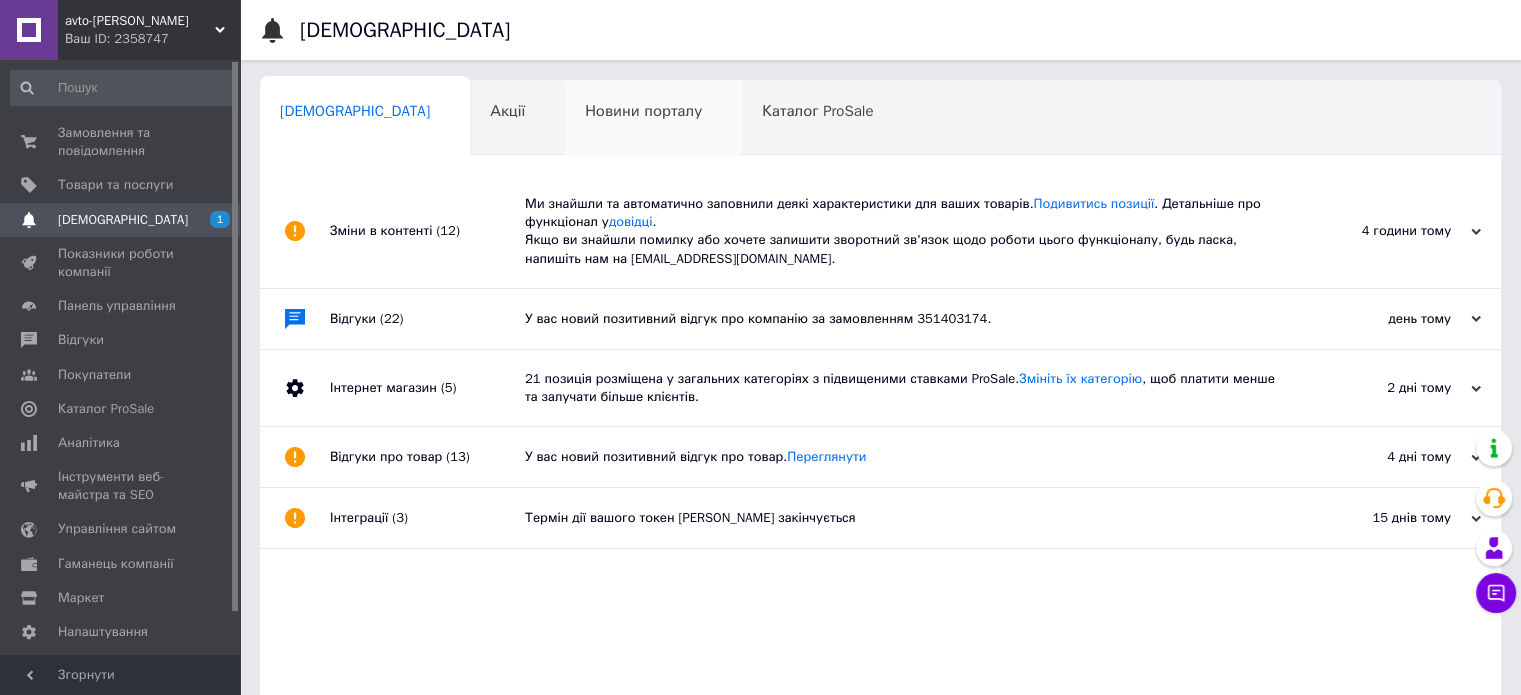 click on "Новини порталу 0" at bounding box center [653, 119] 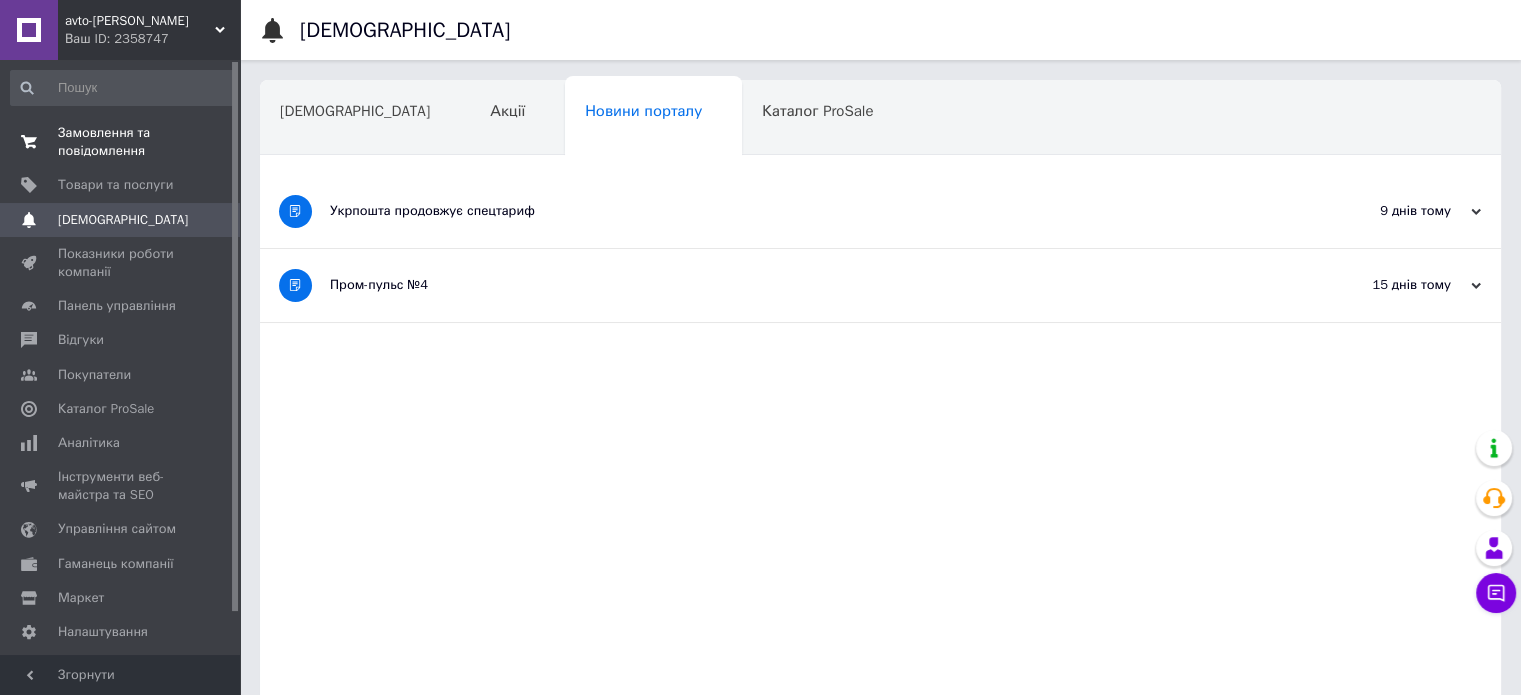 click on "0 0" at bounding box center [212, 142] 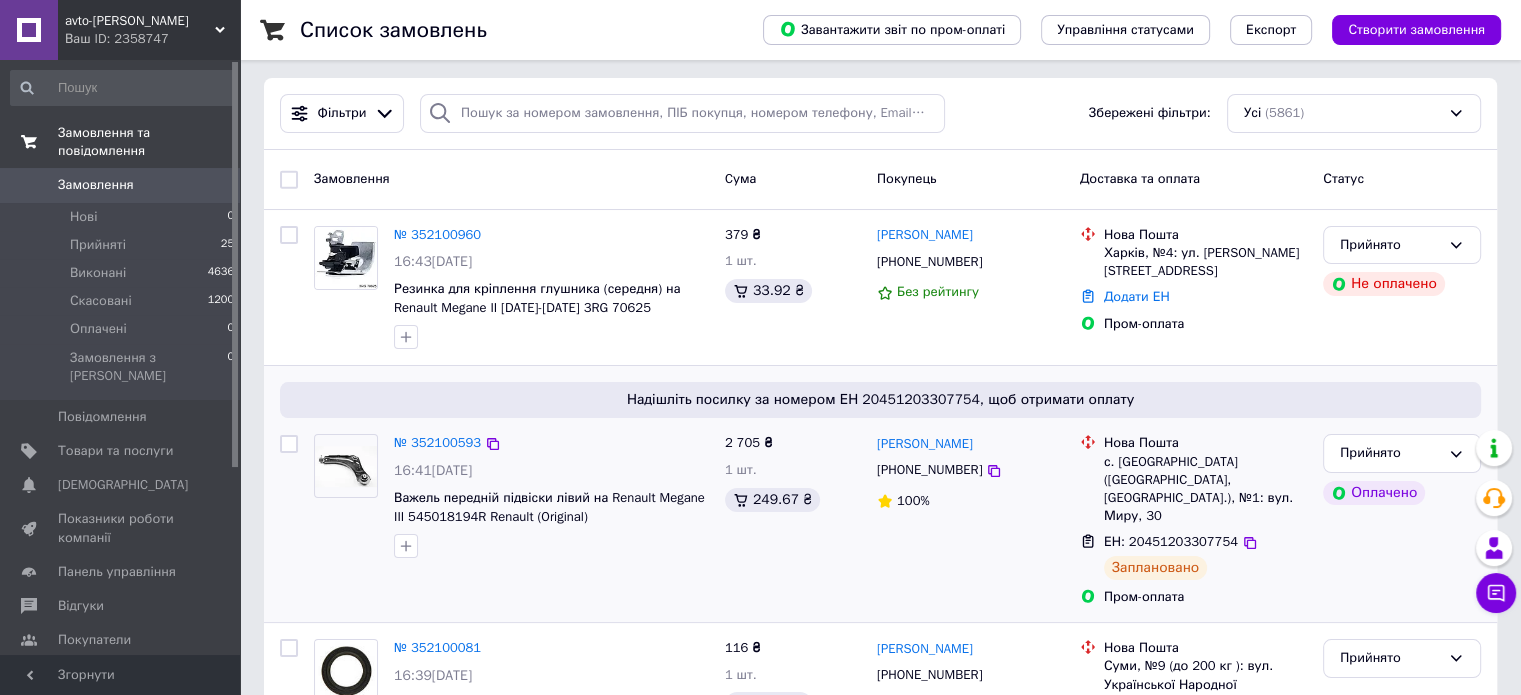 scroll, scrollTop: 200, scrollLeft: 0, axis: vertical 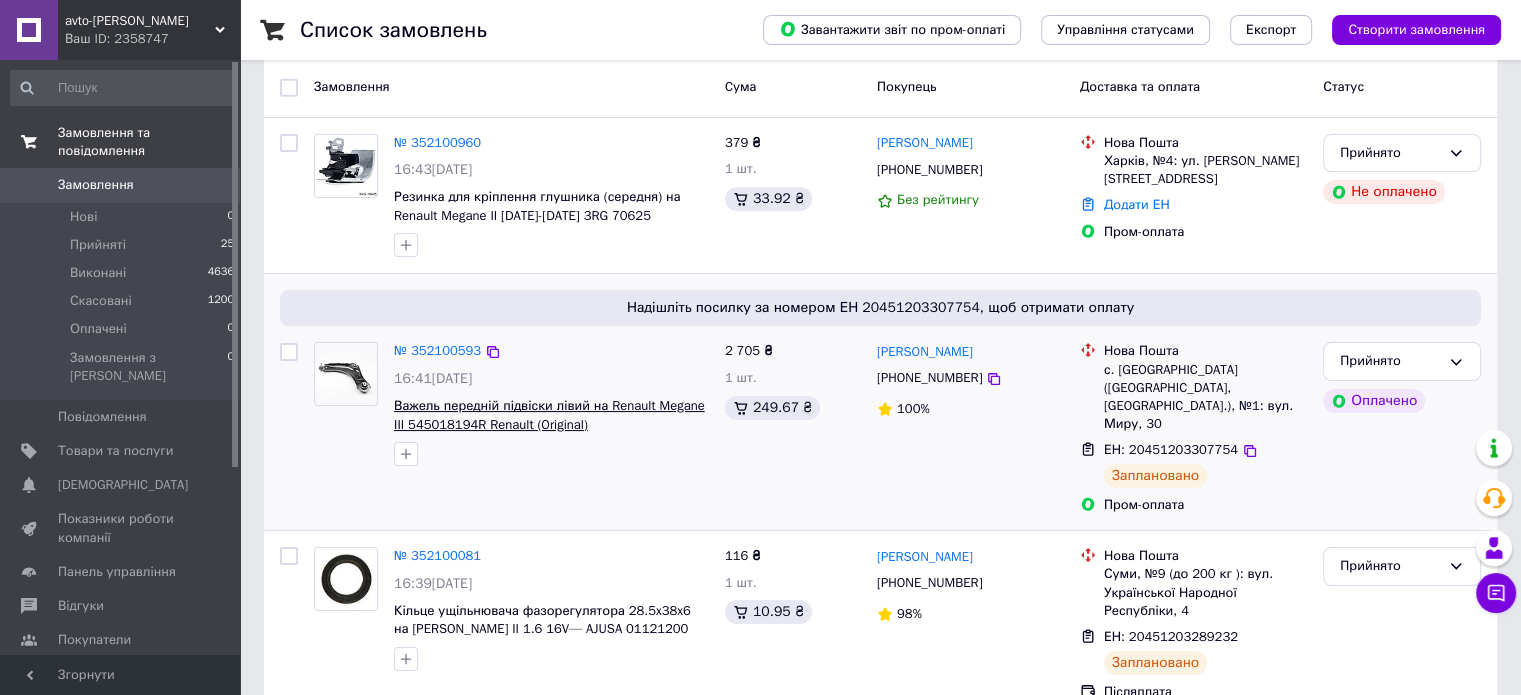 click on "Важель передній підвіски лівий на Renault Megane III 545018194R Renault (Original)" at bounding box center (549, 415) 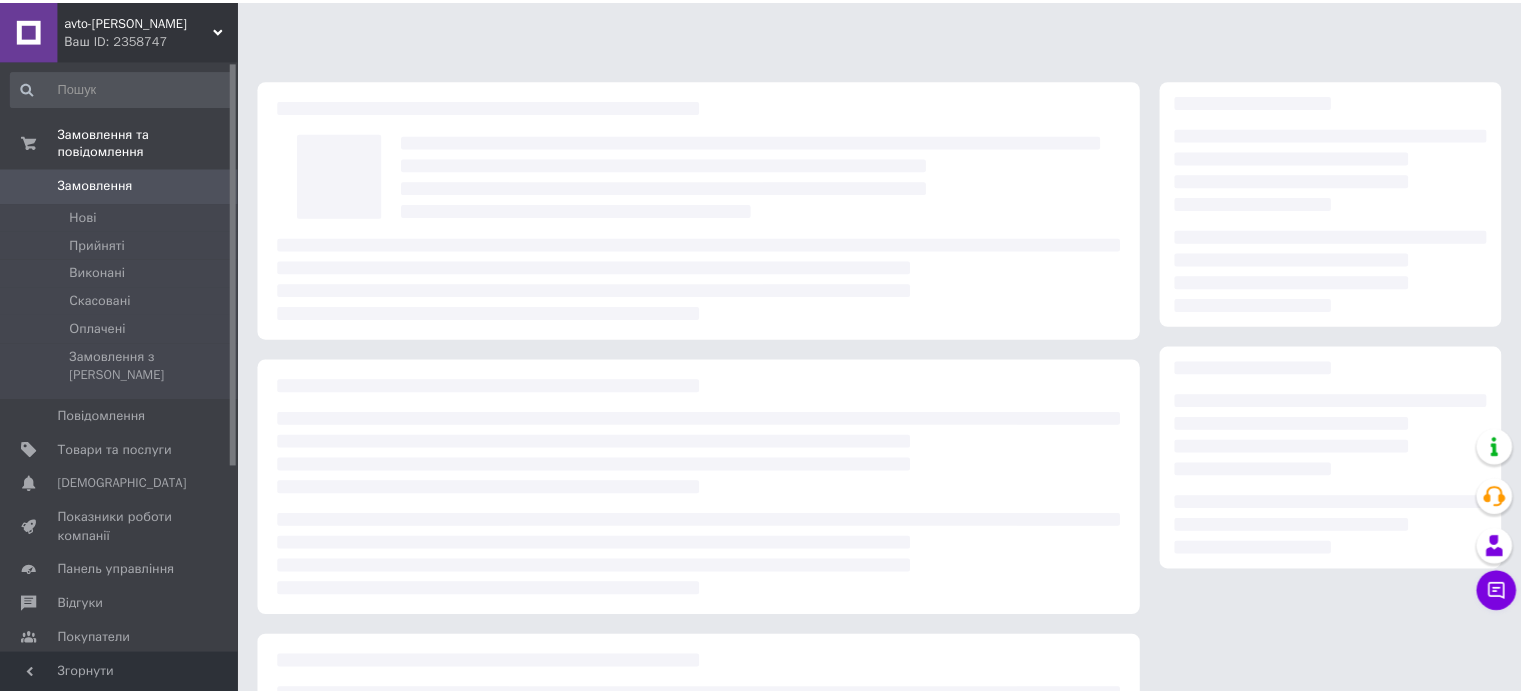 scroll, scrollTop: 0, scrollLeft: 0, axis: both 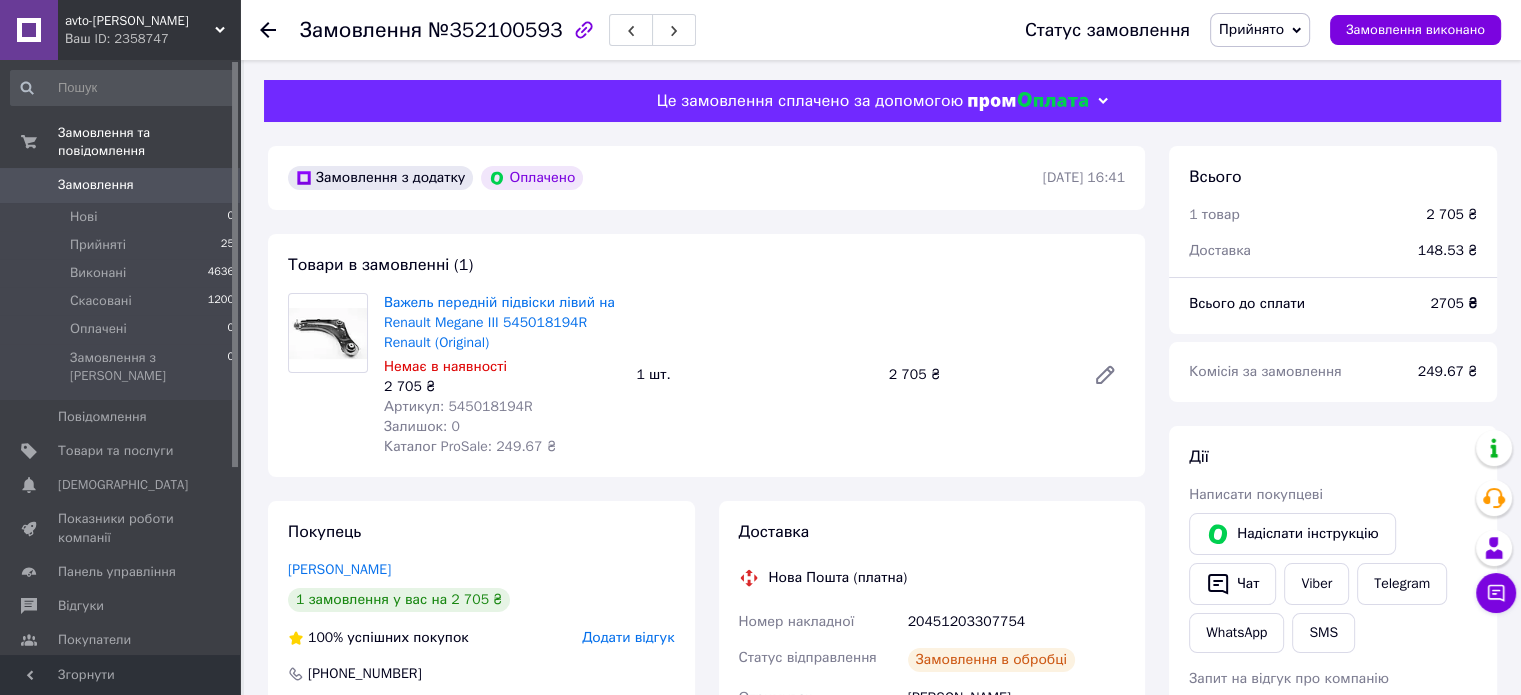 click on "Артикул: 545018194R" at bounding box center [458, 406] 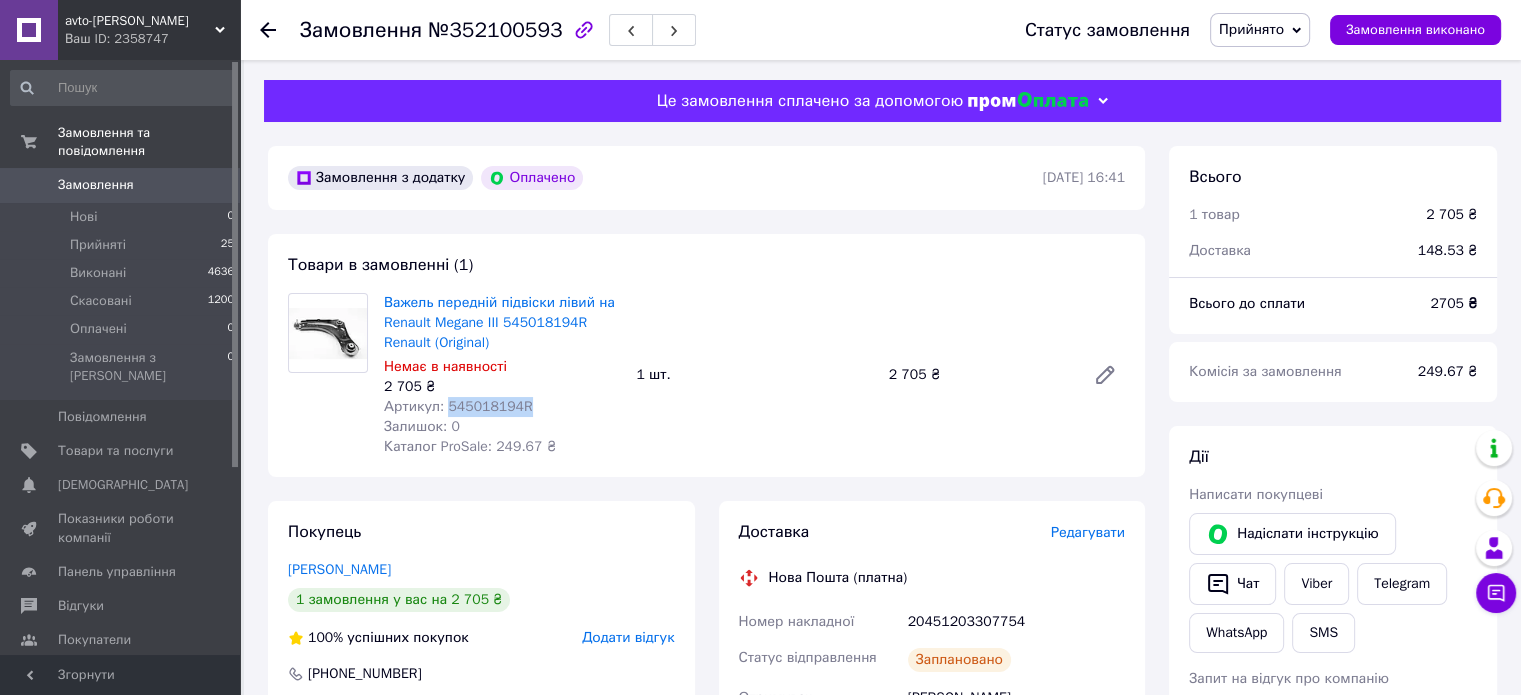 click on "Артикул: 545018194R" at bounding box center (458, 406) 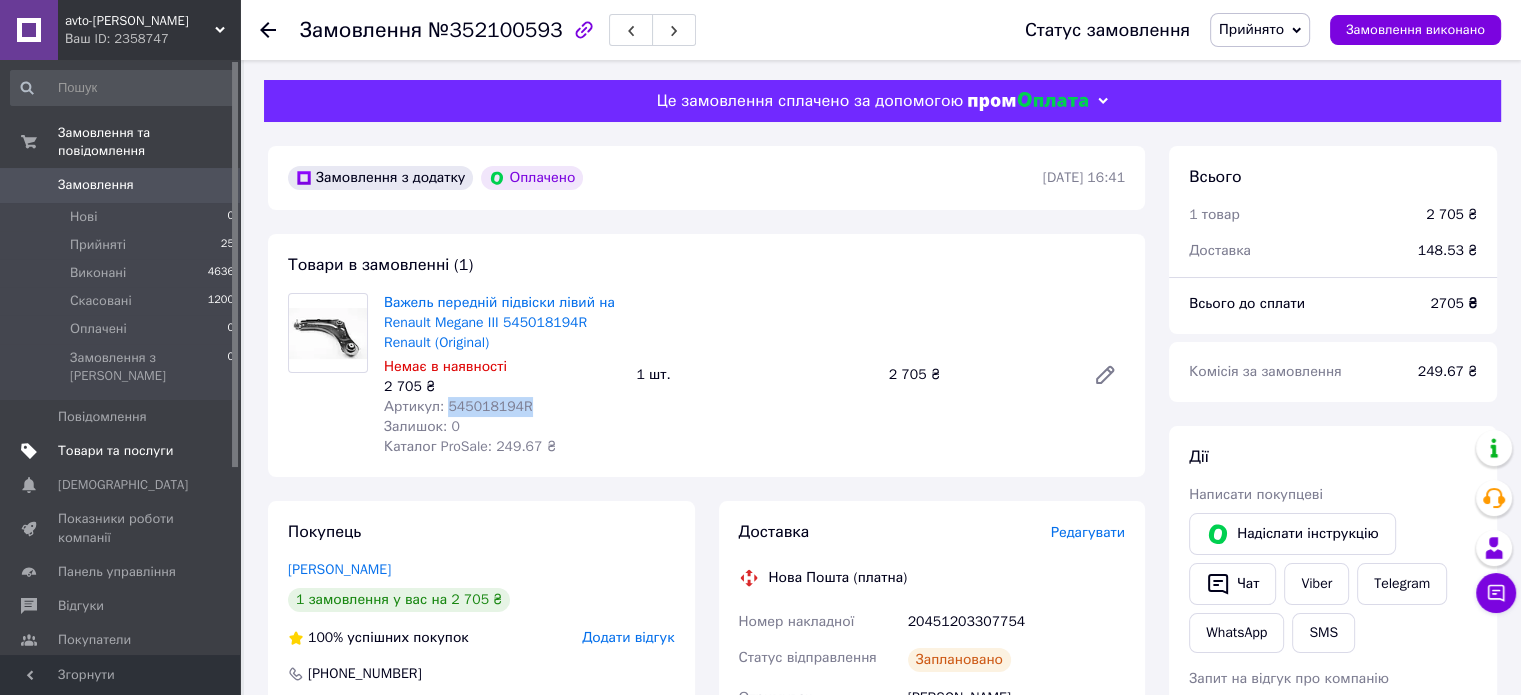 click at bounding box center (212, 451) 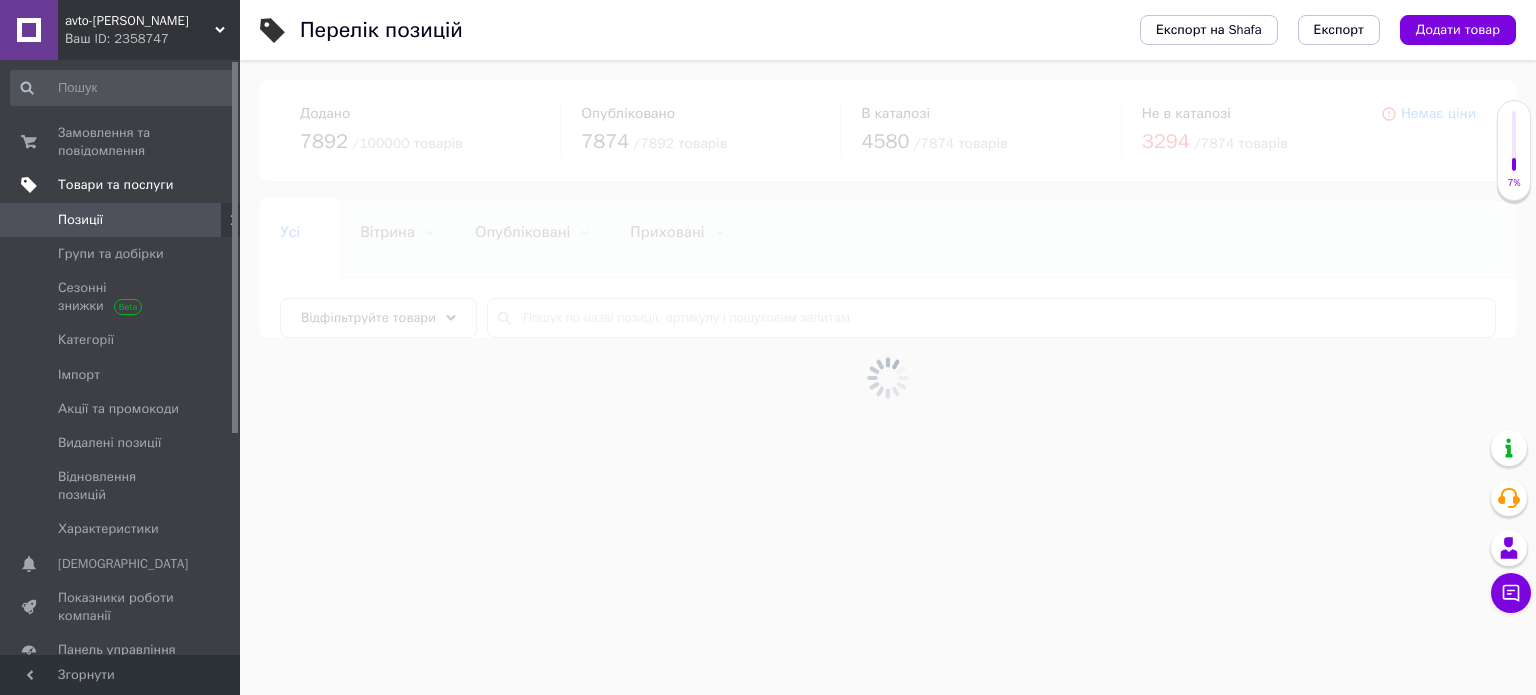 click at bounding box center [888, 377] 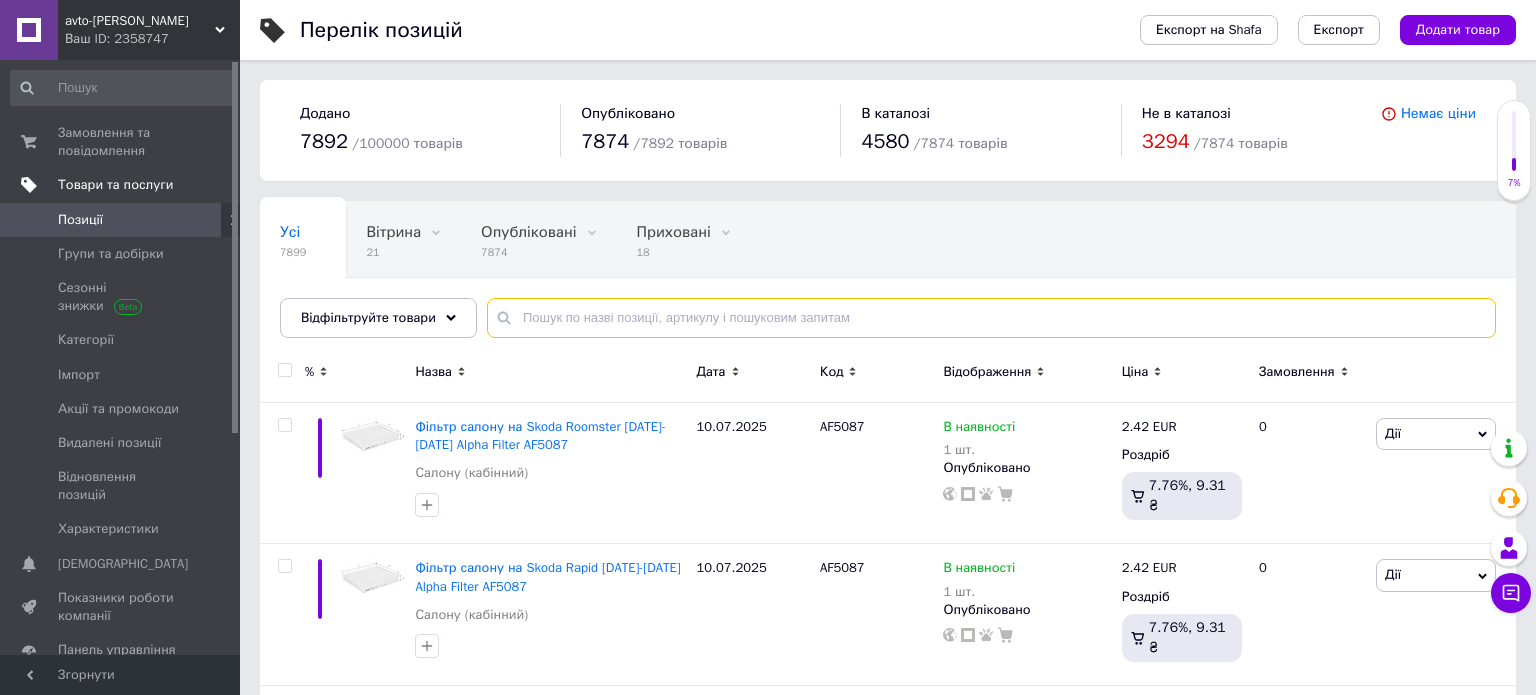 click at bounding box center (991, 318) 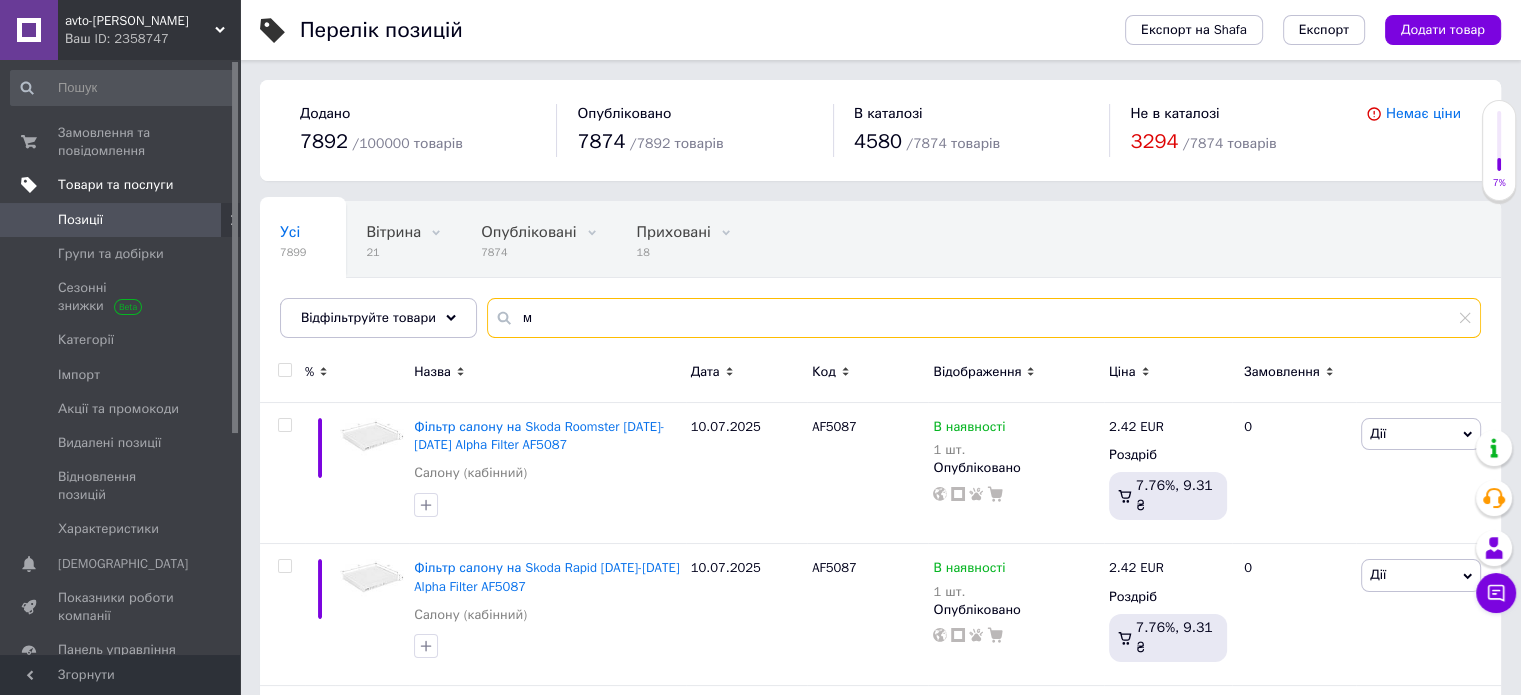 click on "м" at bounding box center [984, 318] 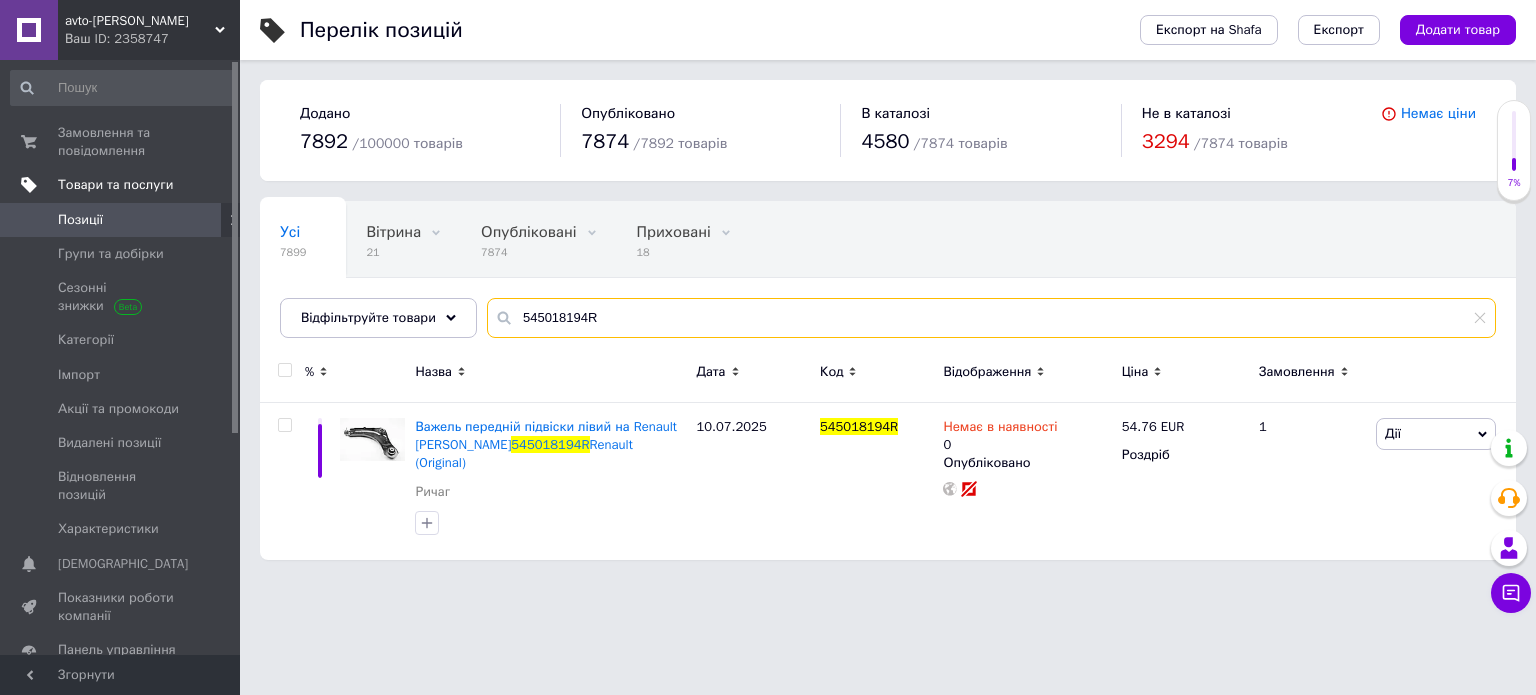 type on "545018194R" 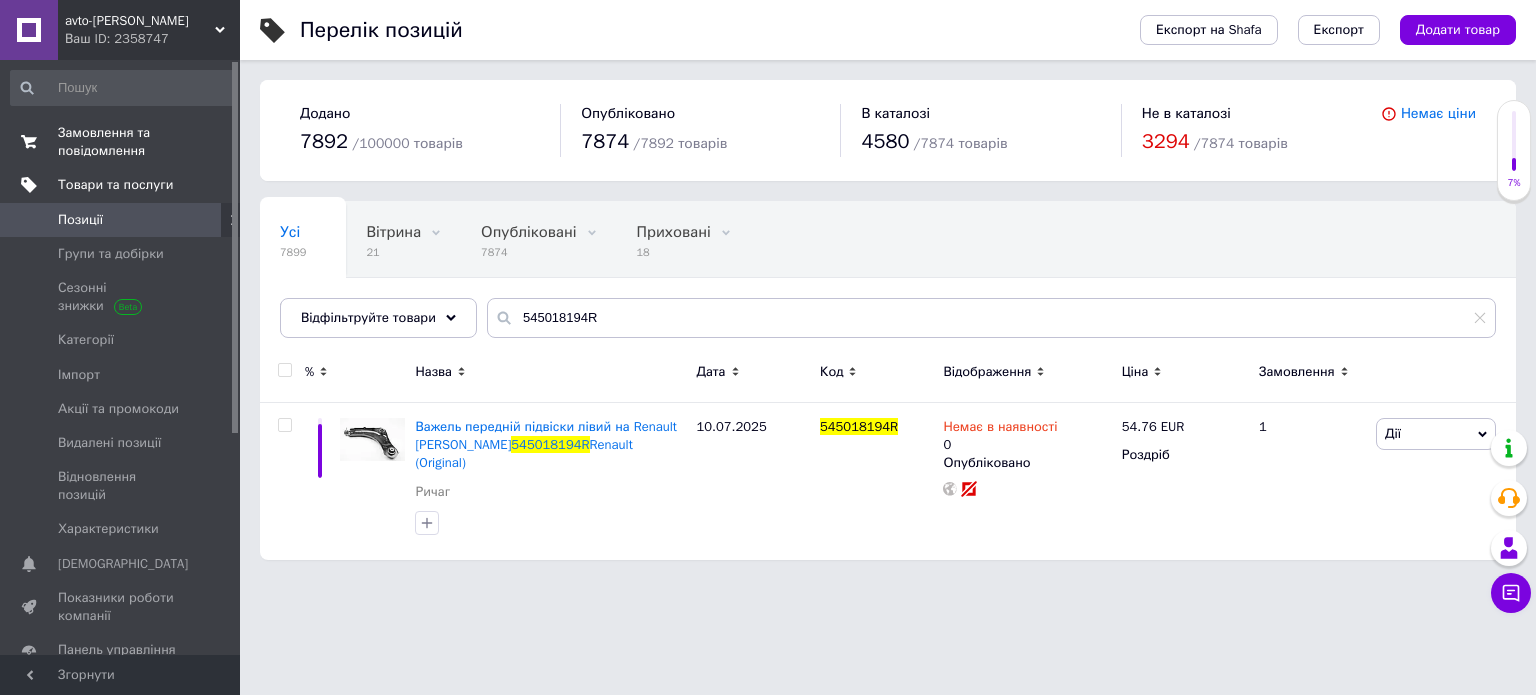 click on "Замовлення та повідомлення" at bounding box center [121, 142] 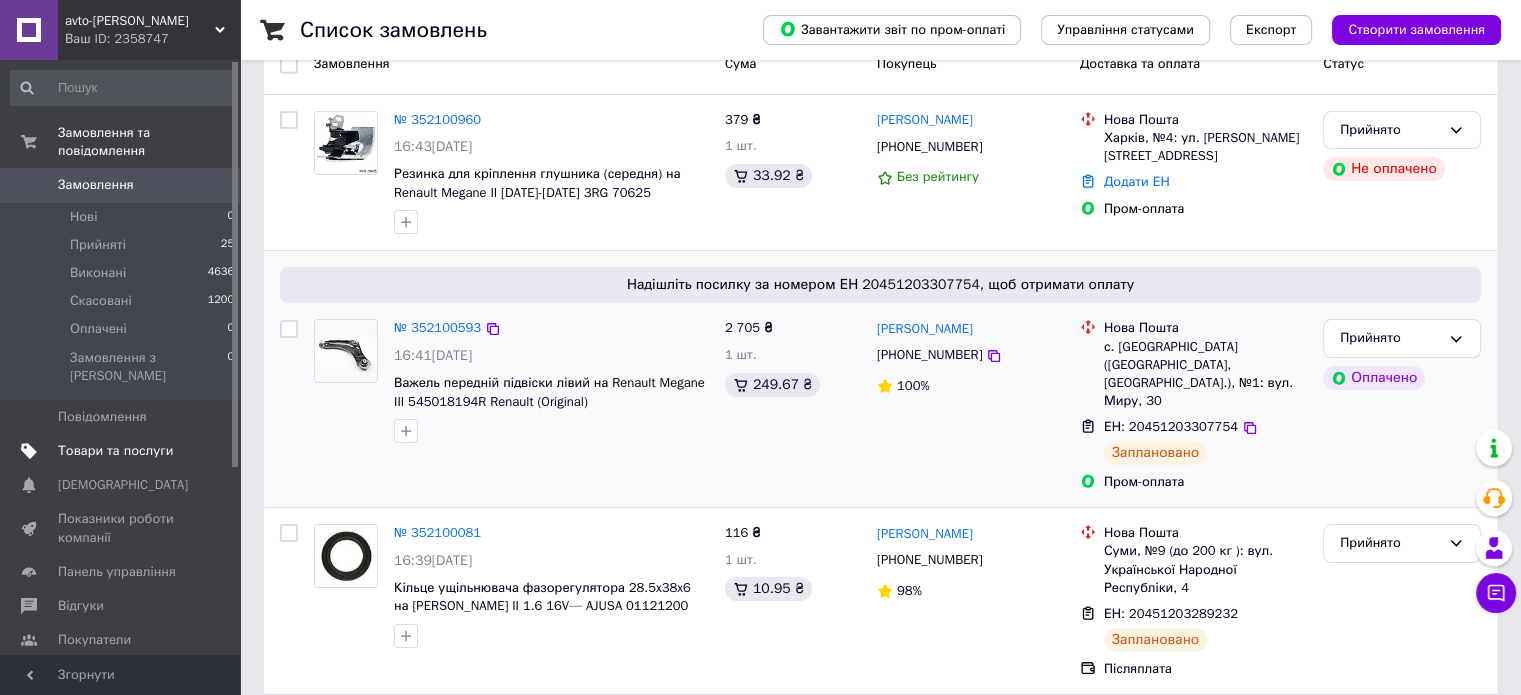 scroll, scrollTop: 300, scrollLeft: 0, axis: vertical 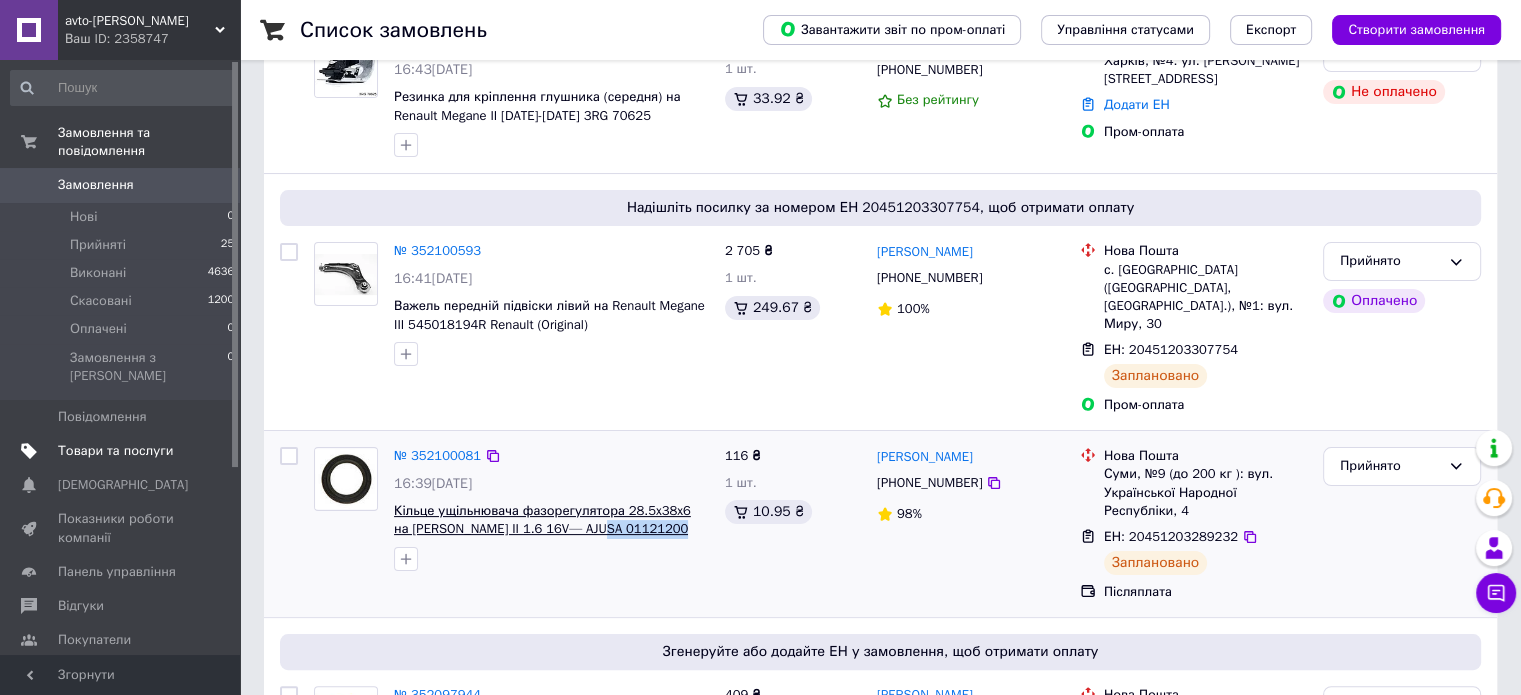 drag, startPoint x: 639, startPoint y: 520, endPoint x: 579, endPoint y: 515, distance: 60.207973 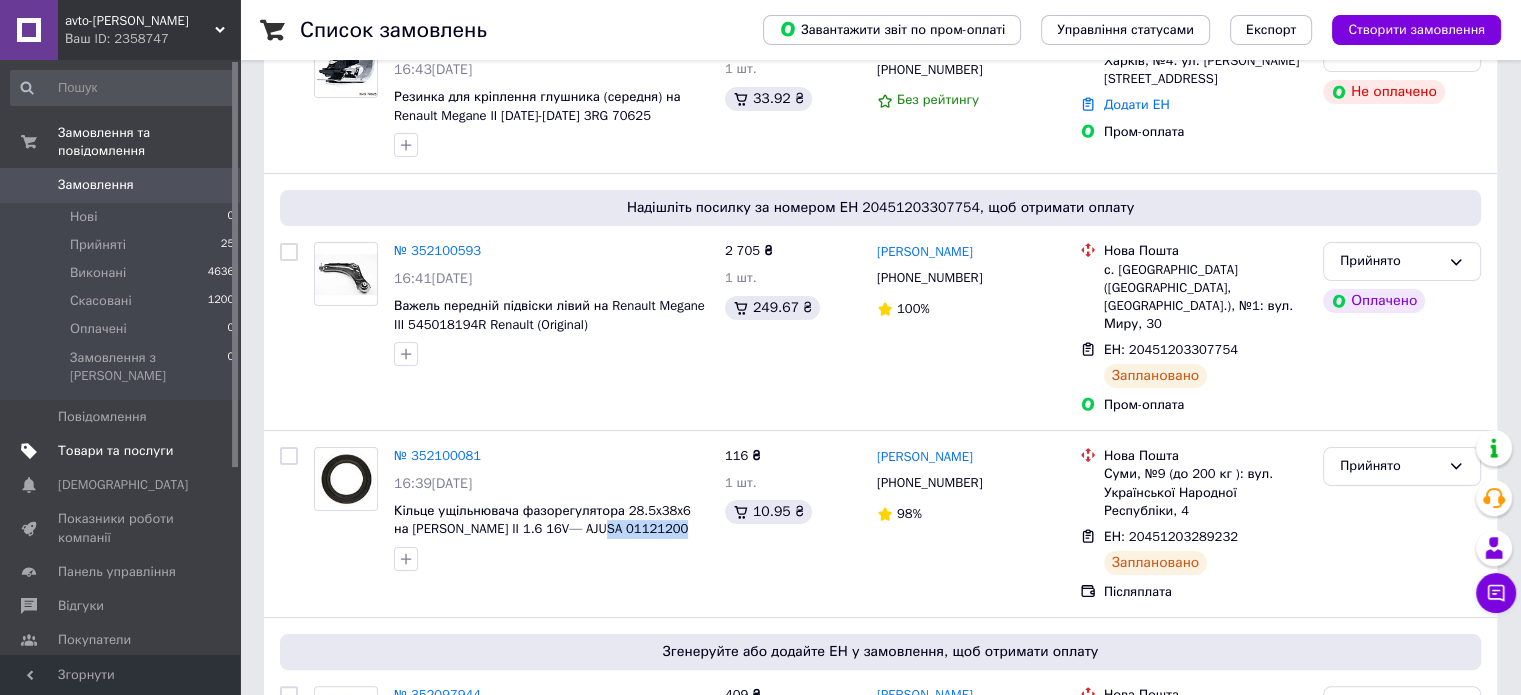 click on "Товари та послуги" at bounding box center (115, 451) 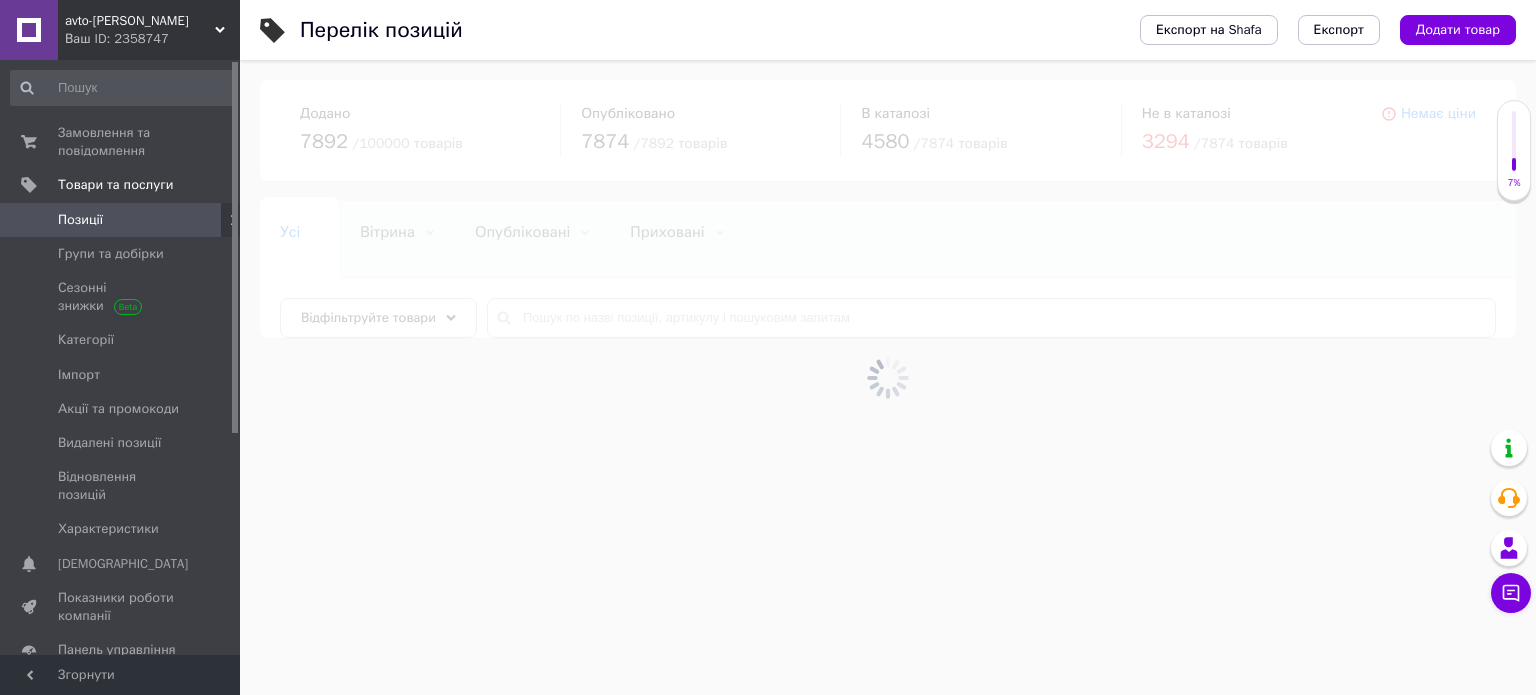 click at bounding box center (888, 377) 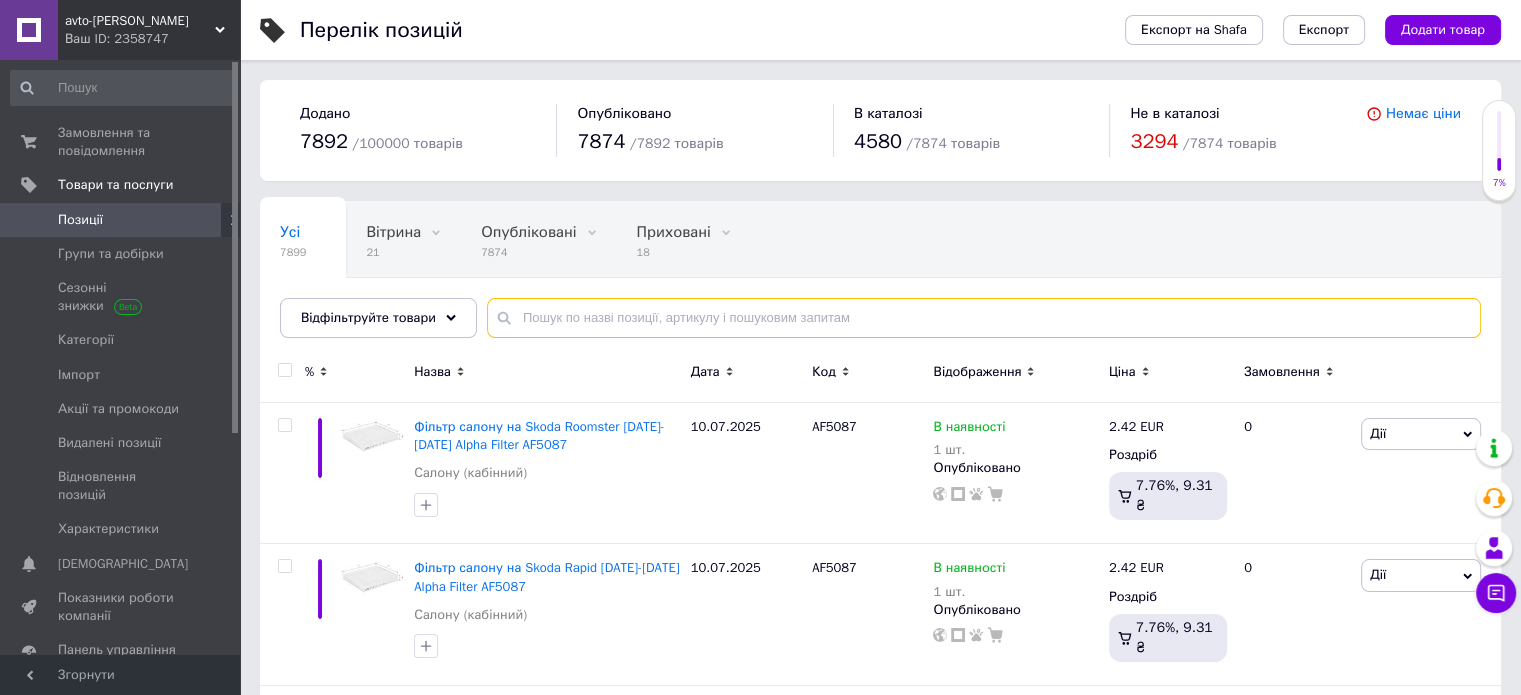 click at bounding box center (984, 318) 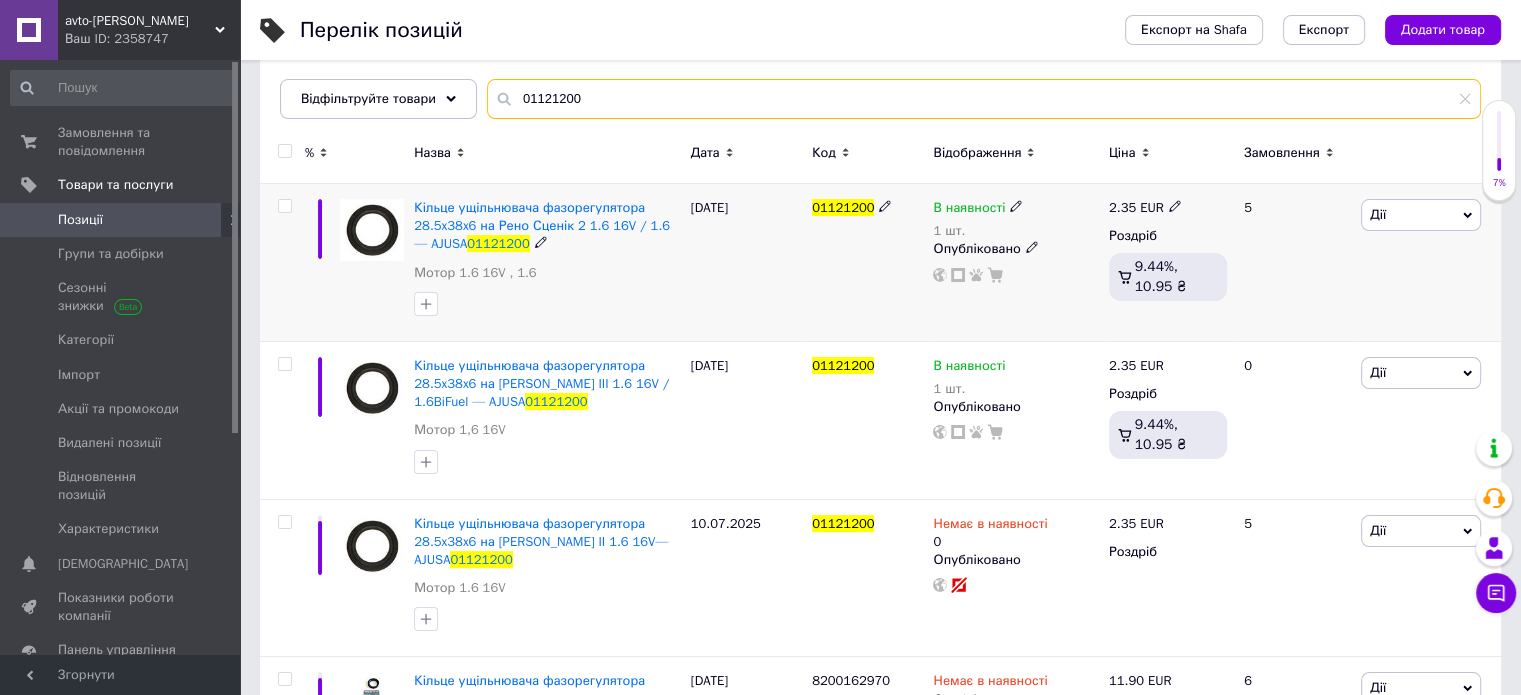 scroll, scrollTop: 200, scrollLeft: 0, axis: vertical 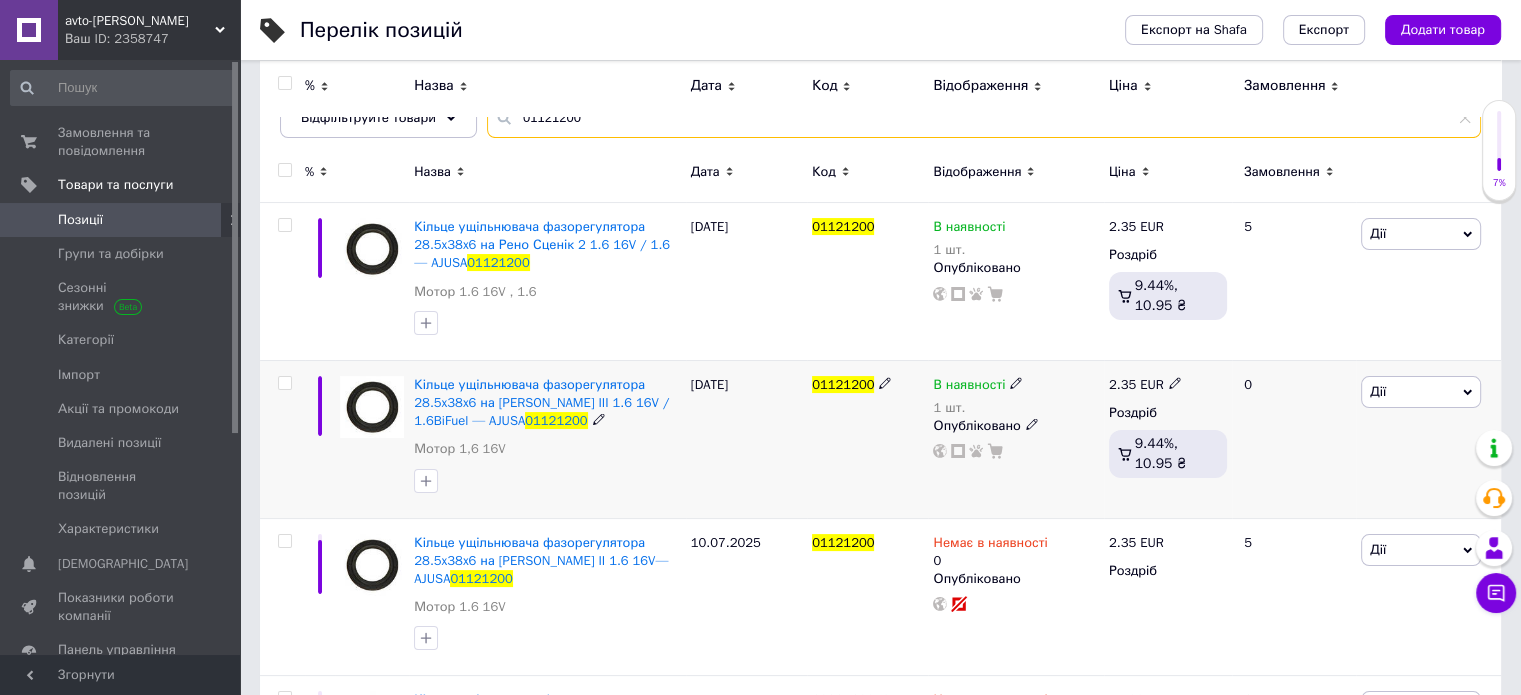 type on "01121200" 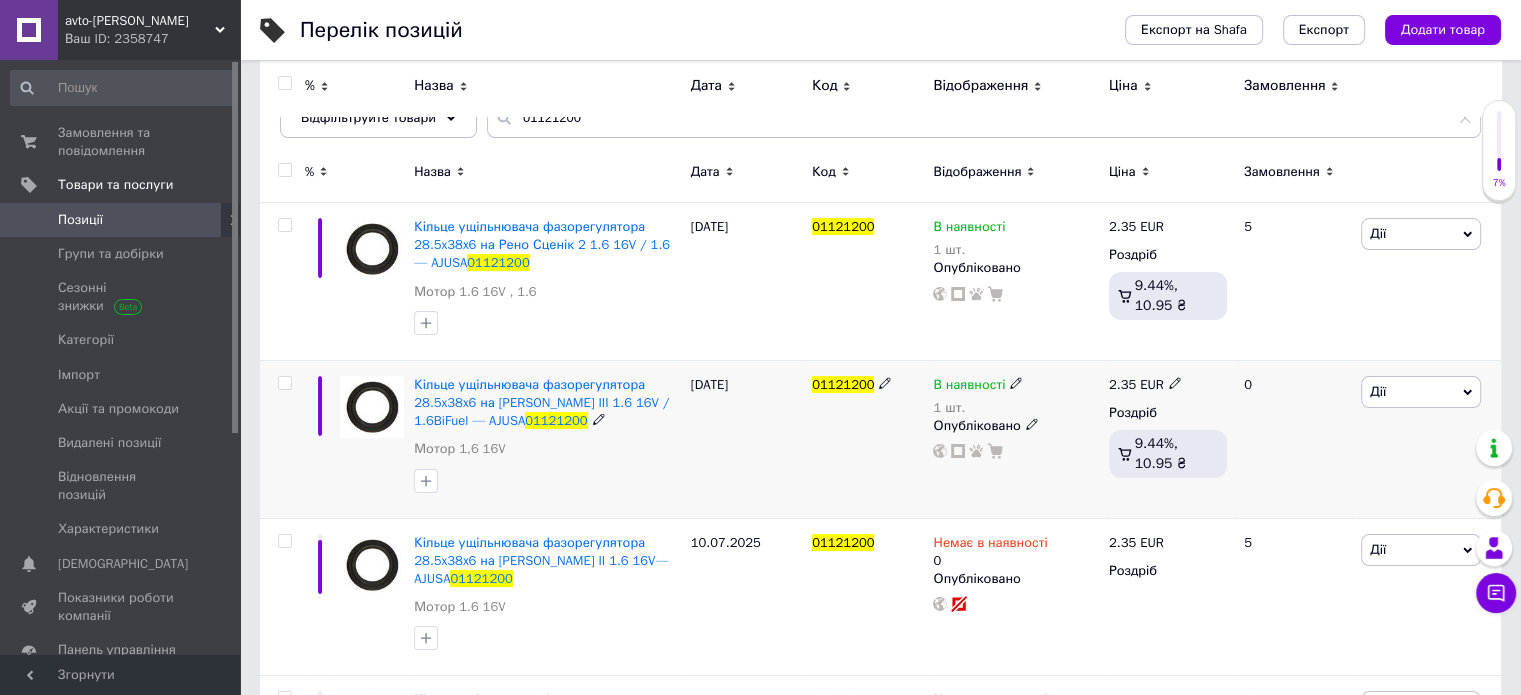 click on "В наявності" at bounding box center [969, 387] 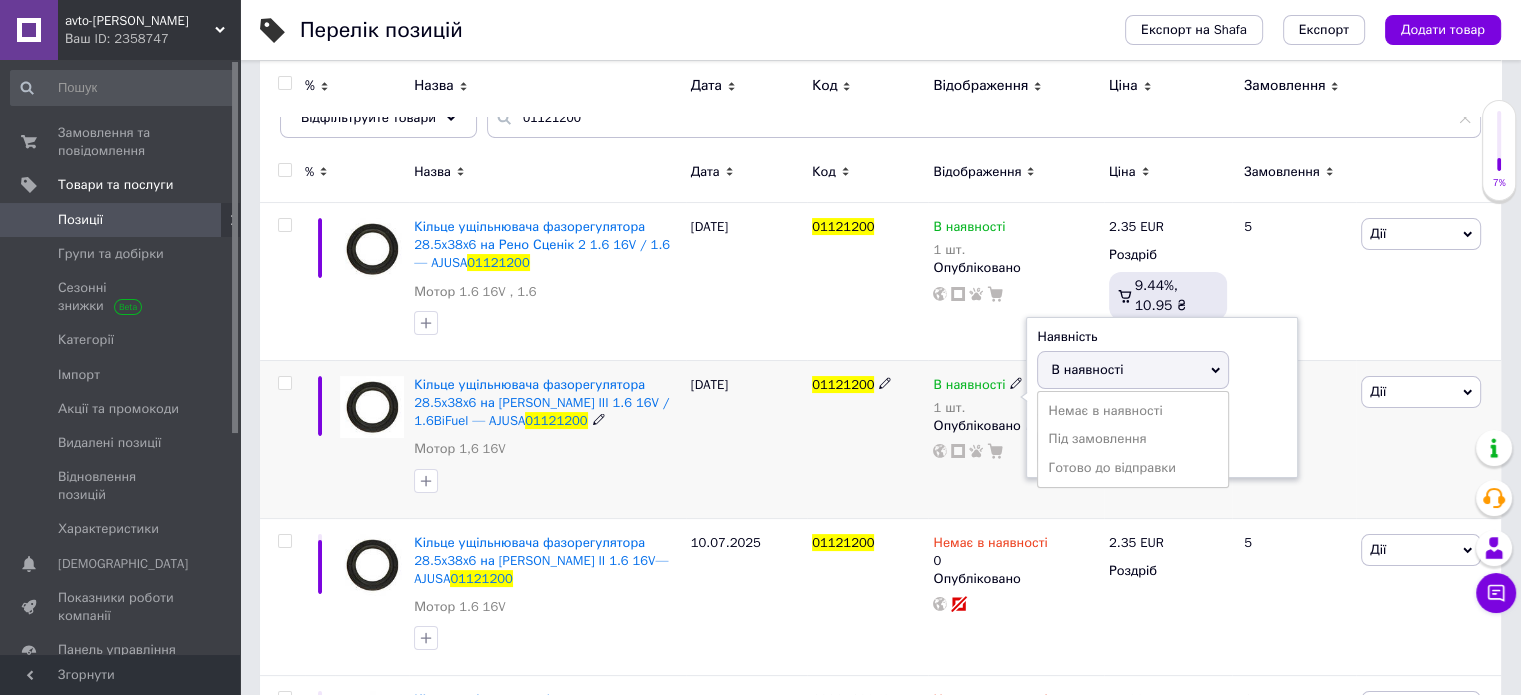 drag, startPoint x: 1061, startPoint y: 381, endPoint x: 1073, endPoint y: 403, distance: 25.059929 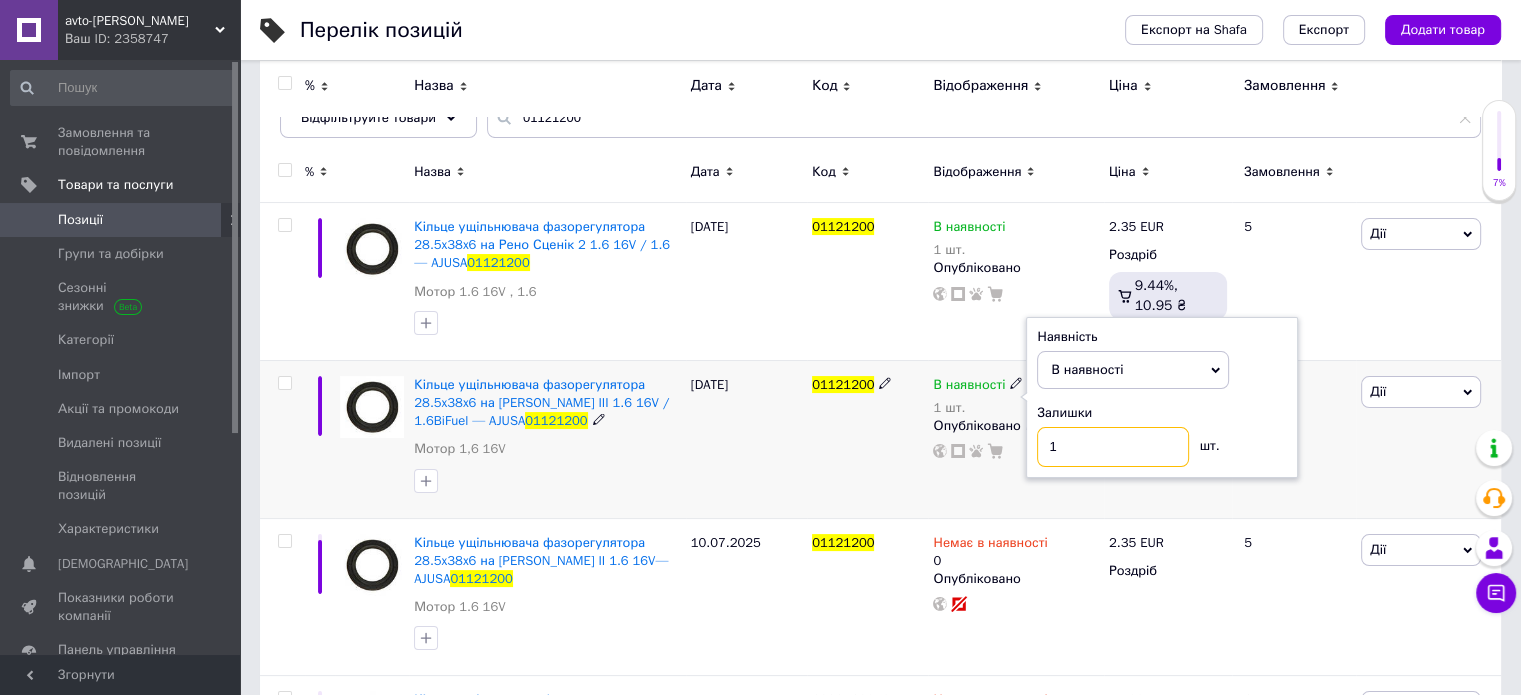 click on "1" at bounding box center (1113, 447) 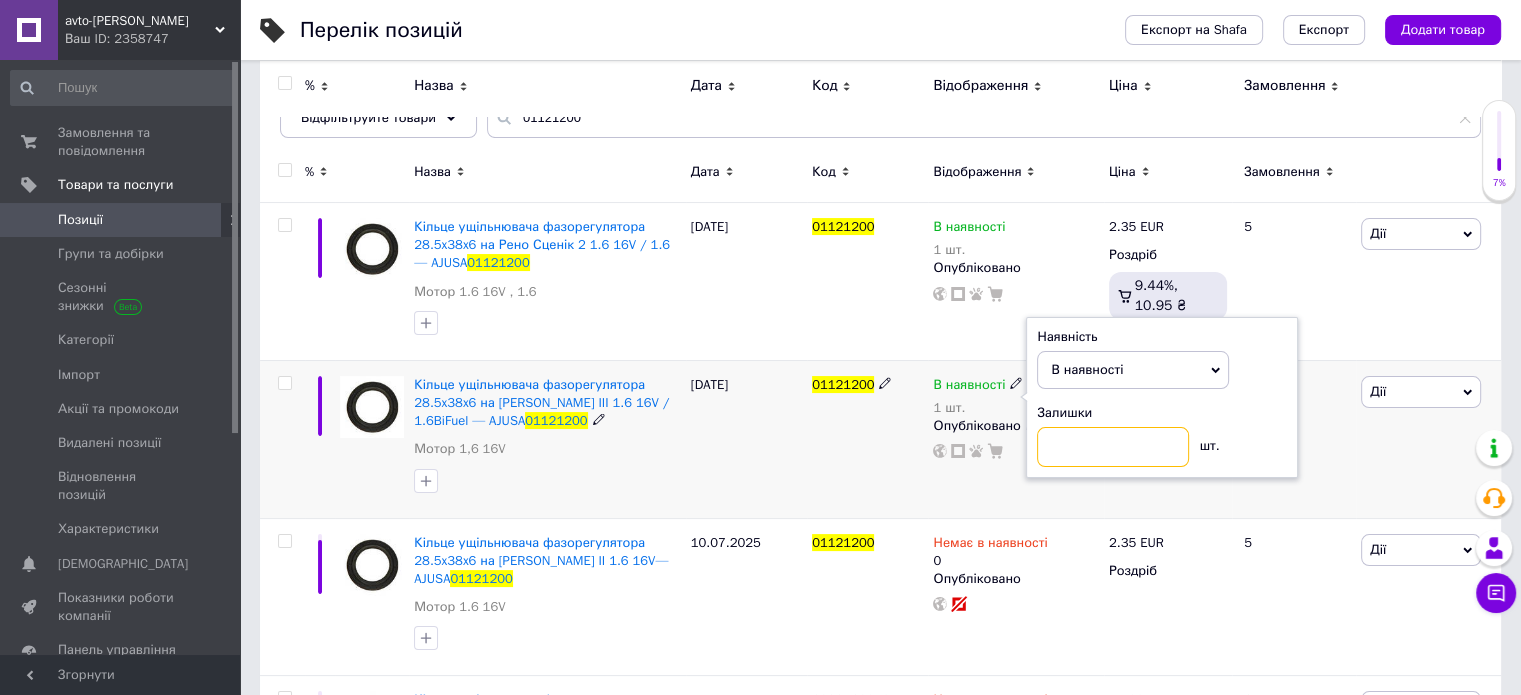 type 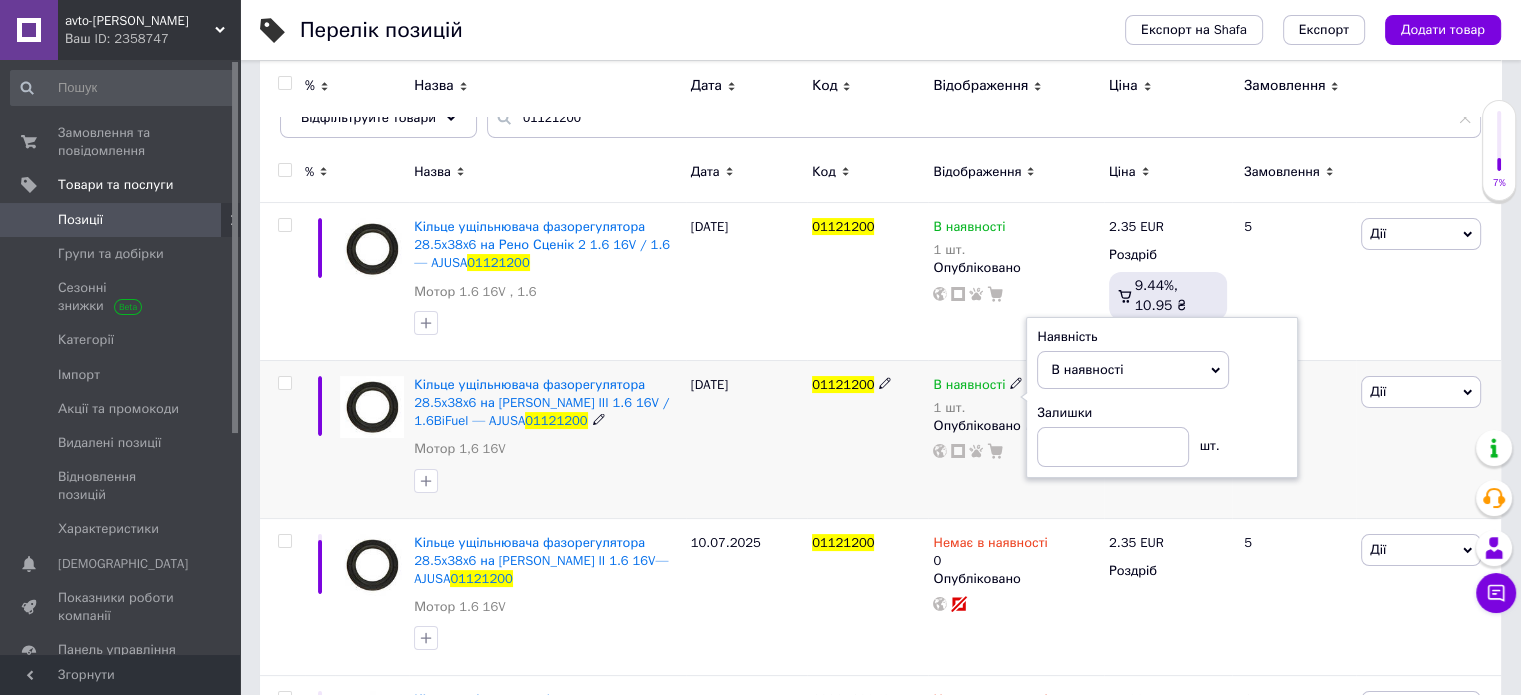 click on "В наявності" at bounding box center (1133, 370) 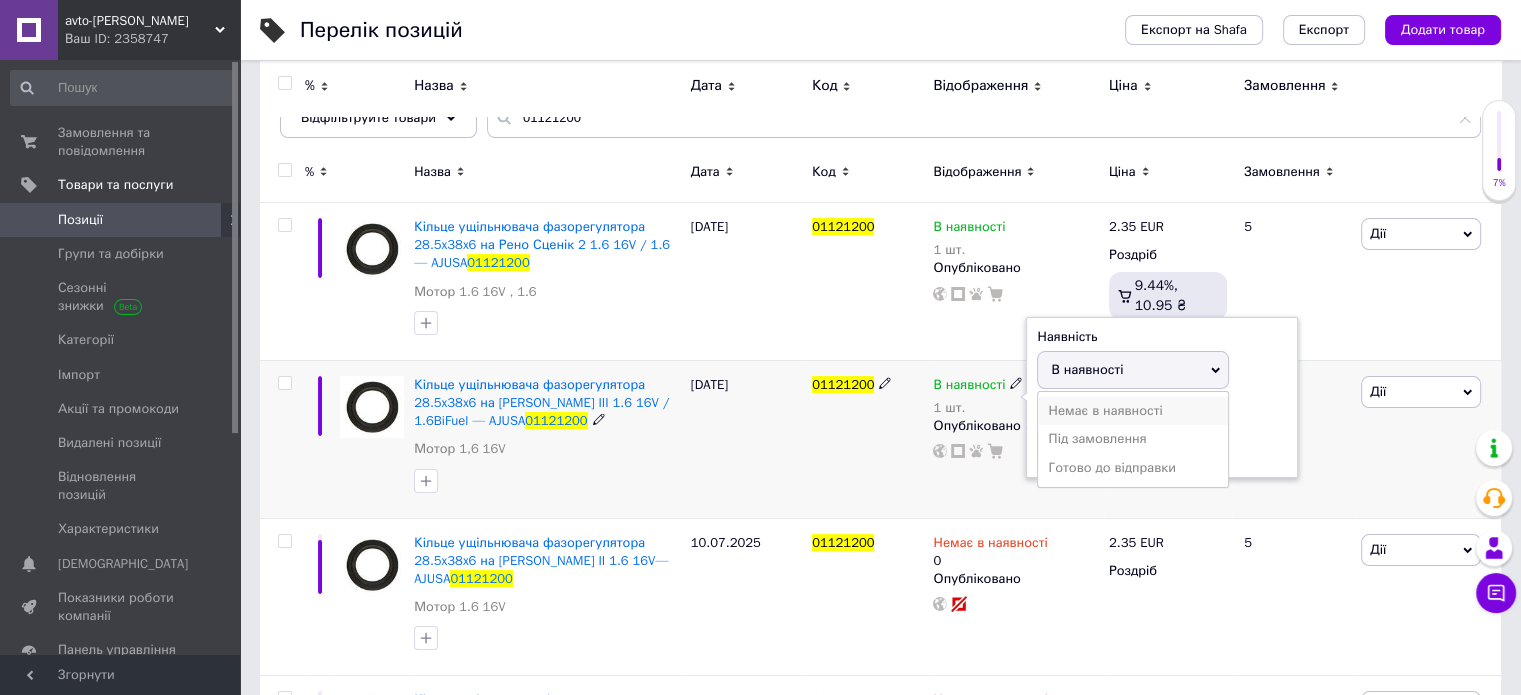 click on "Немає в наявності" at bounding box center [1133, 411] 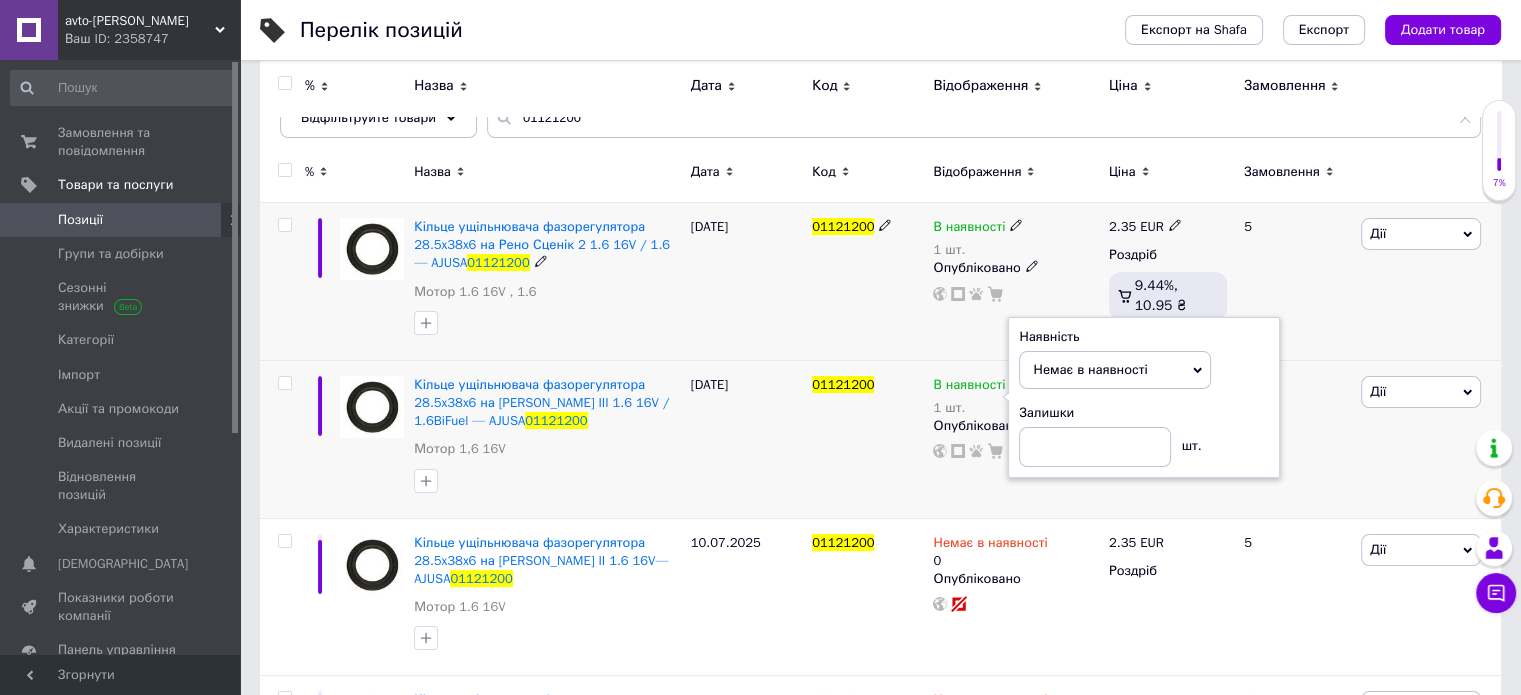 click on "1 шт." at bounding box center (978, 250) 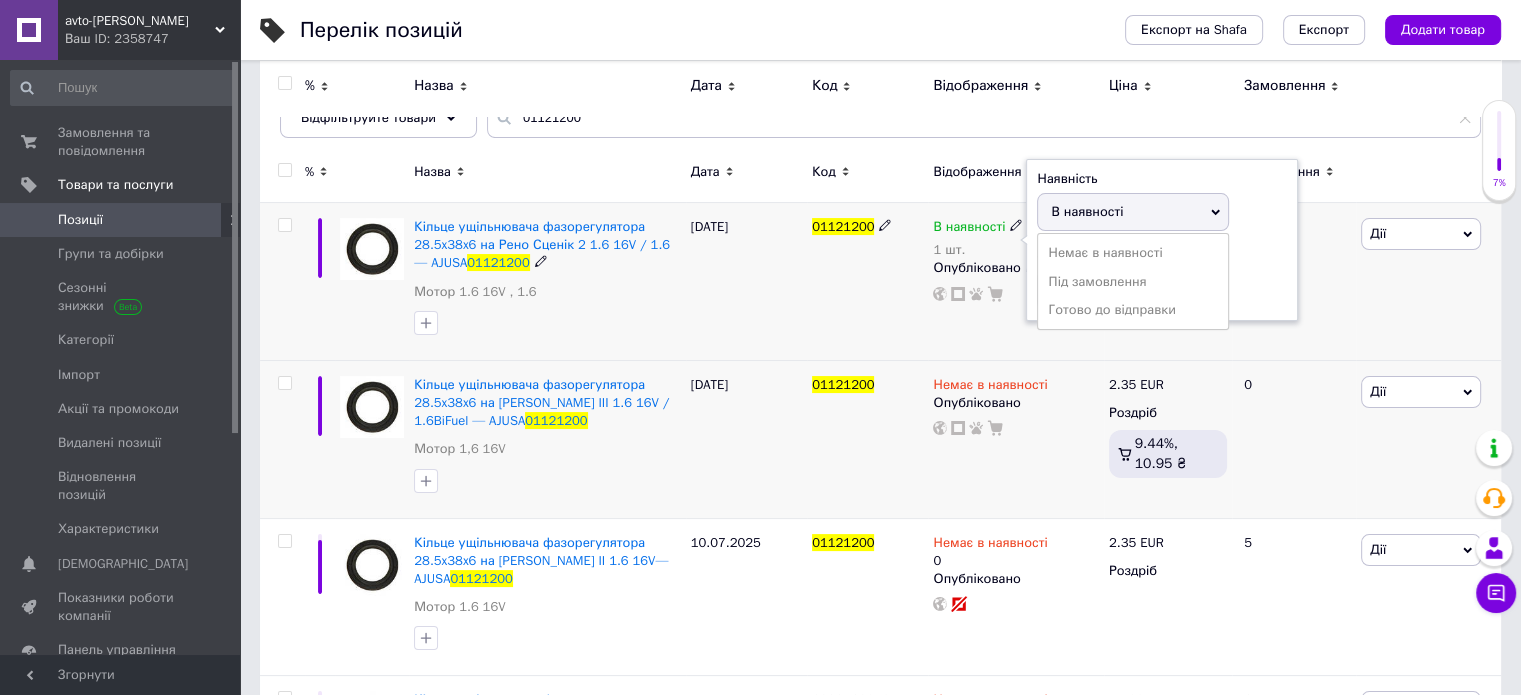 drag, startPoint x: 1060, startPoint y: 255, endPoint x: 1076, endPoint y: 283, distance: 32.24903 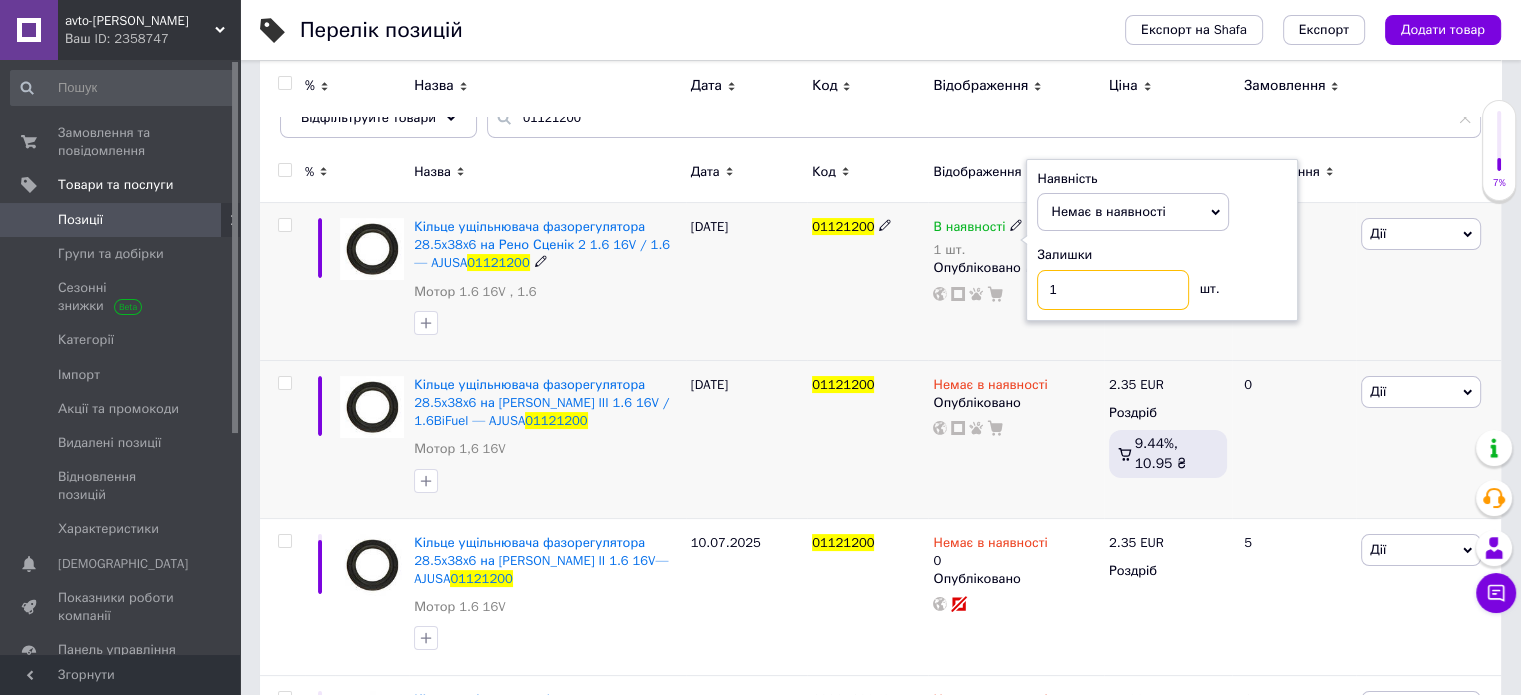 click on "1" at bounding box center (1113, 290) 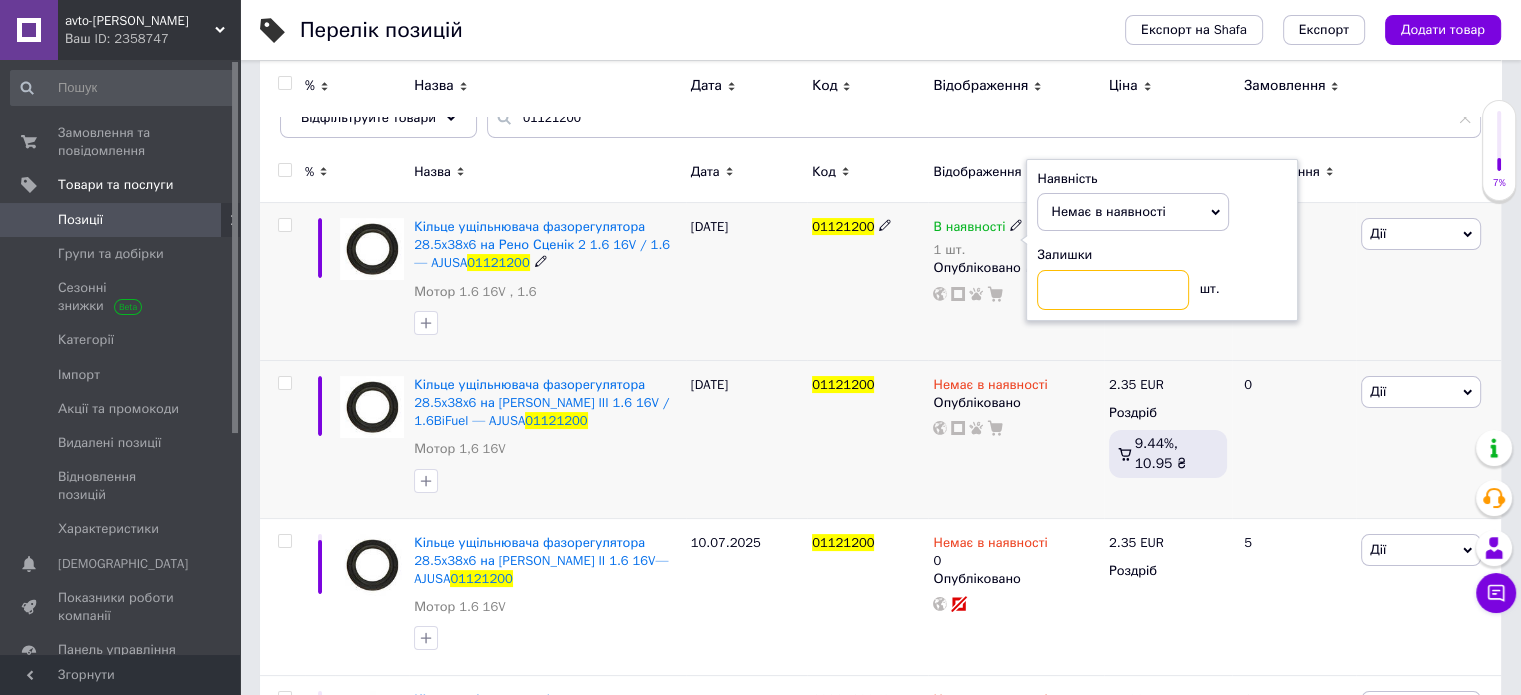 click at bounding box center [1113, 290] 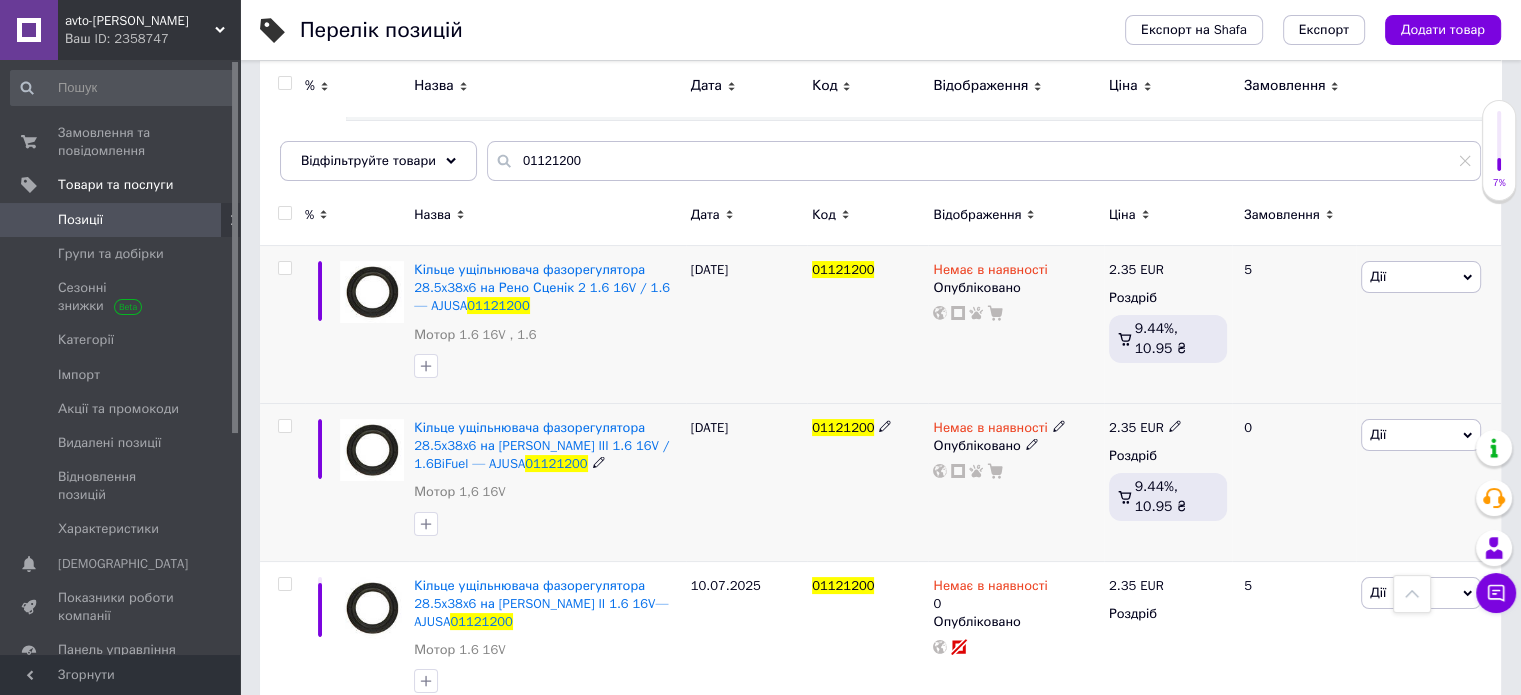 scroll, scrollTop: 0, scrollLeft: 0, axis: both 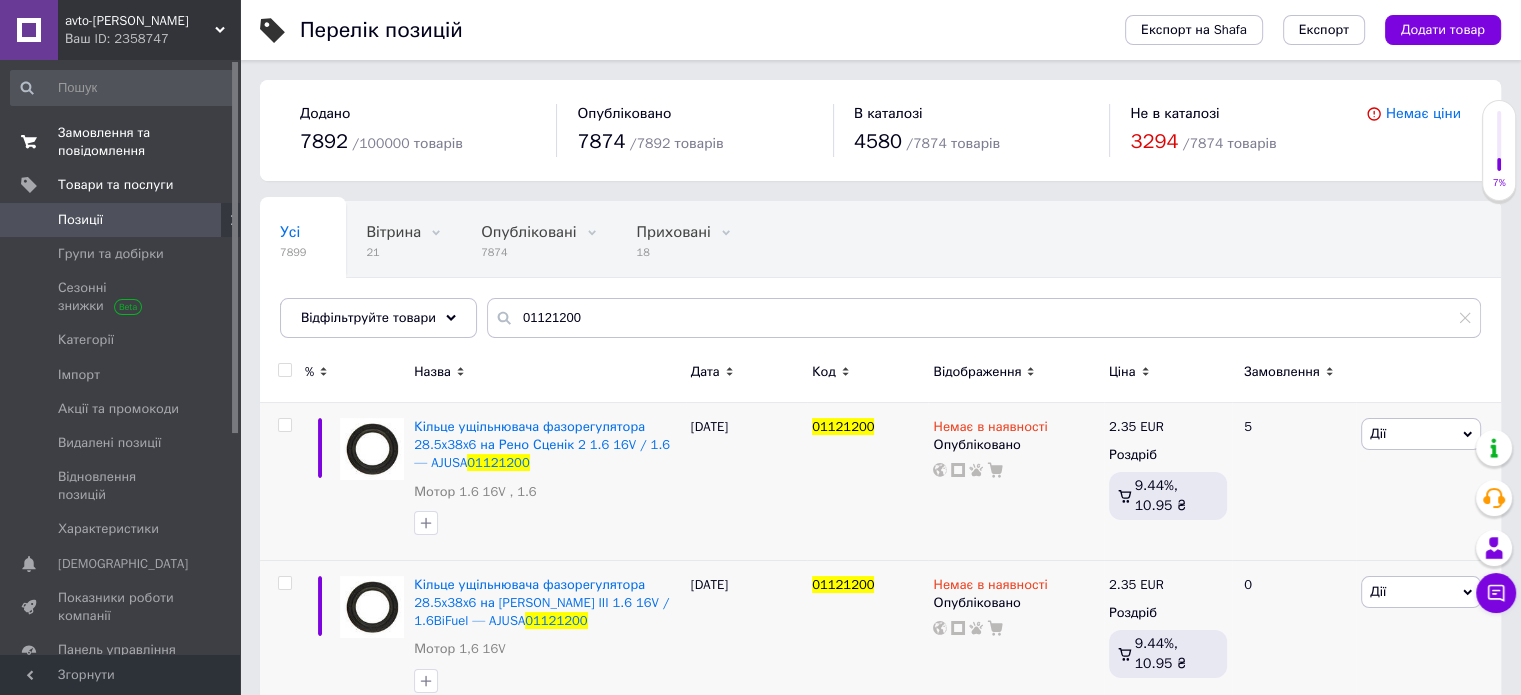 click on "0 0" at bounding box center [212, 142] 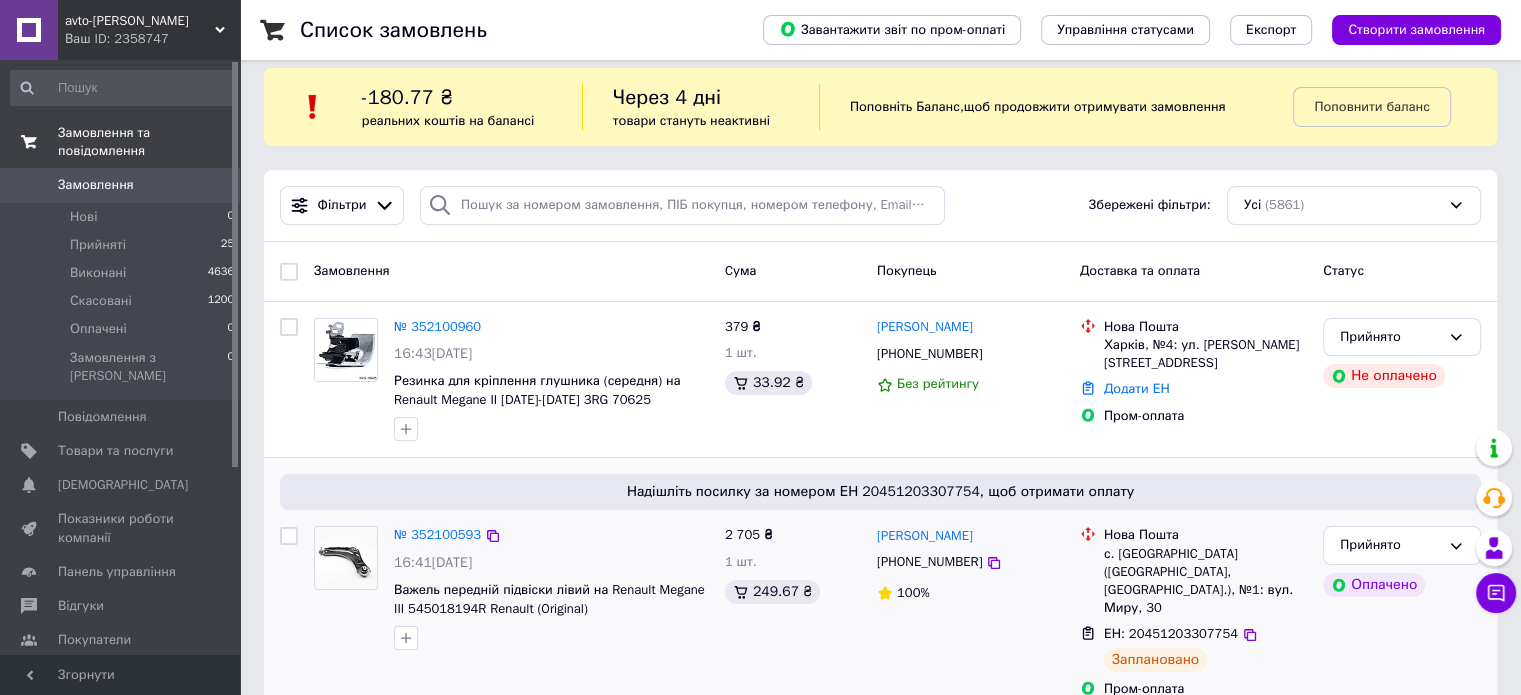 scroll, scrollTop: 300, scrollLeft: 0, axis: vertical 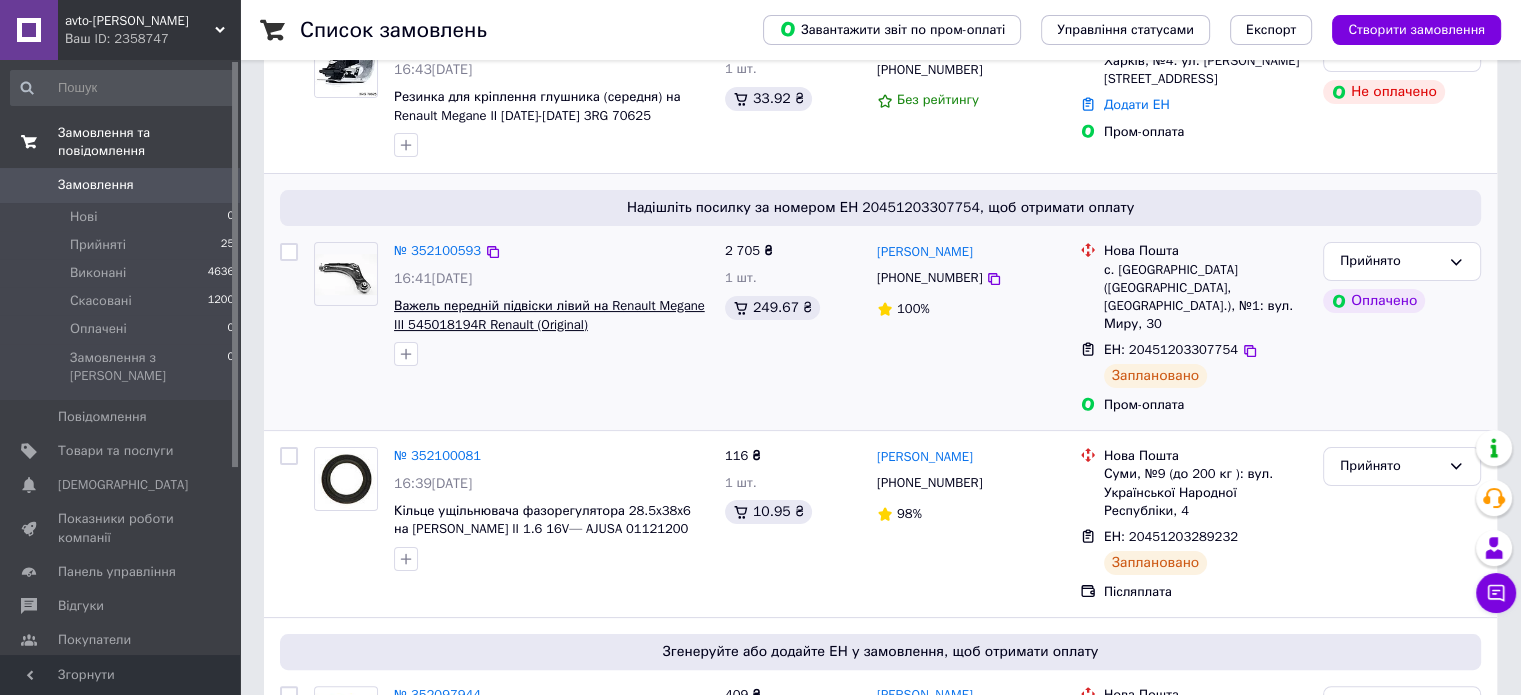 click on "Важель передній підвіски лівий на Renault Megane III 545018194R Renault (Original)" at bounding box center (549, 315) 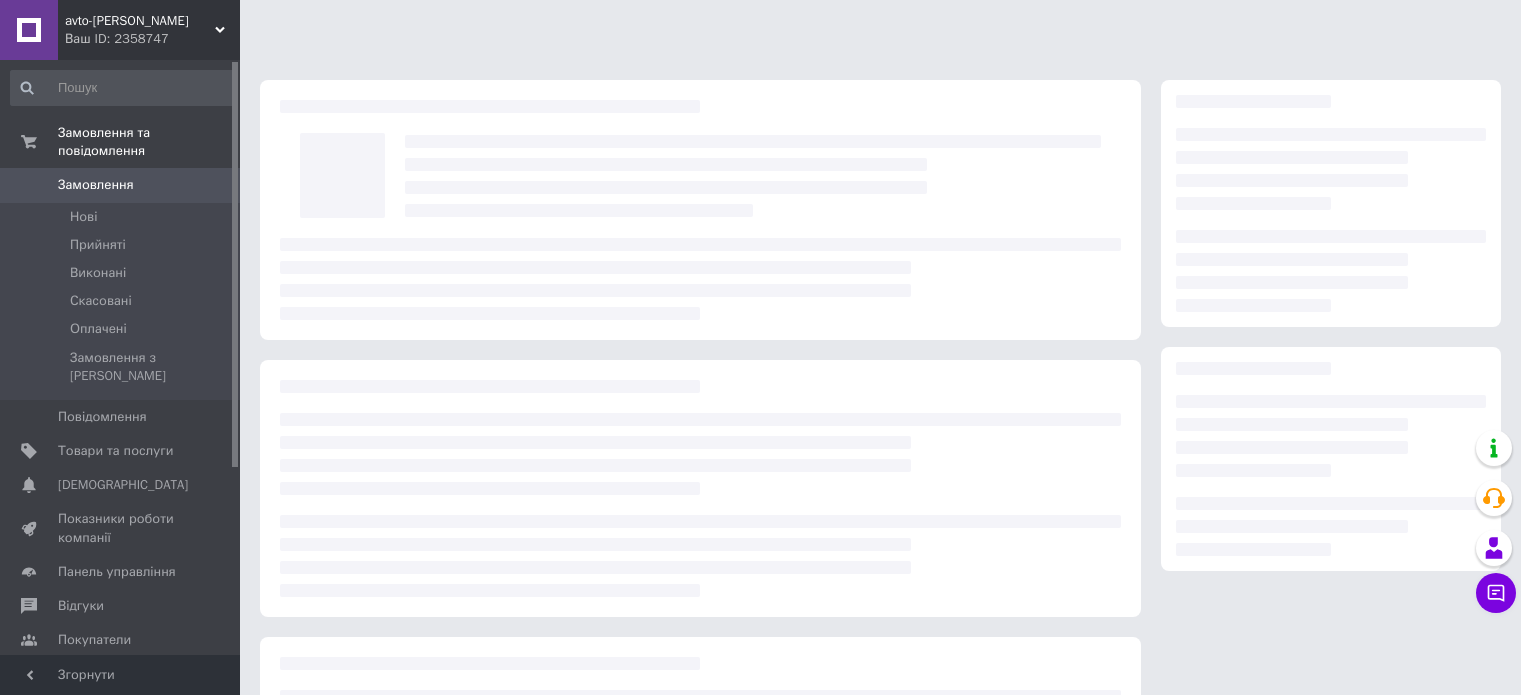 scroll, scrollTop: 0, scrollLeft: 0, axis: both 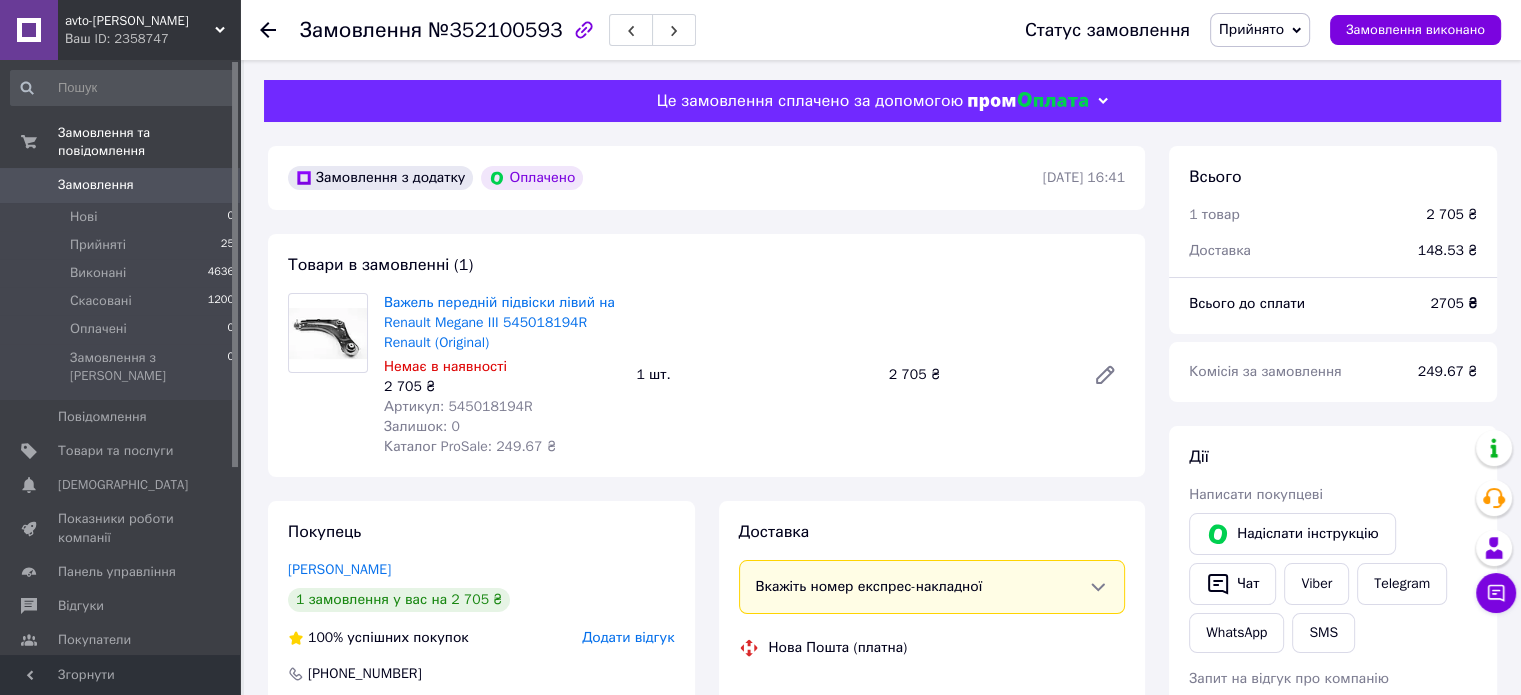 click on "2 705 ₴" at bounding box center (502, 387) 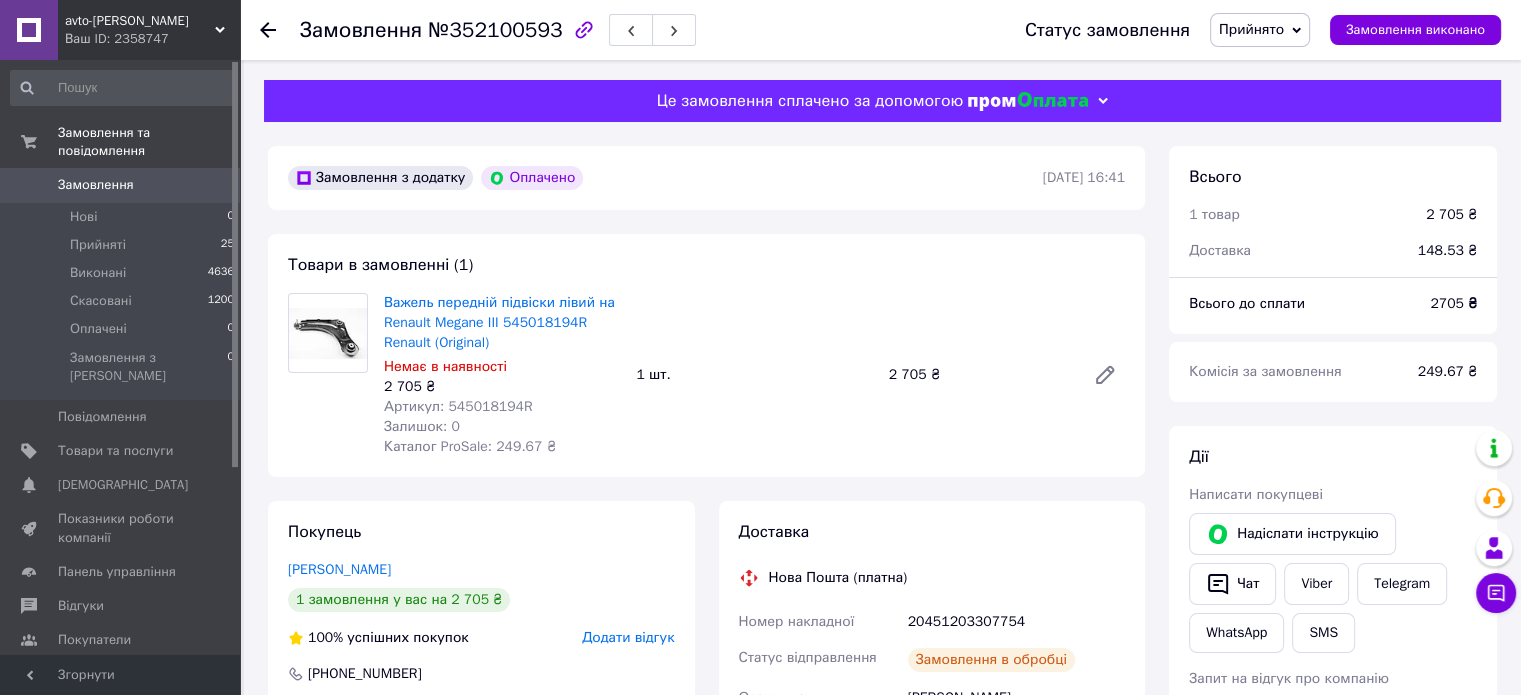 click on "Артикул: 545018194R" at bounding box center [458, 406] 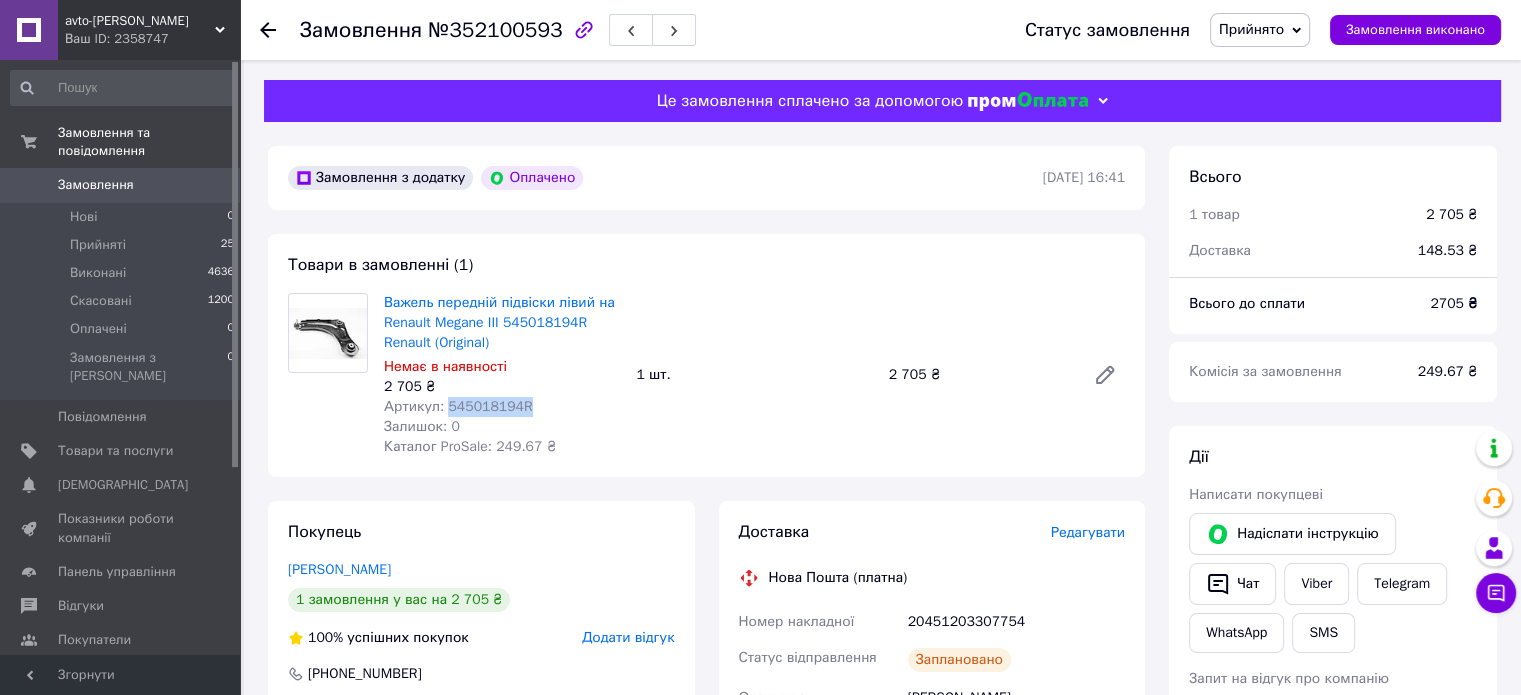 click on "Артикул: 545018194R" at bounding box center (458, 406) 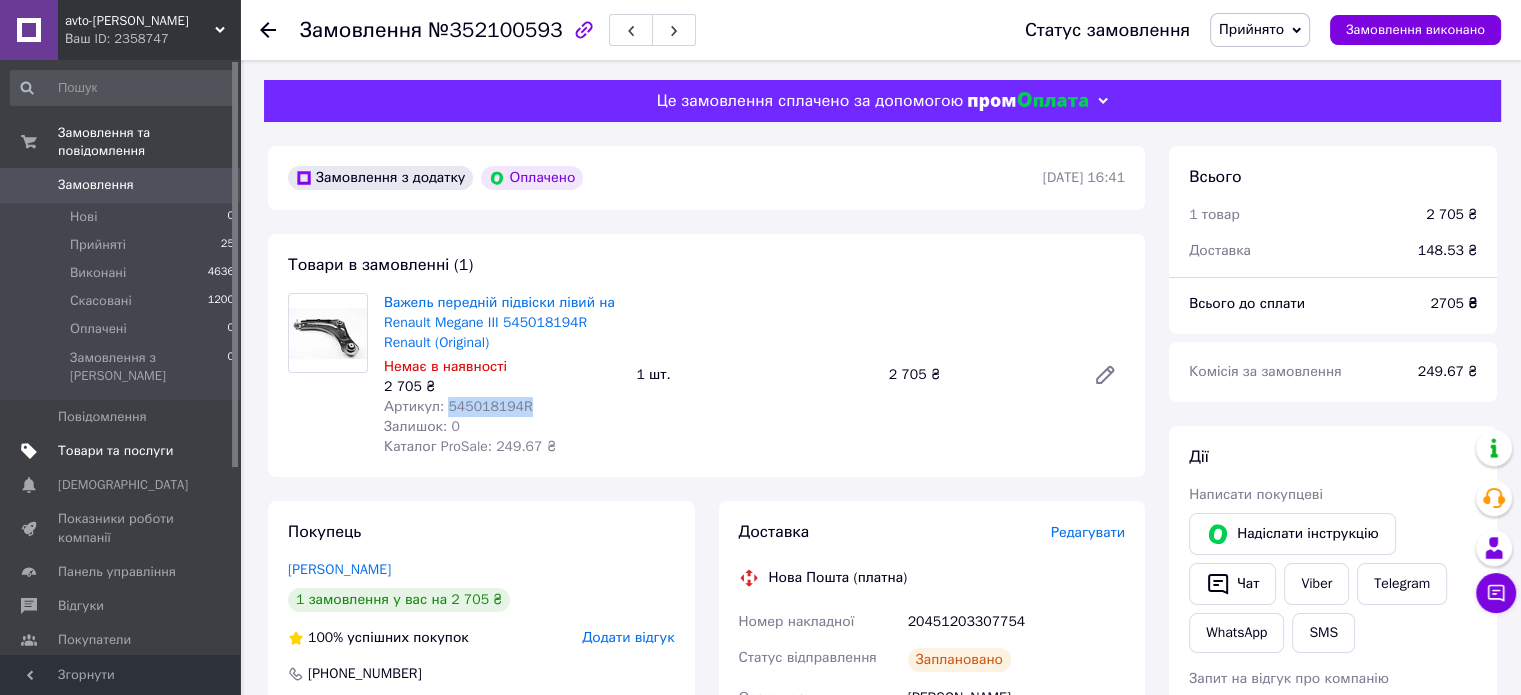 click on "Товари та послуги" at bounding box center [115, 451] 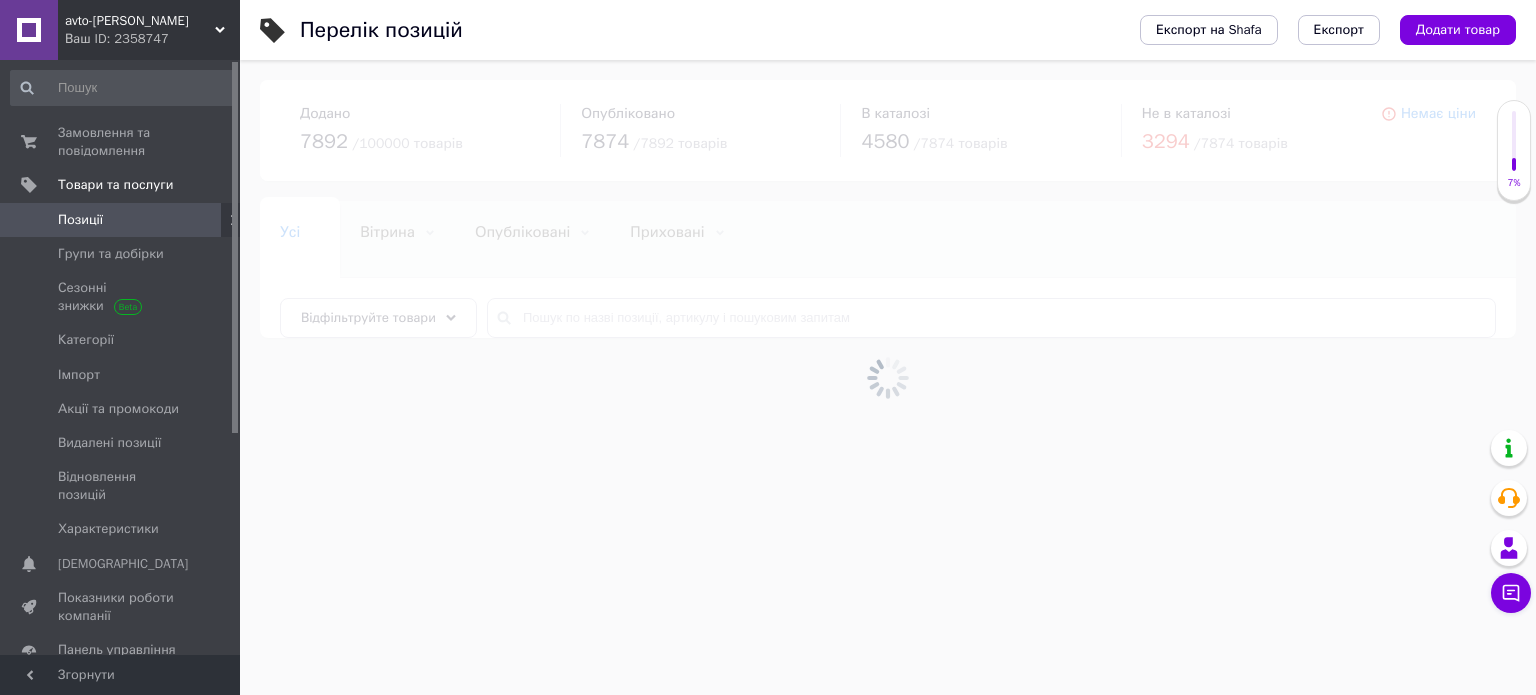 click at bounding box center (888, 377) 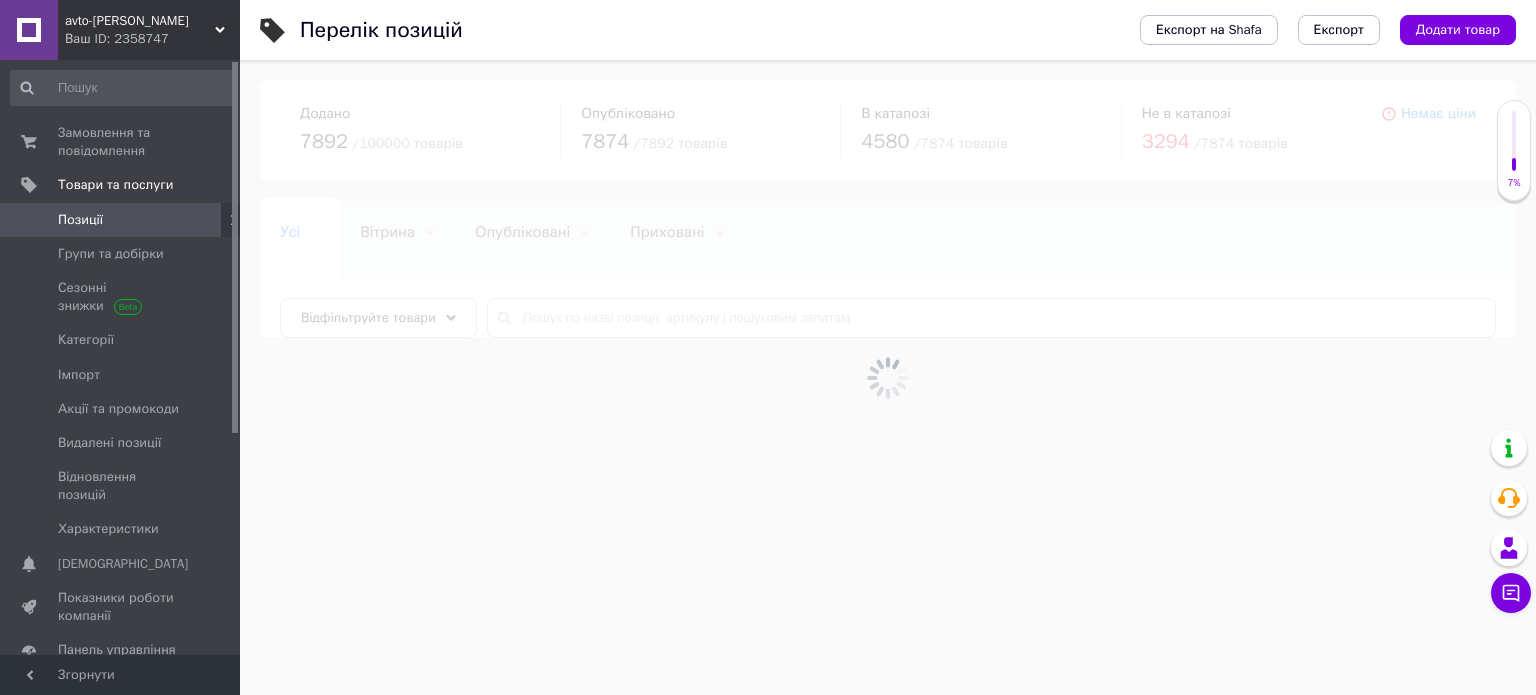 click at bounding box center [888, 377] 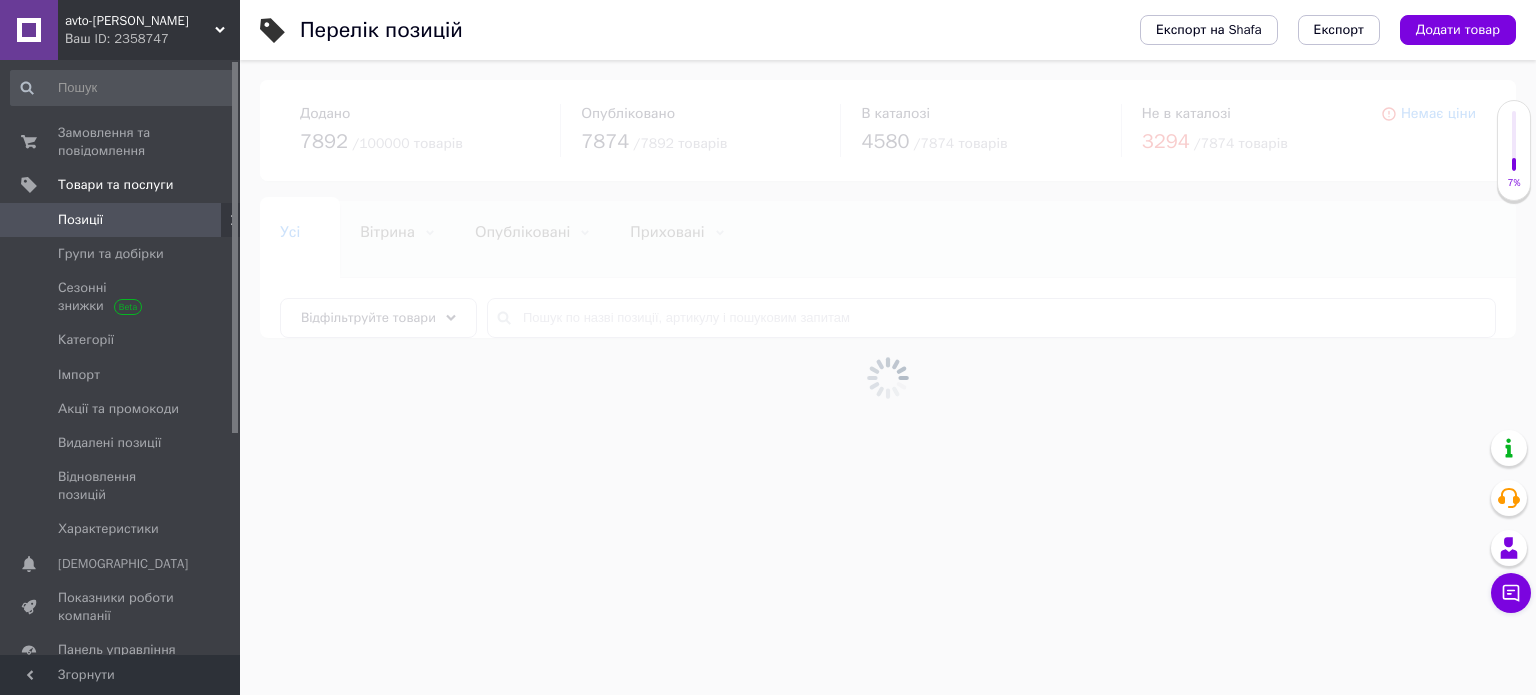 click at bounding box center (888, 377) 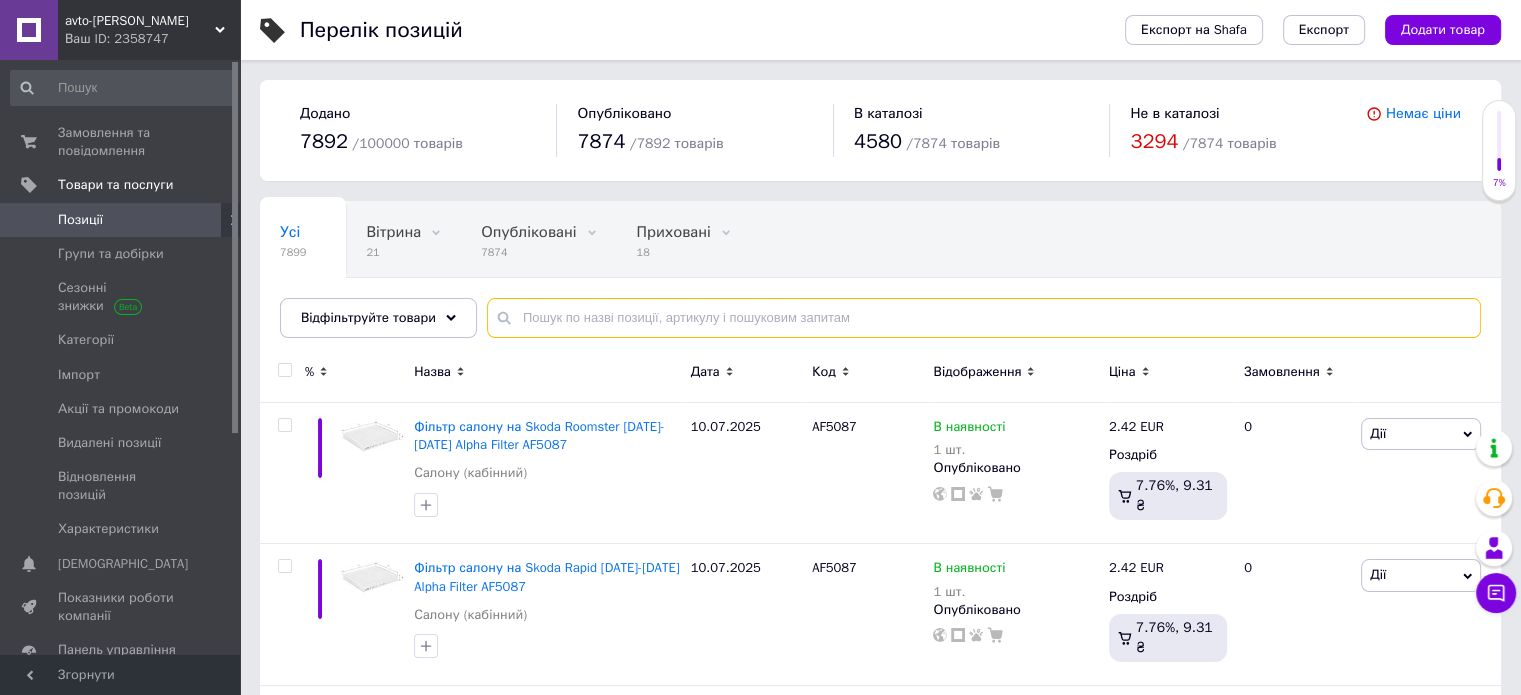 click at bounding box center (984, 318) 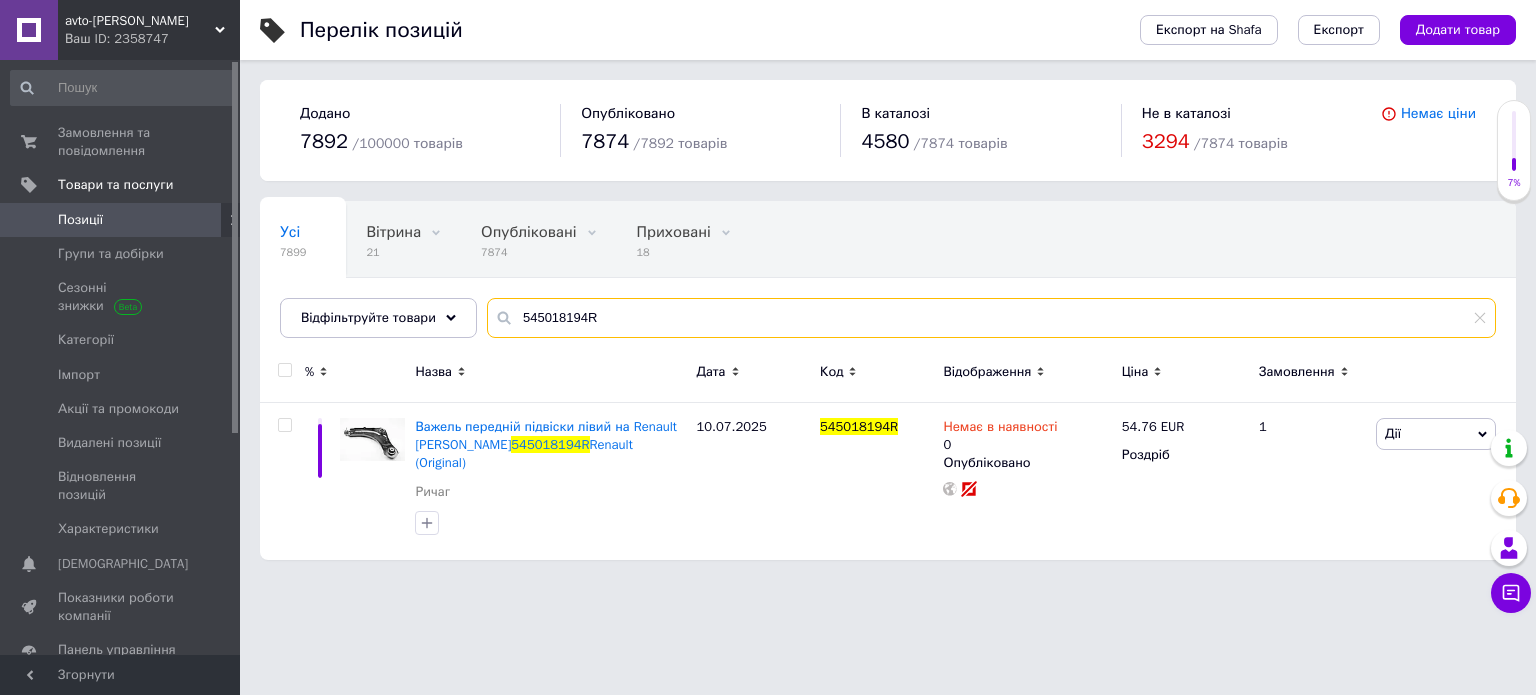 type on "545018194R" 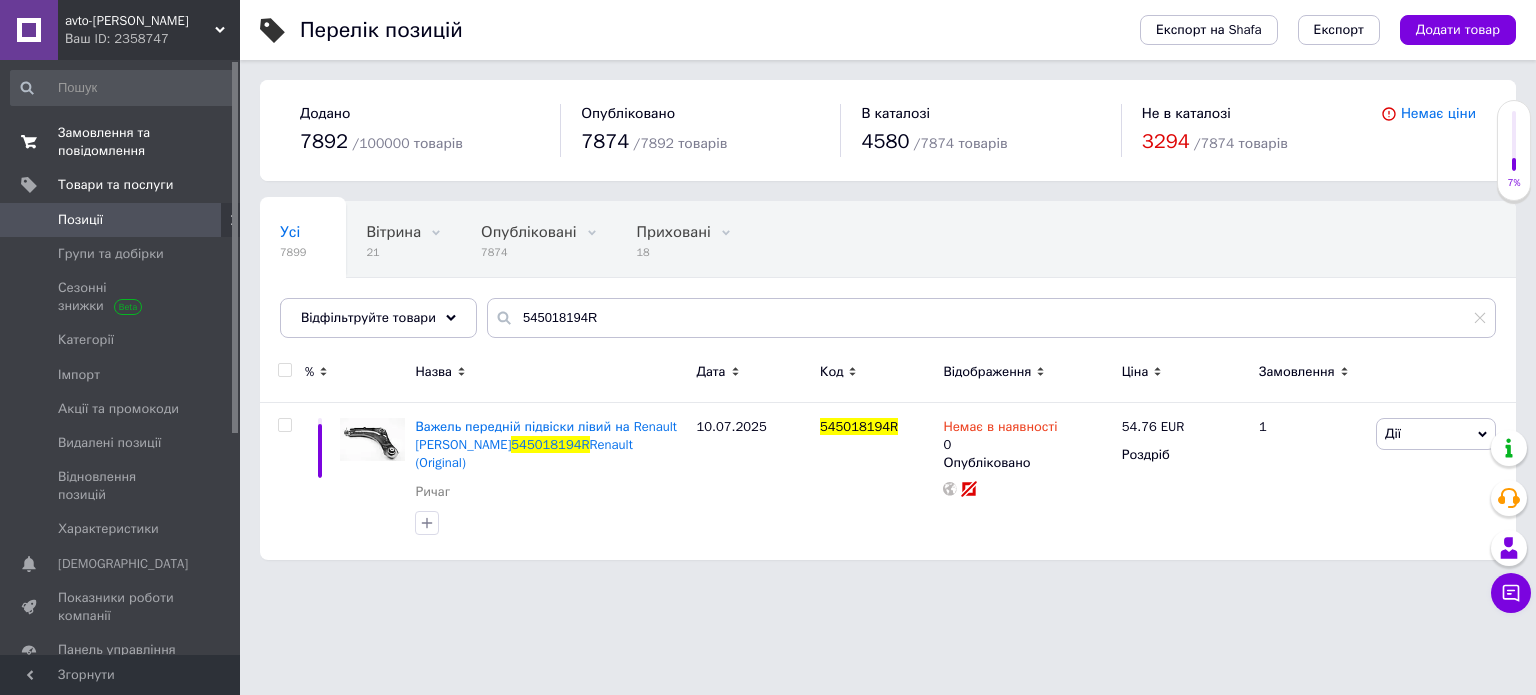 click on "Замовлення та повідомлення" at bounding box center (121, 142) 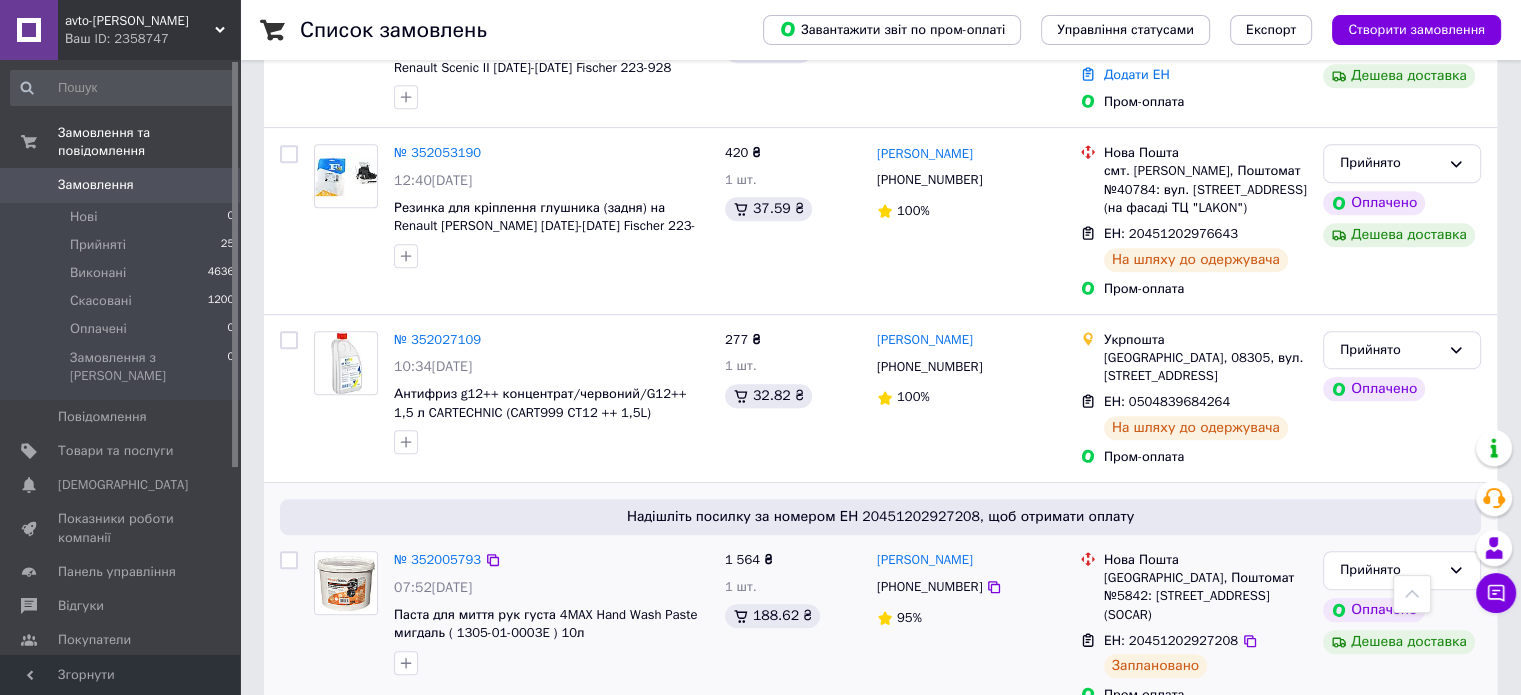 scroll, scrollTop: 600, scrollLeft: 0, axis: vertical 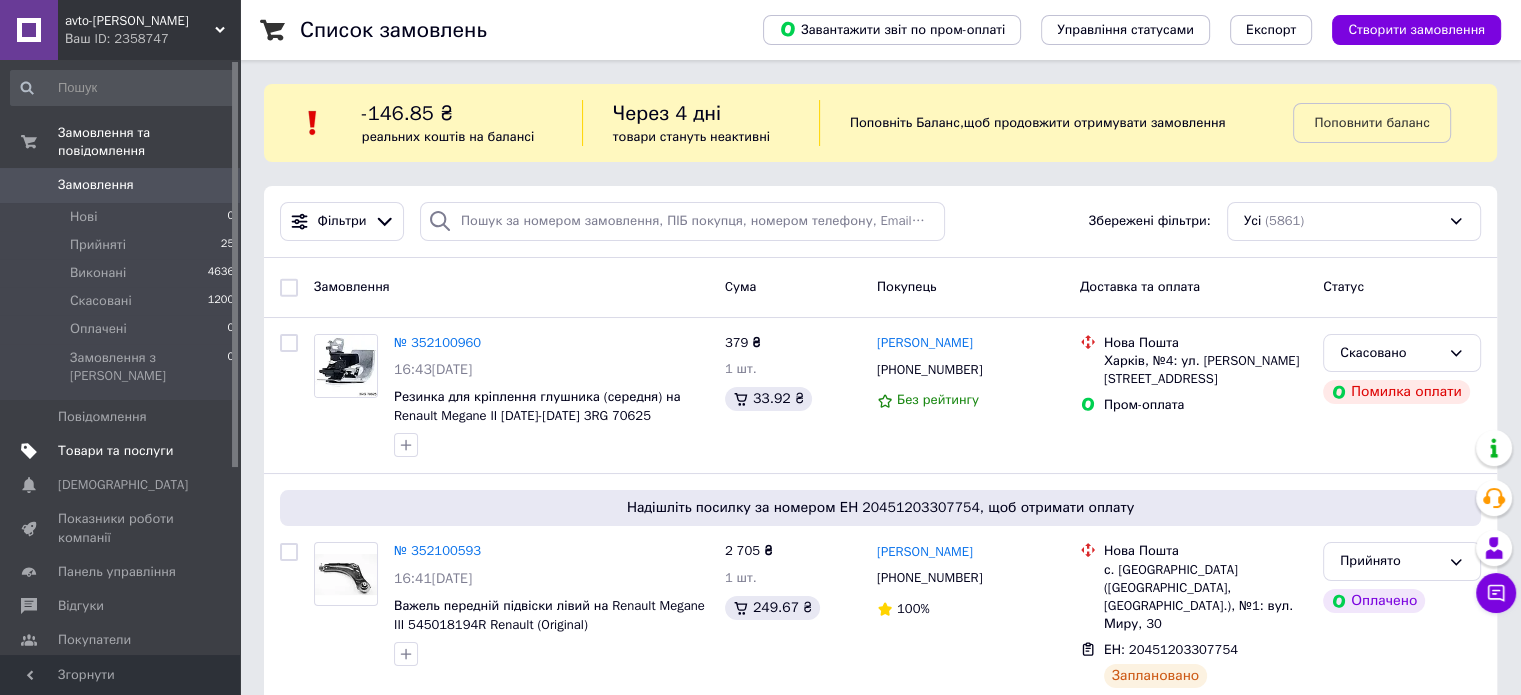 click on "Товари та послуги" at bounding box center [121, 451] 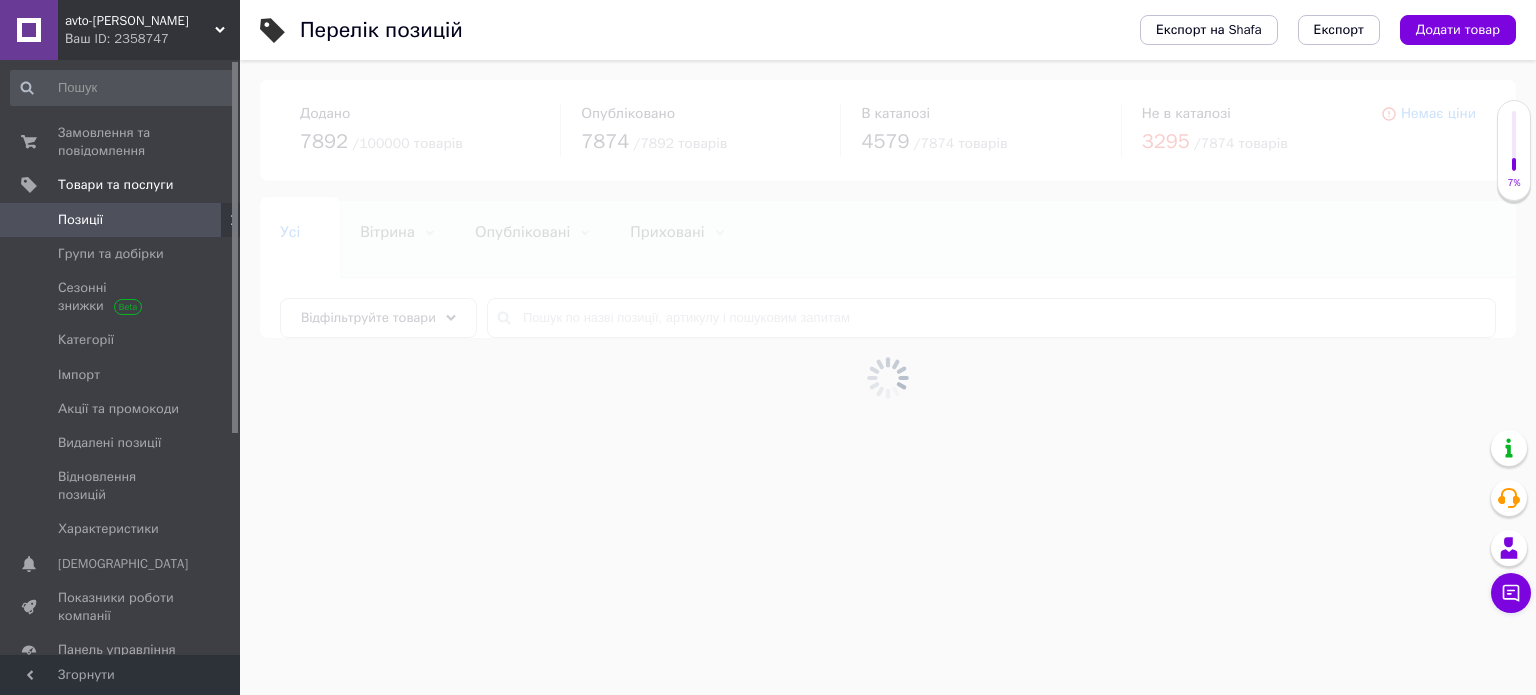 click at bounding box center [888, 377] 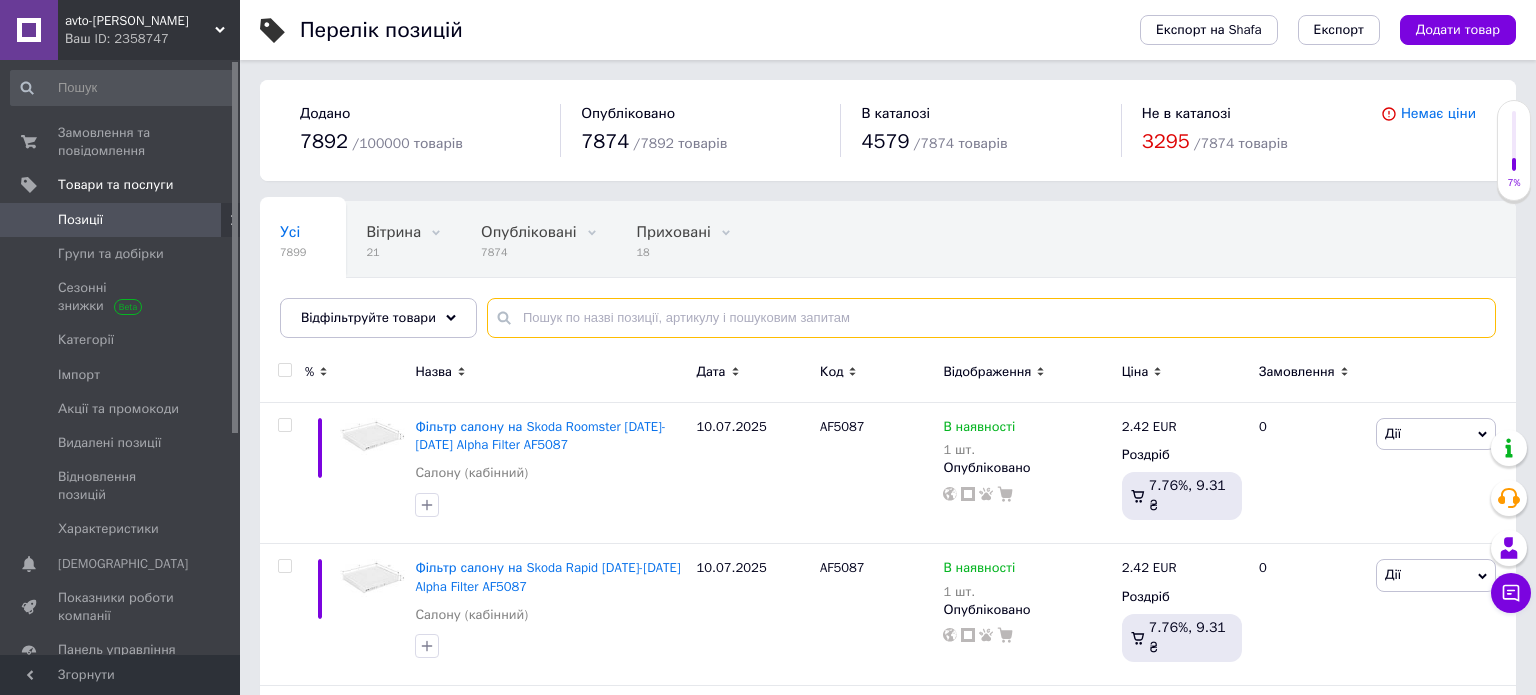 click at bounding box center [991, 318] 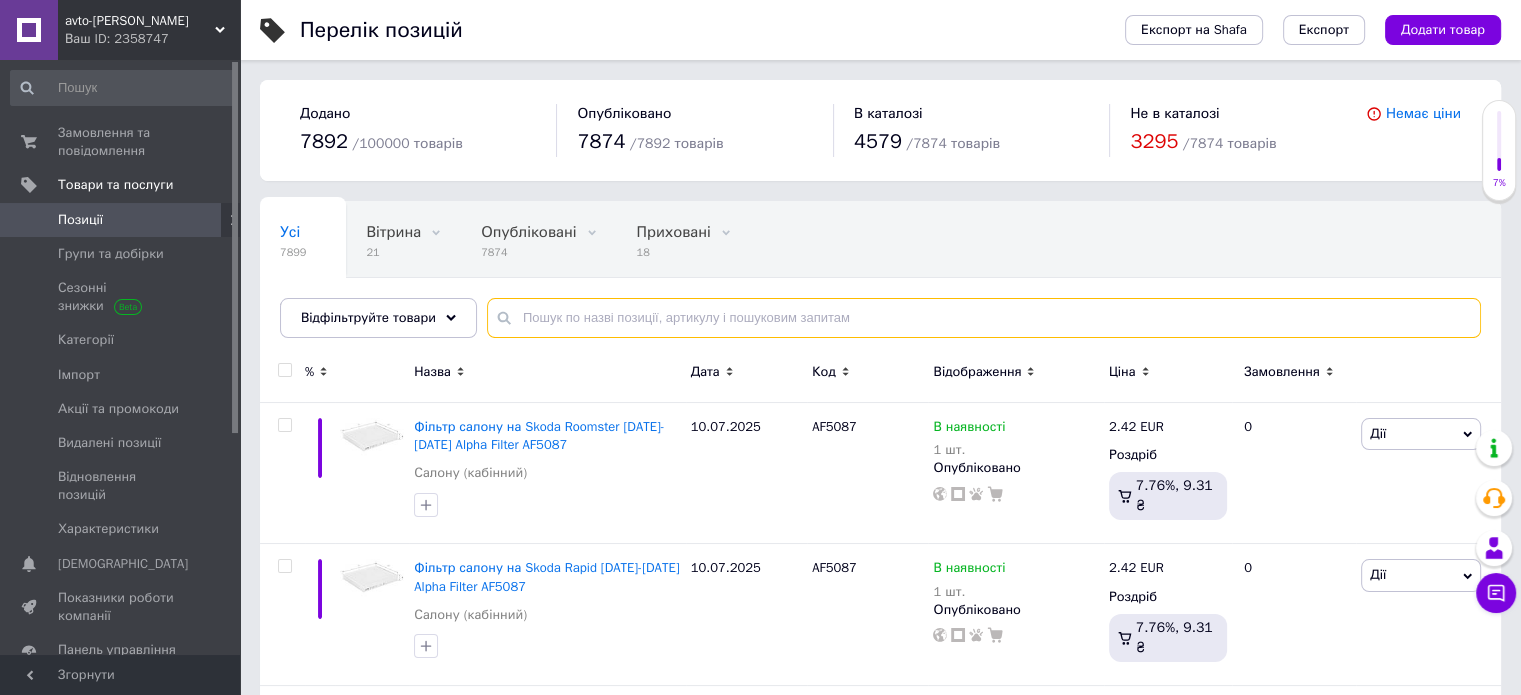 paste on "545008682R" 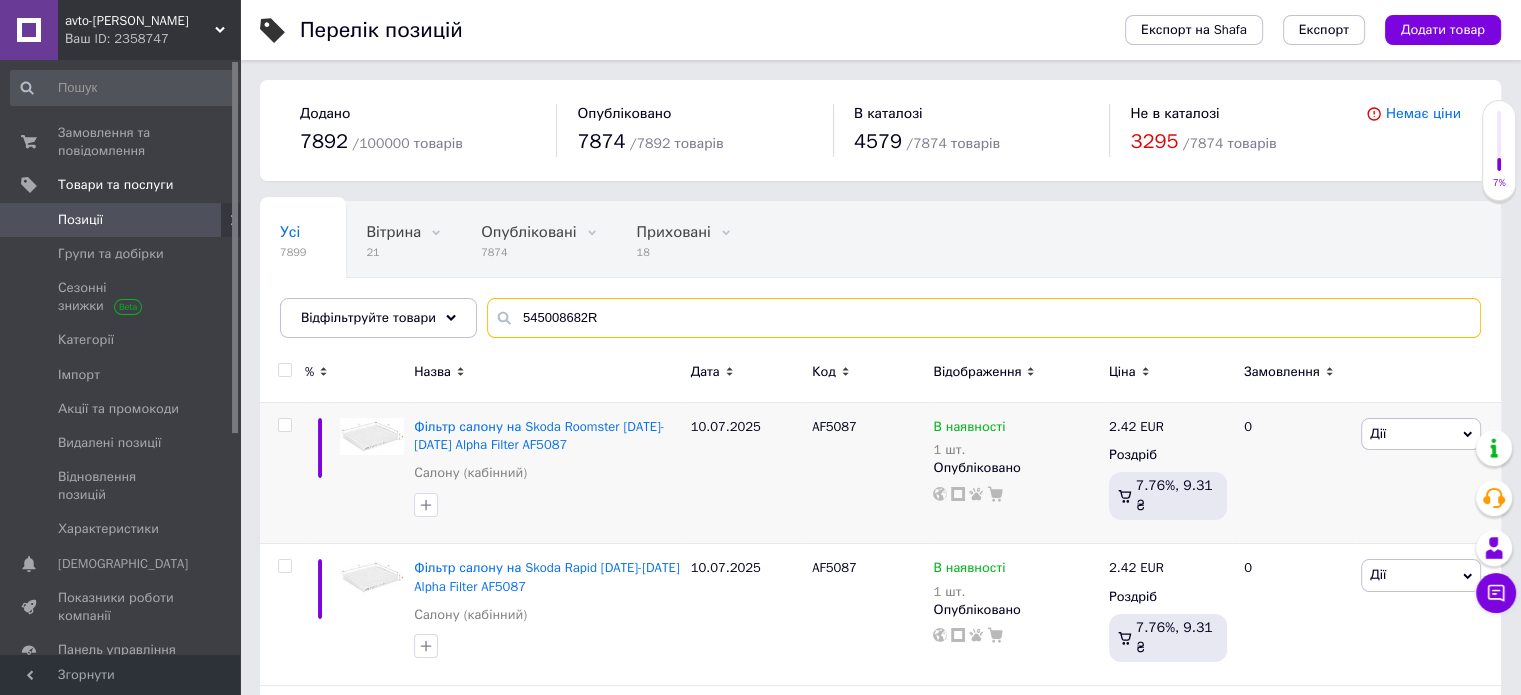 type on "545008682R" 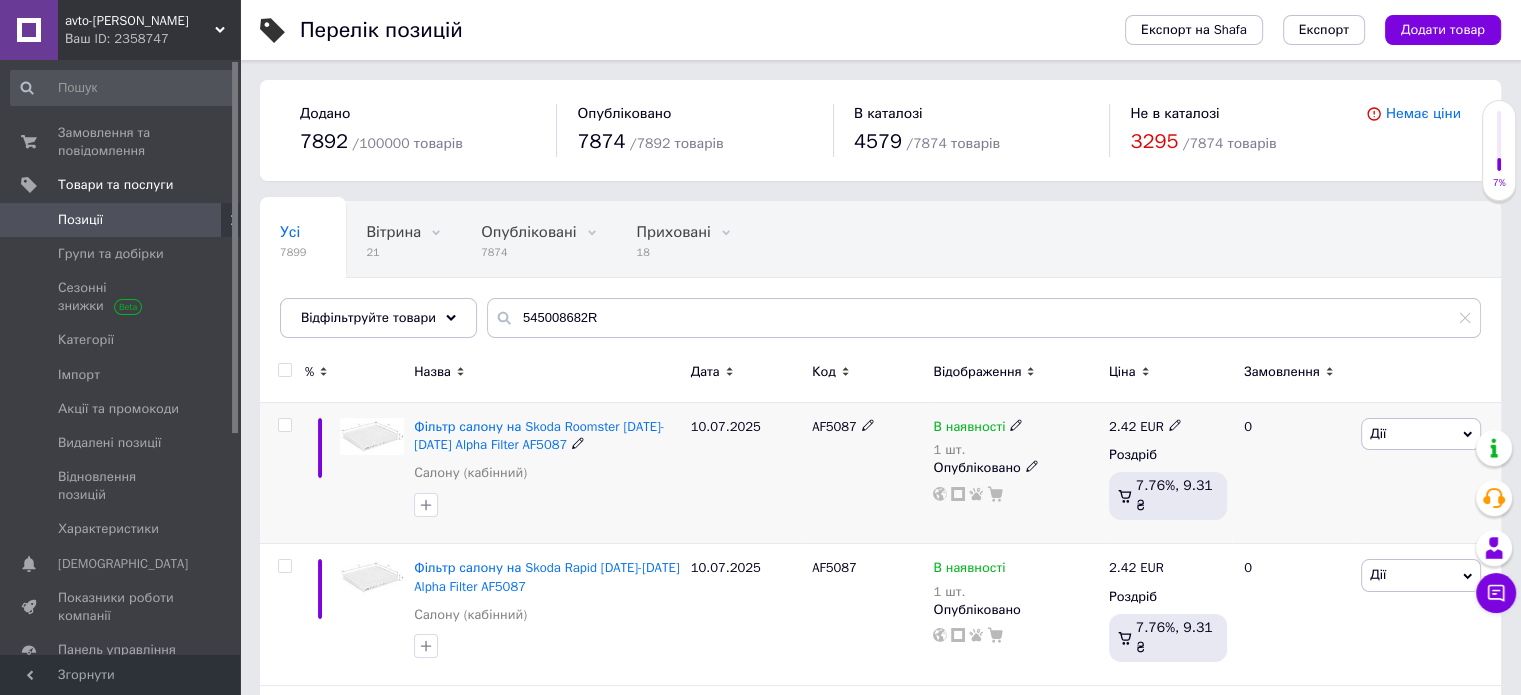 click on "10.07.2025" at bounding box center (746, 473) 